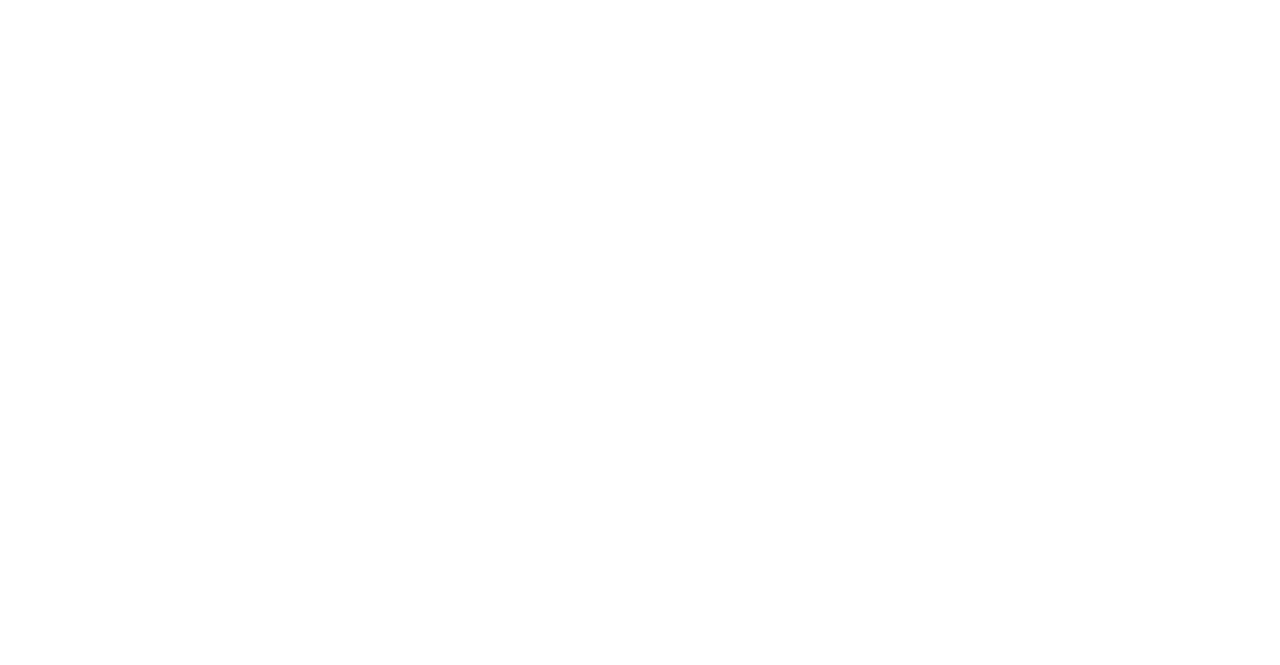 scroll, scrollTop: 0, scrollLeft: 0, axis: both 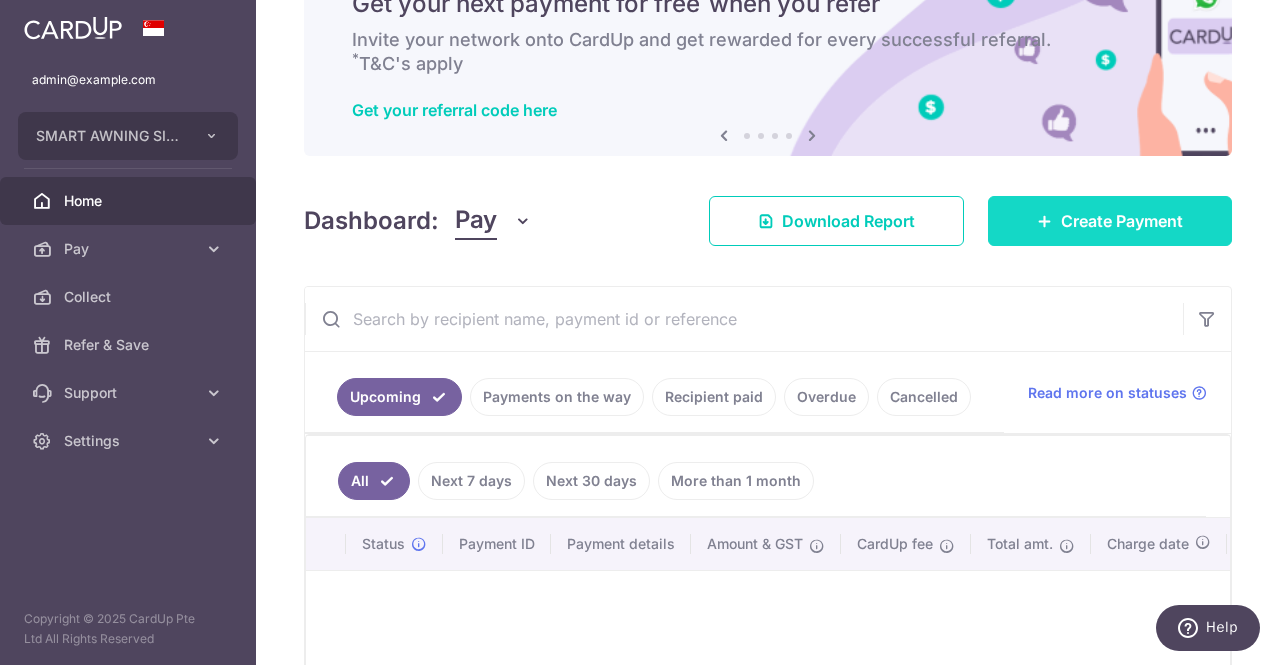 click on "Create Payment" at bounding box center (1122, 221) 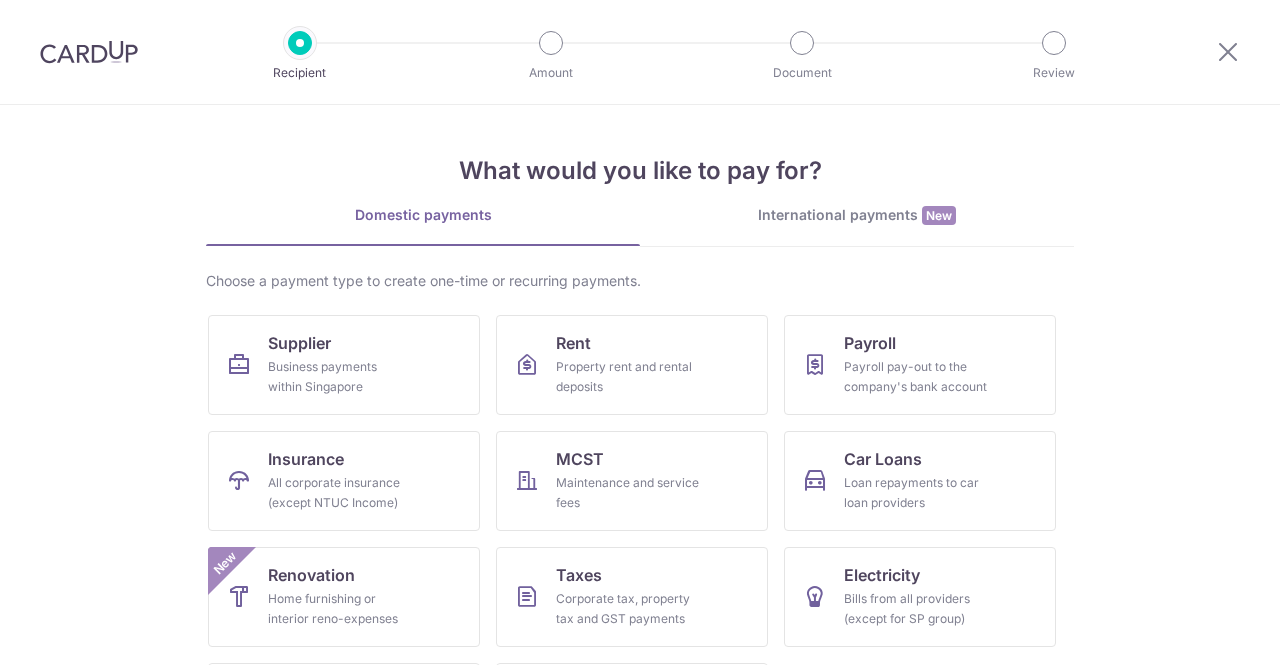 scroll, scrollTop: 0, scrollLeft: 0, axis: both 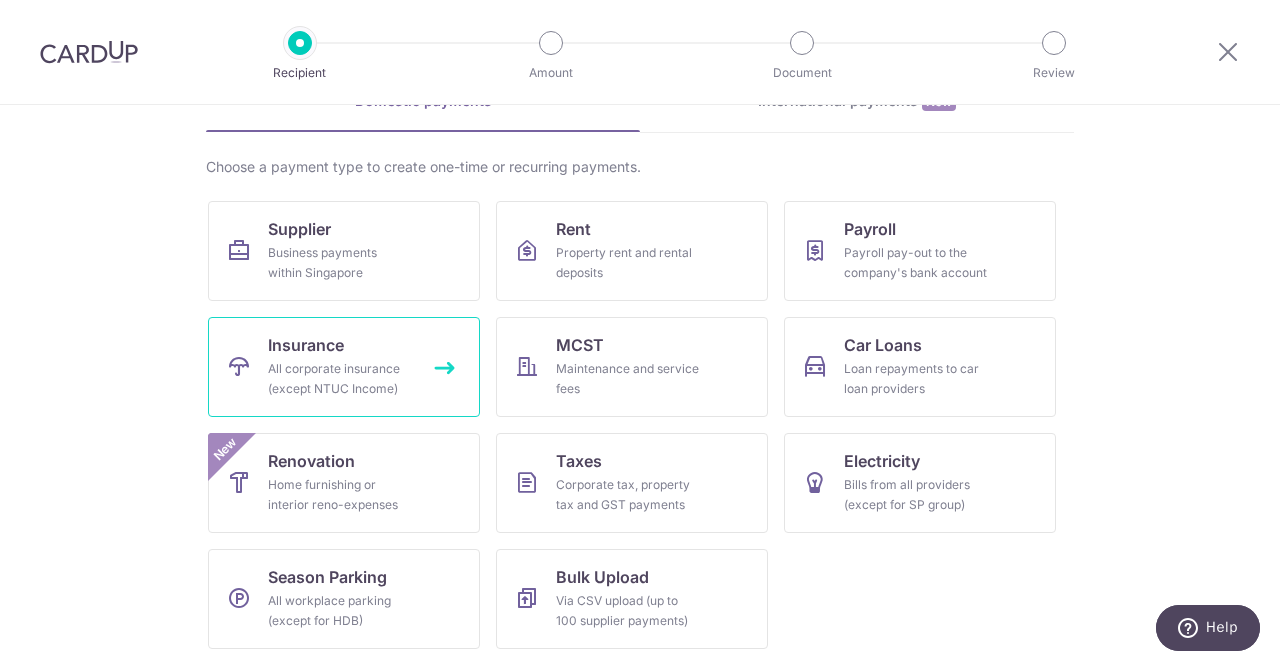 click on "All corporate insurance (except NTUC Income)" at bounding box center (340, 379) 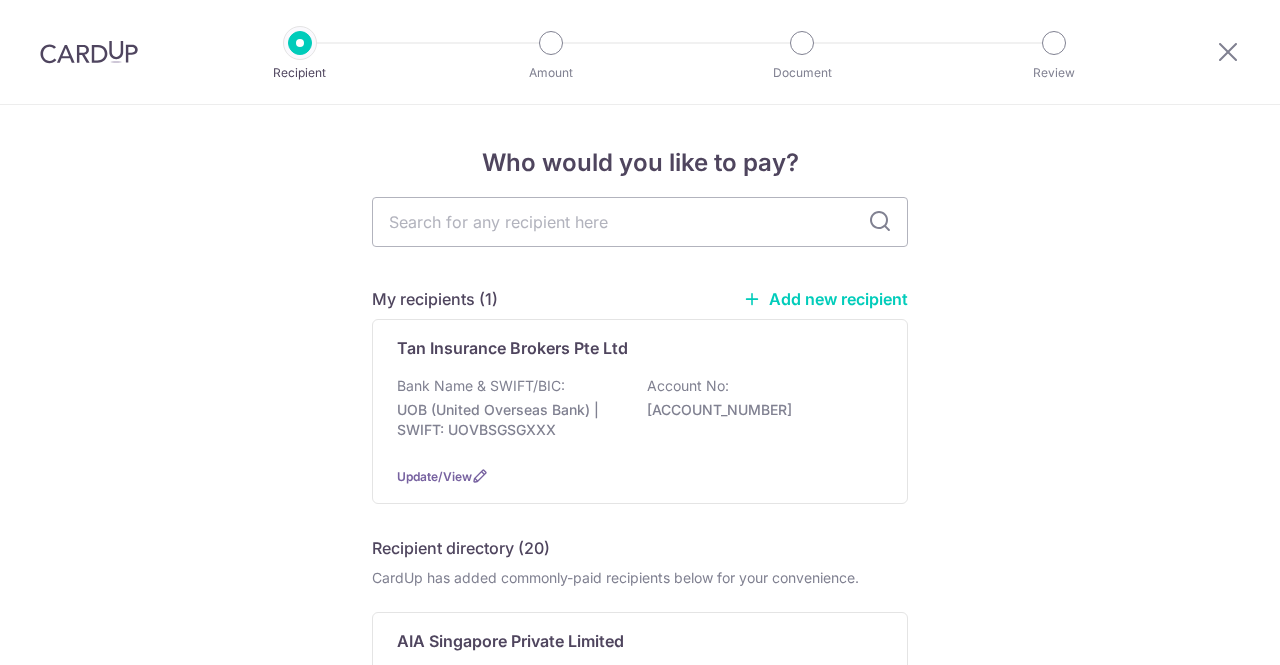 scroll, scrollTop: 0, scrollLeft: 0, axis: both 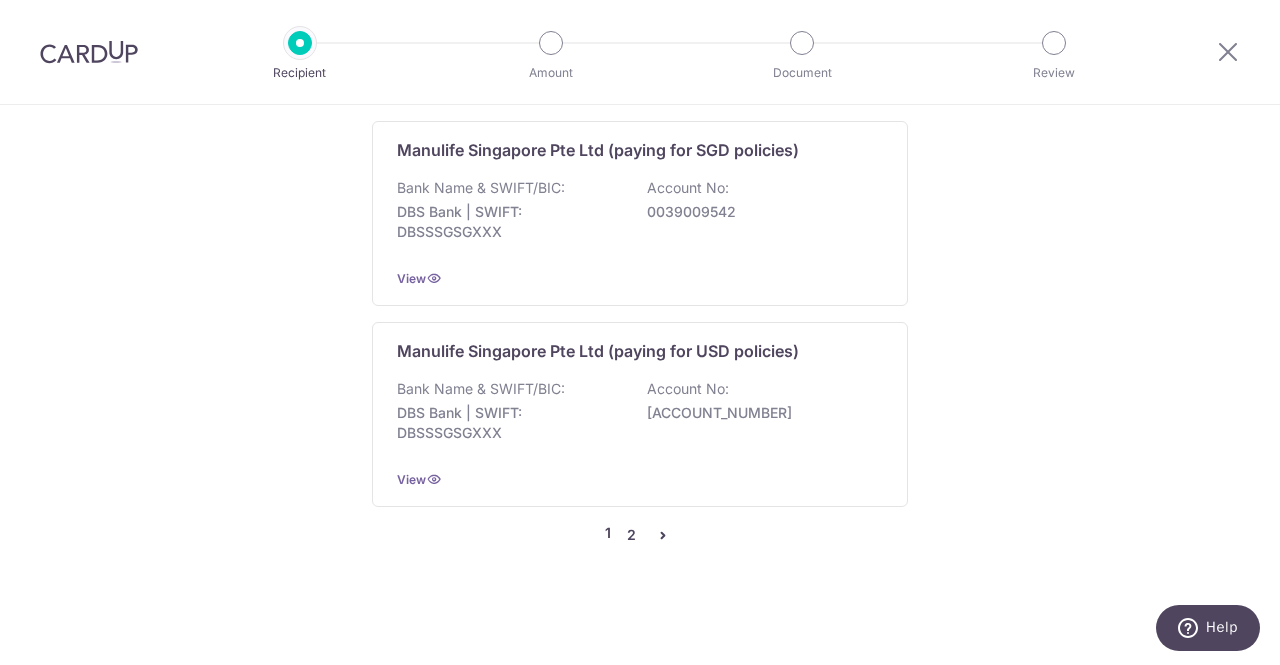 click on "2" at bounding box center (631, 535) 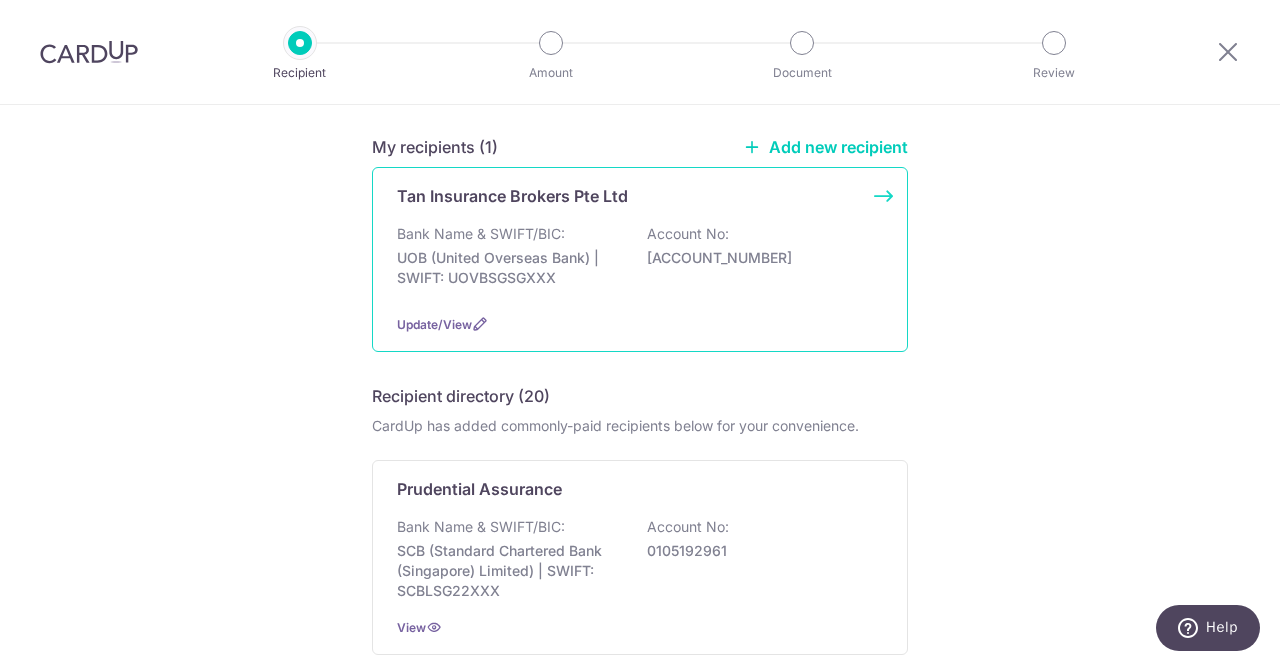 scroll, scrollTop: 0, scrollLeft: 0, axis: both 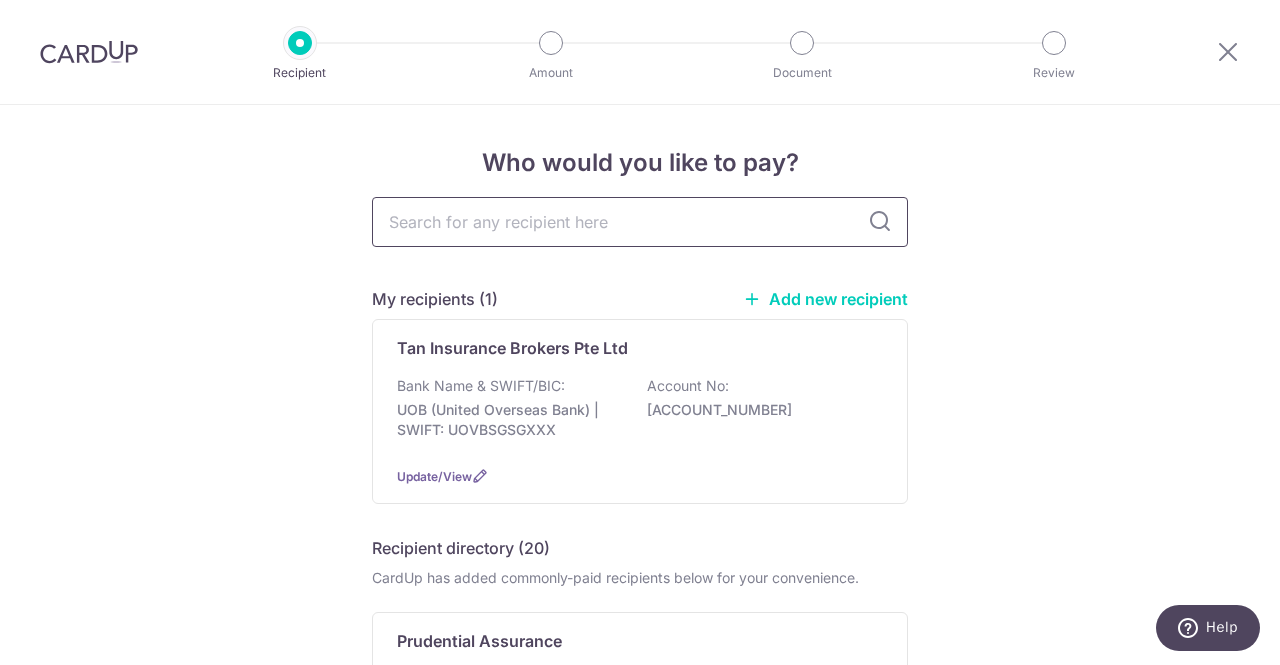 click at bounding box center [640, 222] 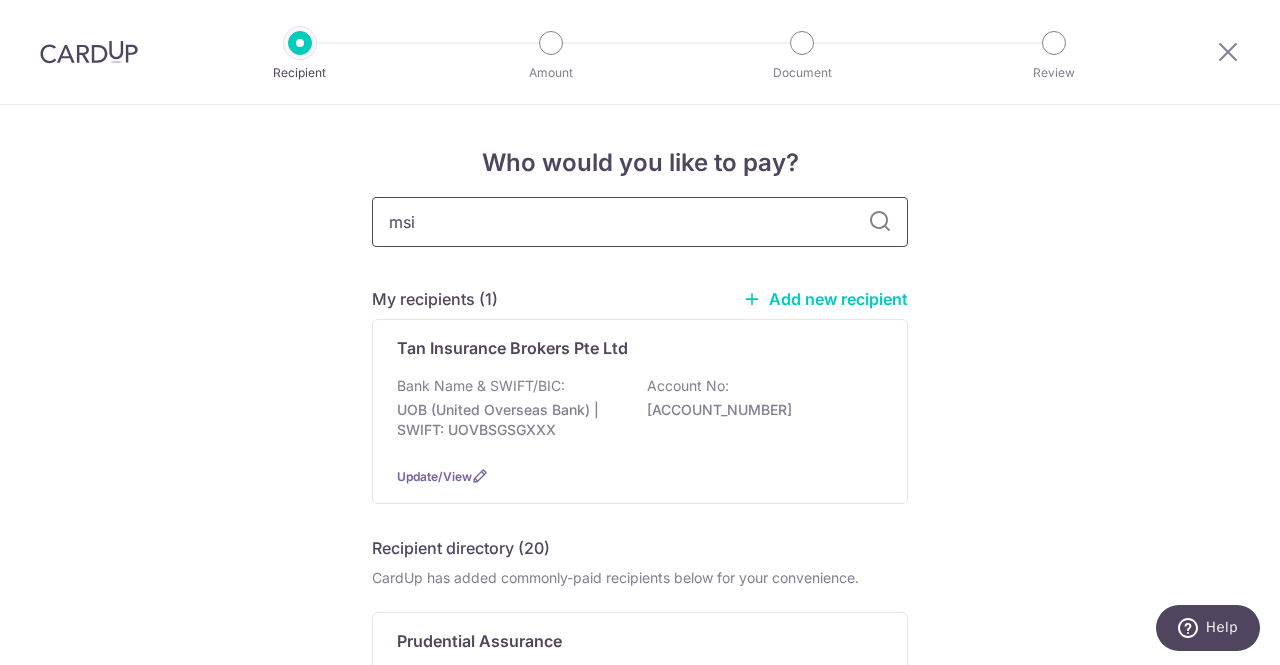 type on "msig" 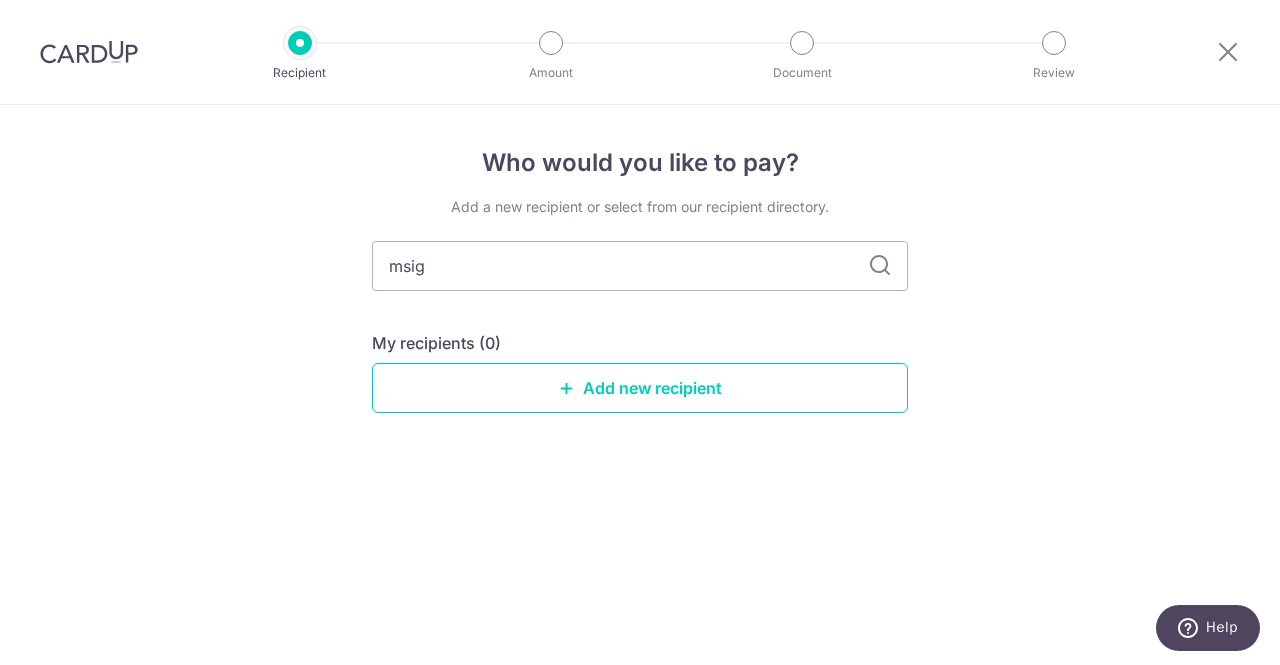 click on "Who would you like to pay?
Add a new recipient or select from our recipient directory.
msig
My recipients (0)
Add new recipient" at bounding box center [640, 385] 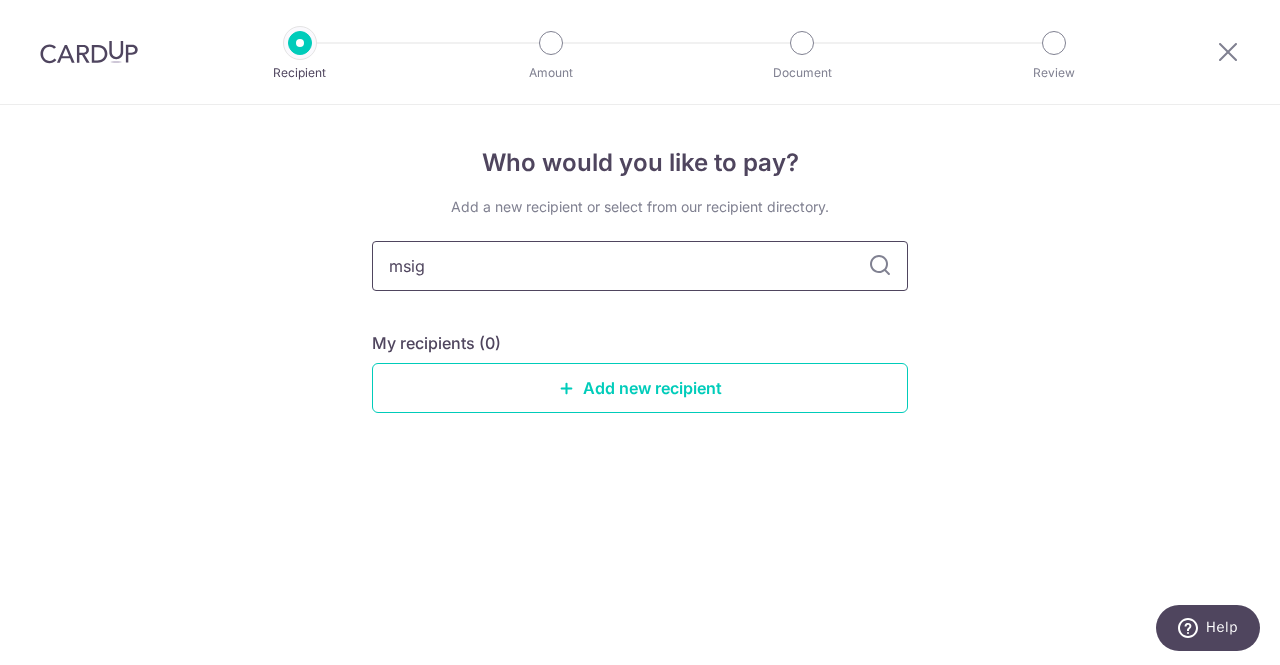 drag, startPoint x: 494, startPoint y: 271, endPoint x: 336, endPoint y: 265, distance: 158.11388 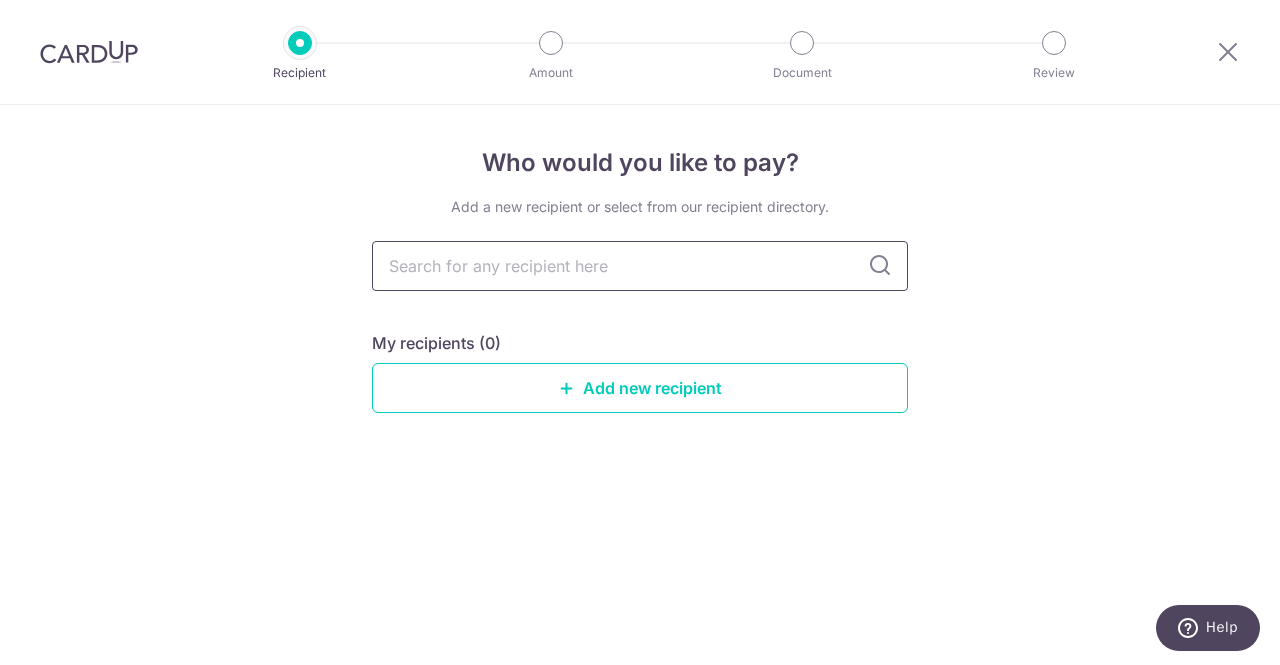 type 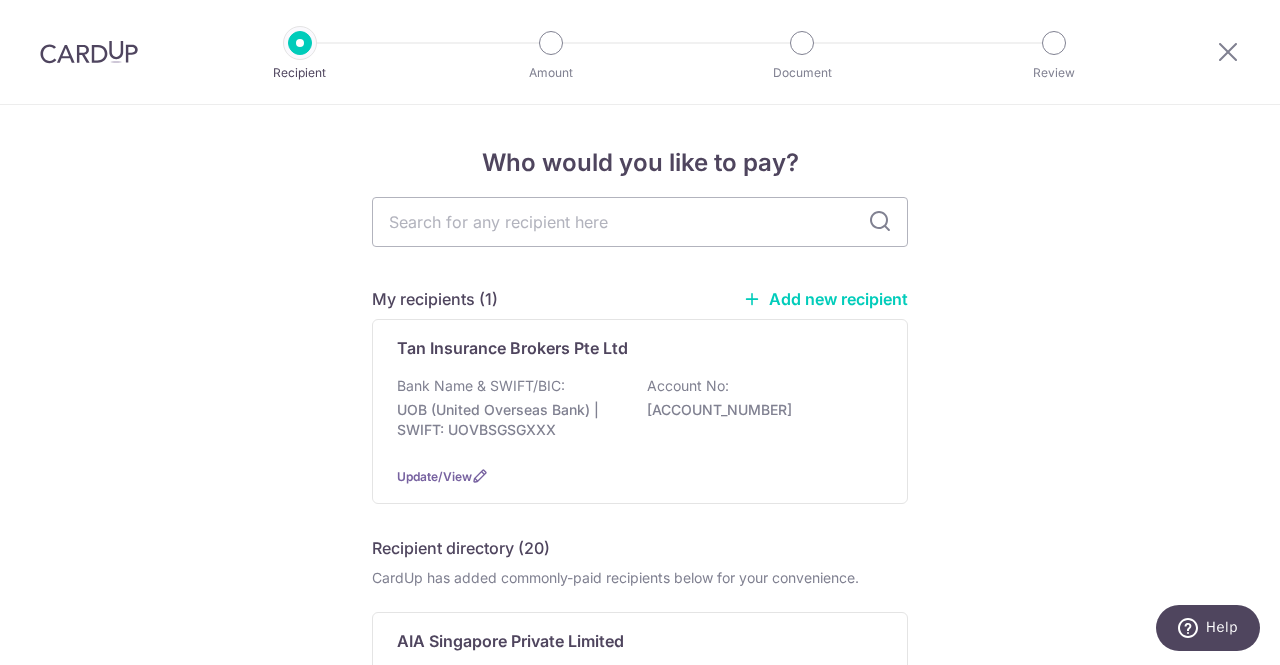 click at bounding box center (1228, 52) 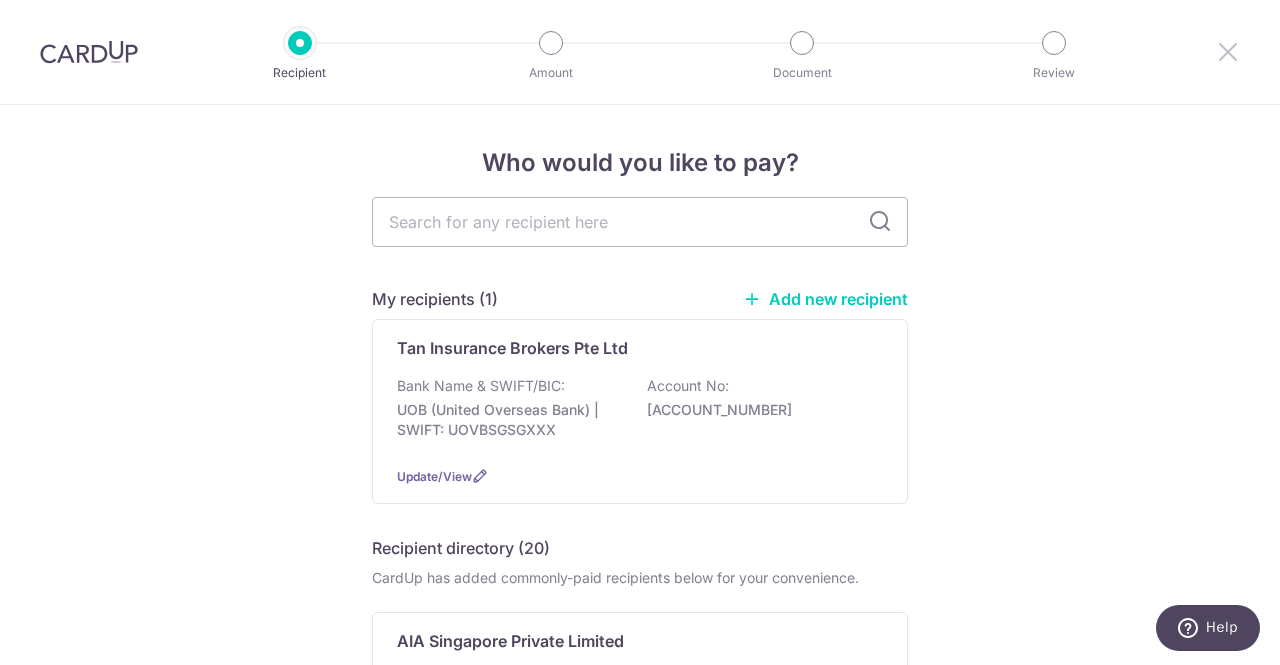 click at bounding box center (1228, 51) 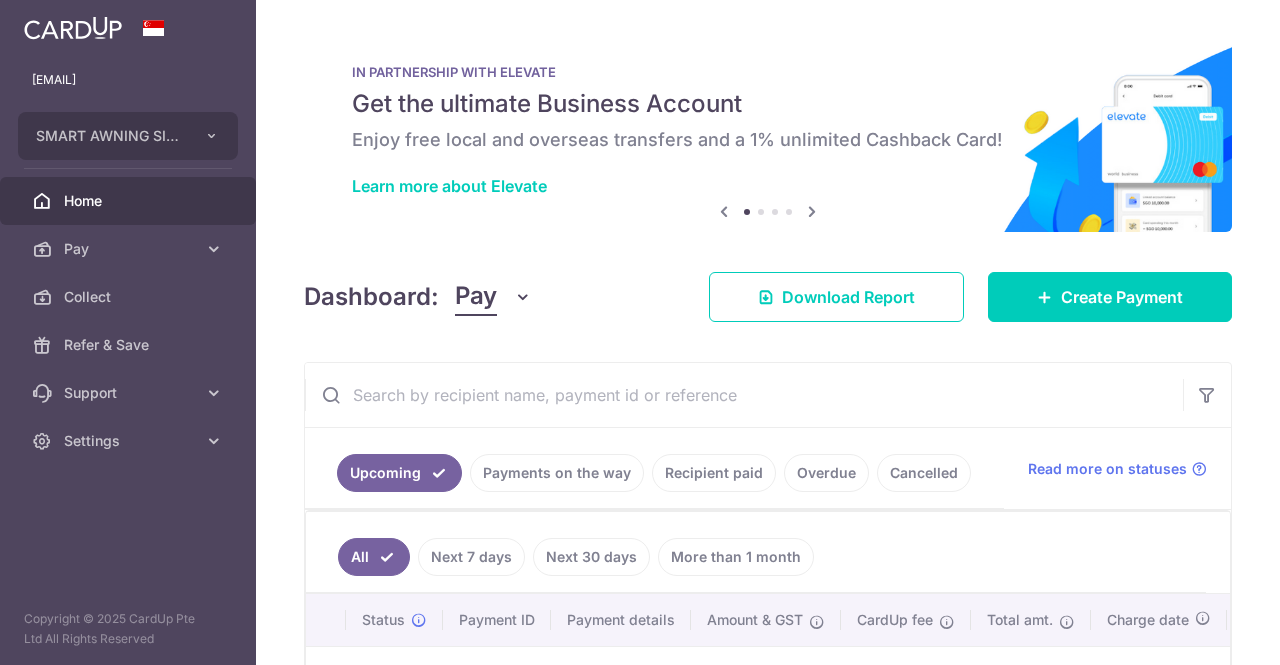 scroll, scrollTop: 0, scrollLeft: 0, axis: both 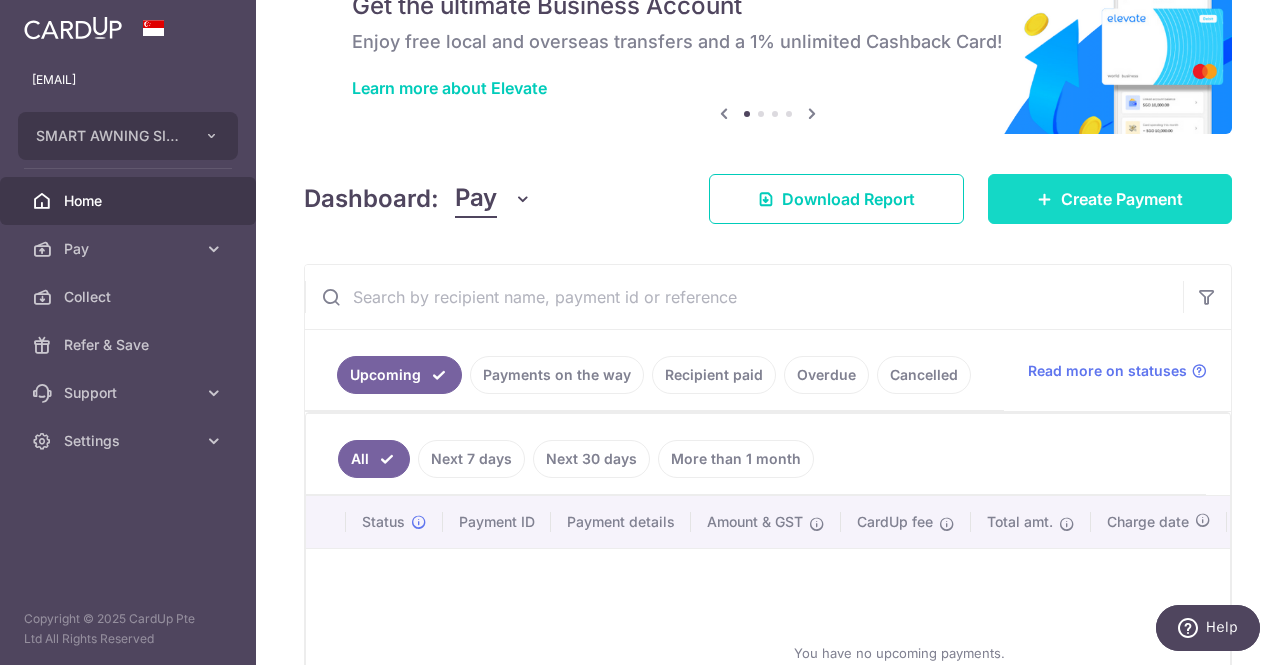 click on "Create Payment" at bounding box center (1122, 199) 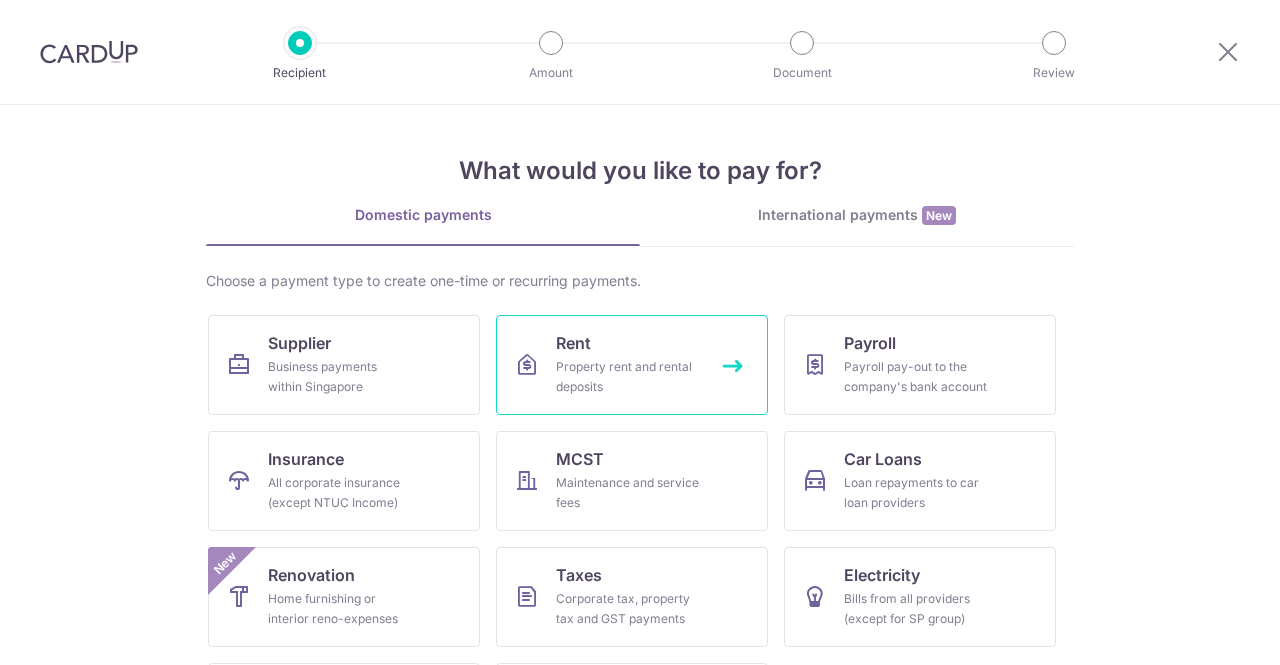 scroll, scrollTop: 0, scrollLeft: 0, axis: both 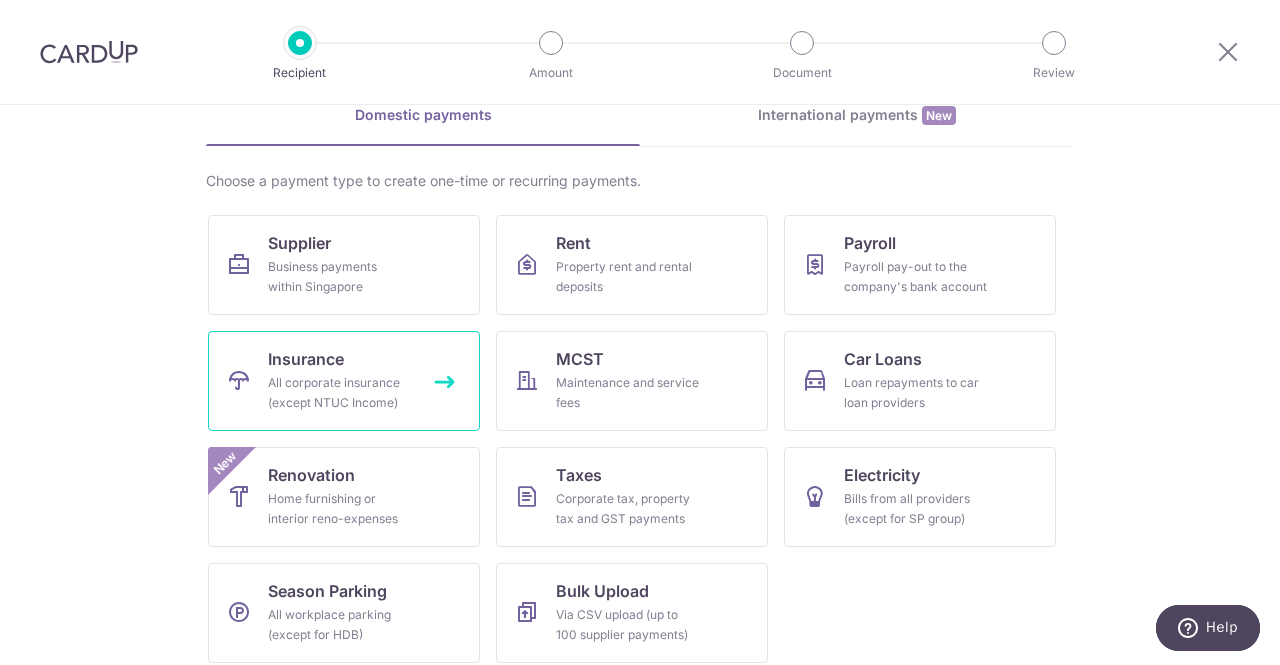 click on "Insurance All corporate insurance (except NTUC Income)" at bounding box center (344, 381) 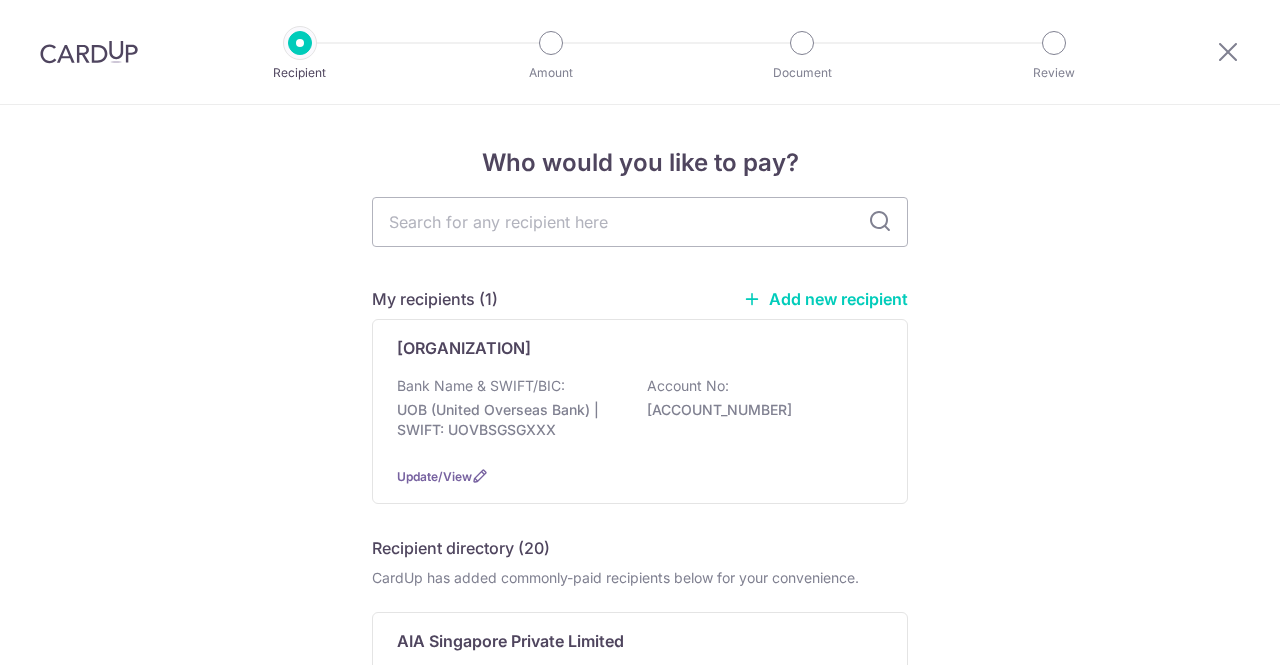scroll, scrollTop: 0, scrollLeft: 0, axis: both 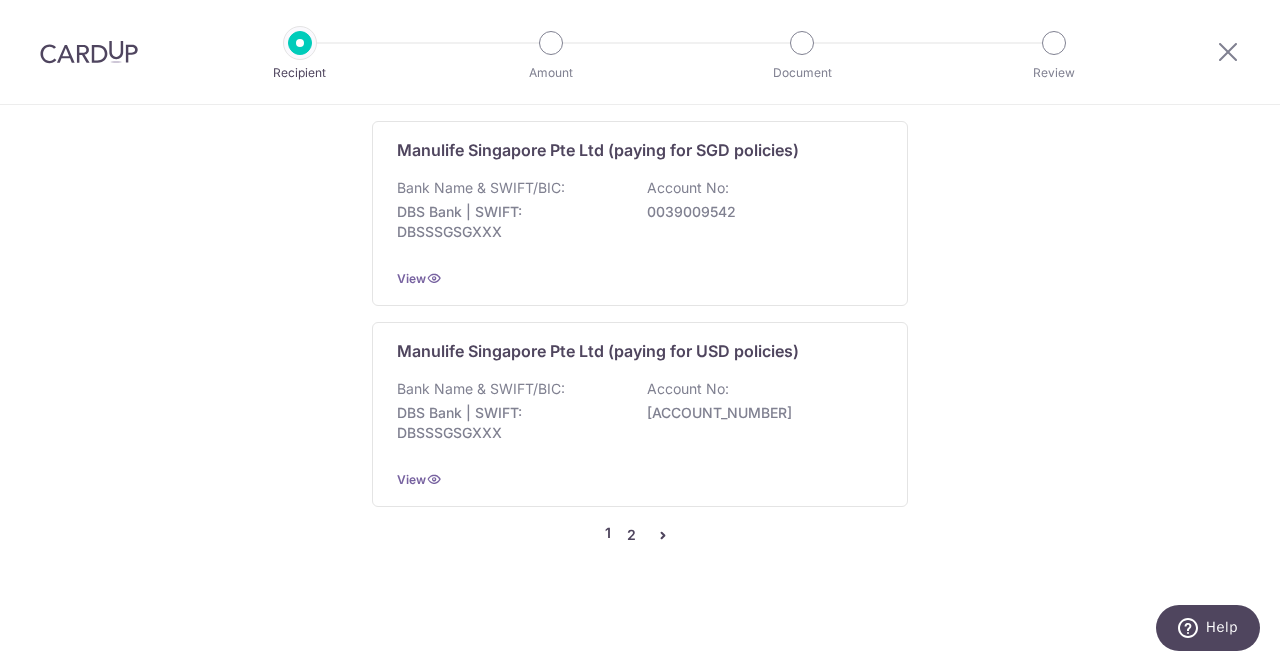 click on "2" at bounding box center [631, 535] 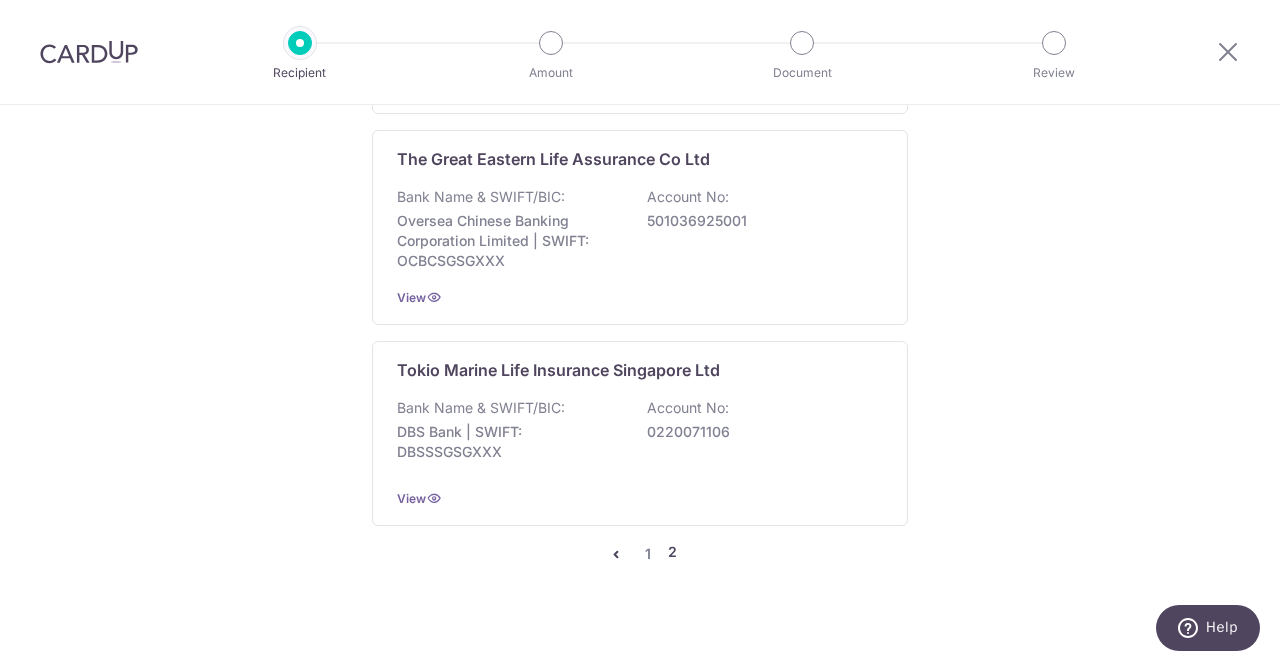 scroll, scrollTop: 2119, scrollLeft: 0, axis: vertical 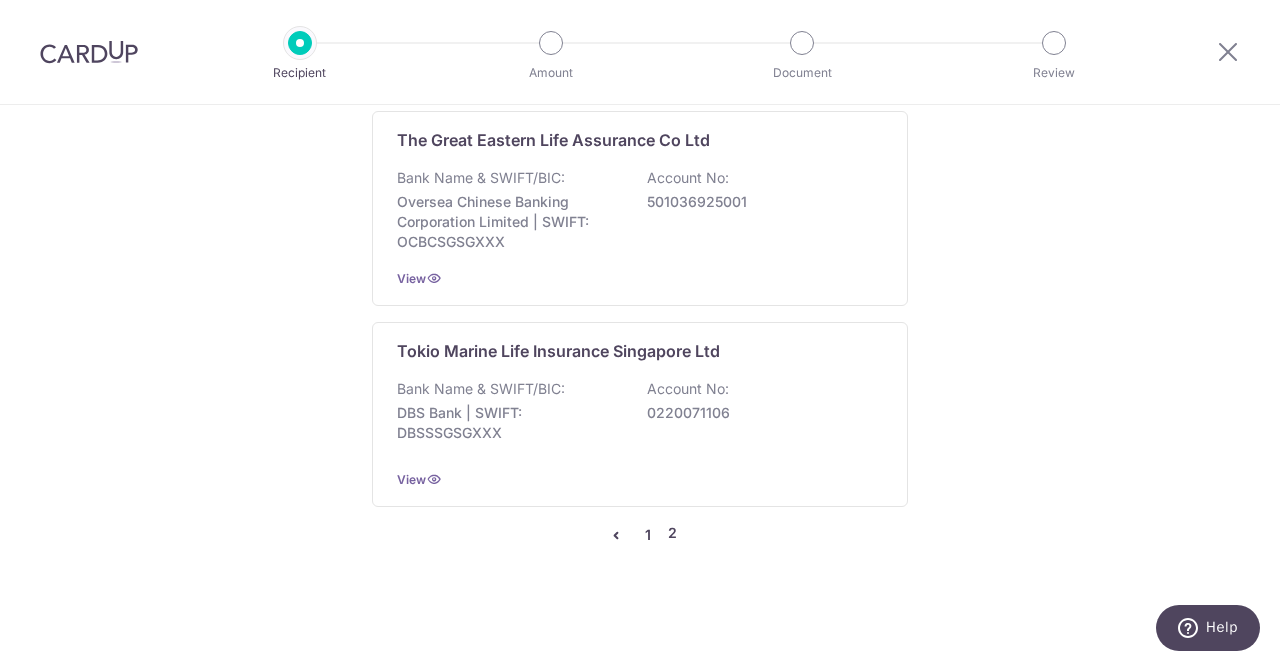 click on "1" at bounding box center [648, 535] 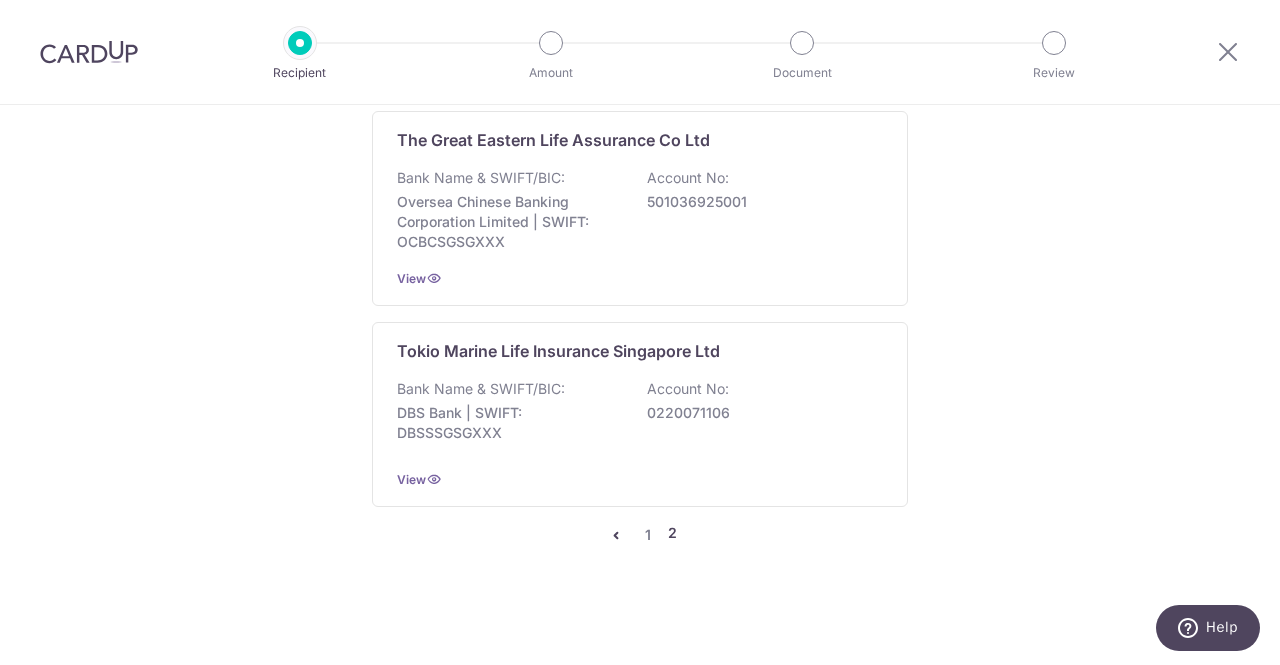 scroll, scrollTop: 0, scrollLeft: 0, axis: both 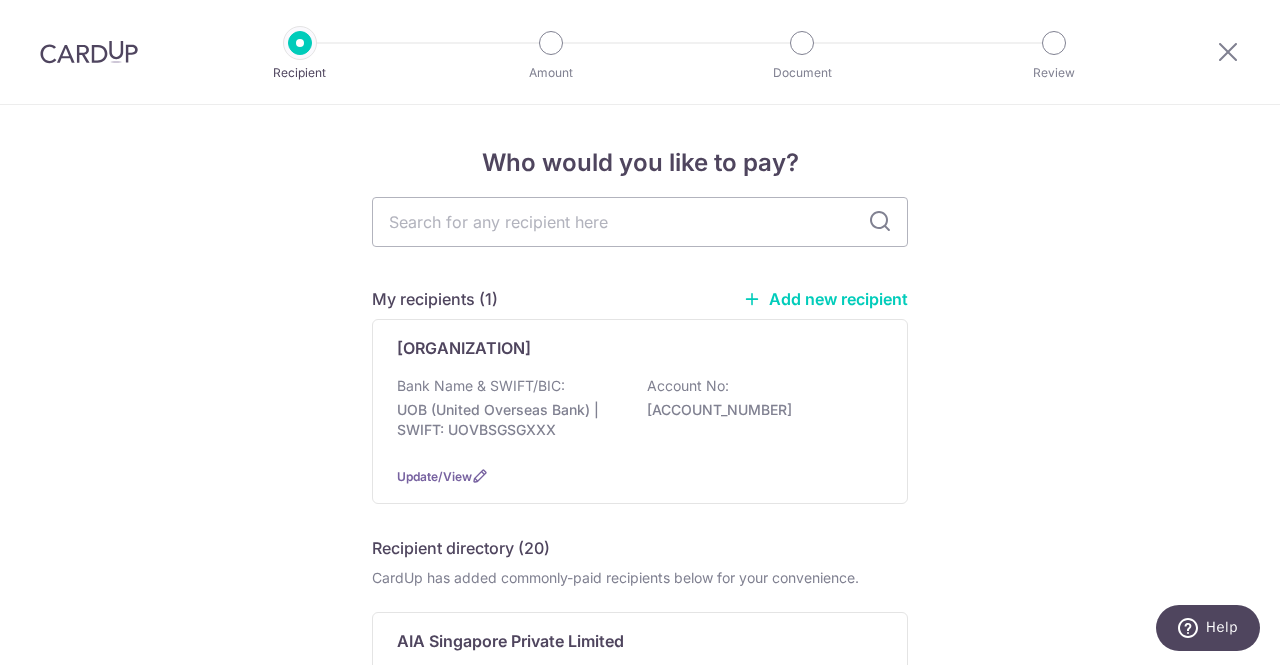 click on "Who would you like to pay?
My recipients (1)
Add new recipient
Tan Insurance Brokers Pte Ltd
Bank Name & SWIFT/BIC:
UOB (United Overseas Bank) | SWIFT: UOVBSGSGXXX
Account No:
3923028879
Update/View
Recipient directory (20)
CardUp has added commonly-paid recipients below for your convenience.
AIA Singapore Private Limited
Bank Name & SWIFT/BIC:
Citibank, N.A. | SWIFT: CITISGSGXXX
Account No:" at bounding box center [640, 1439] 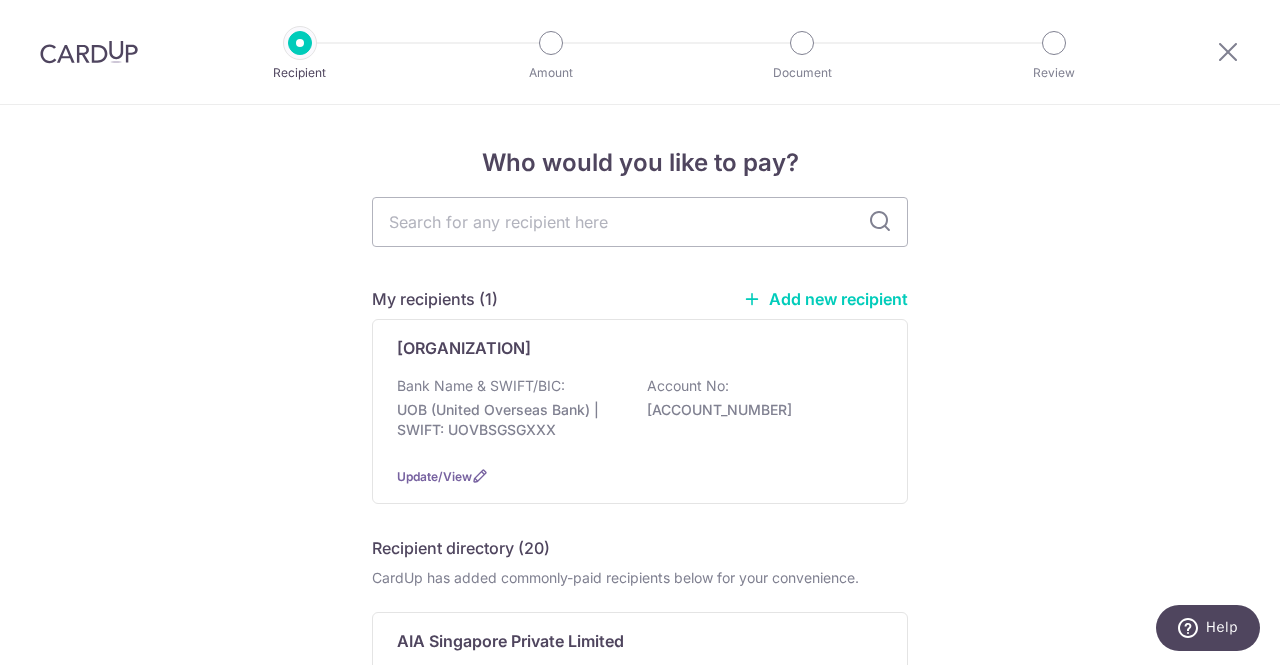 click on "Add new recipient" at bounding box center (825, 299) 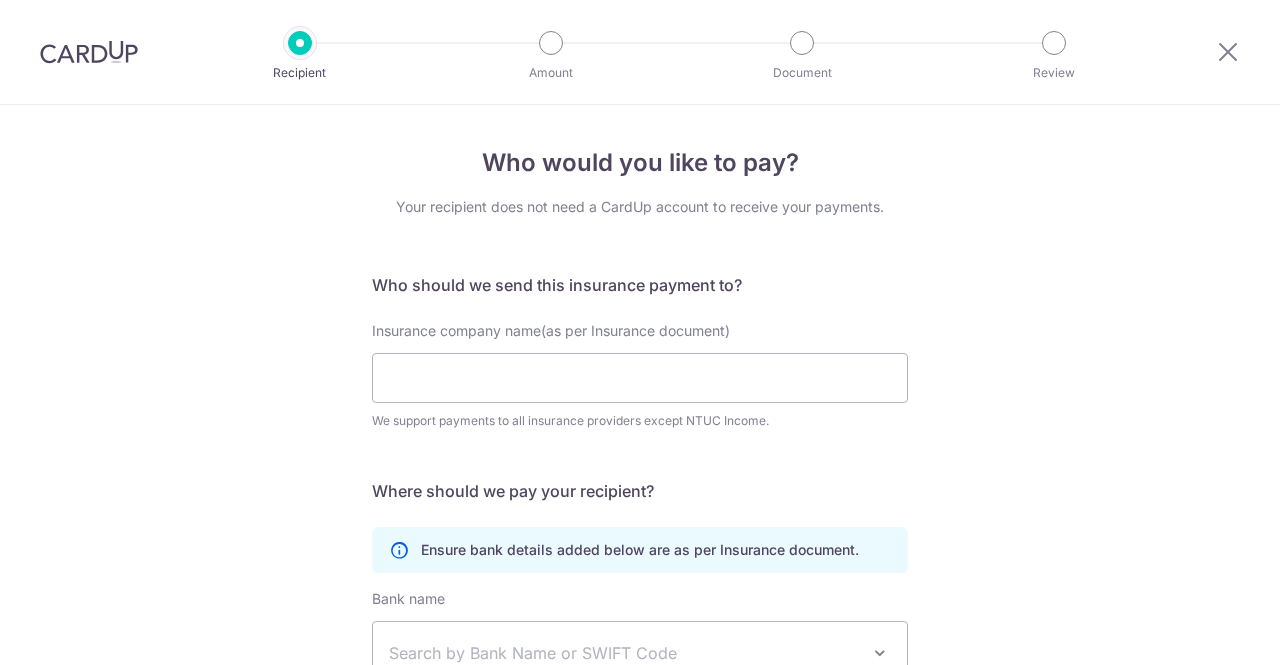 scroll, scrollTop: 0, scrollLeft: 0, axis: both 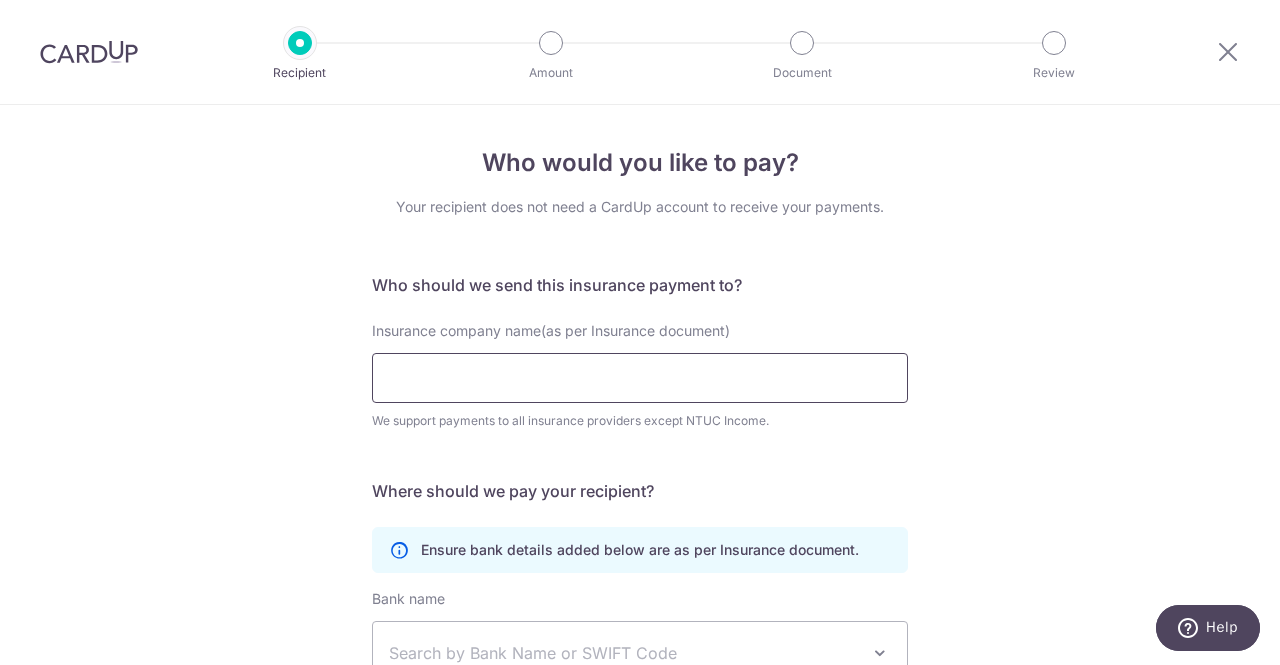 click on "Insurance company name(as per Insurance document)" at bounding box center [640, 378] 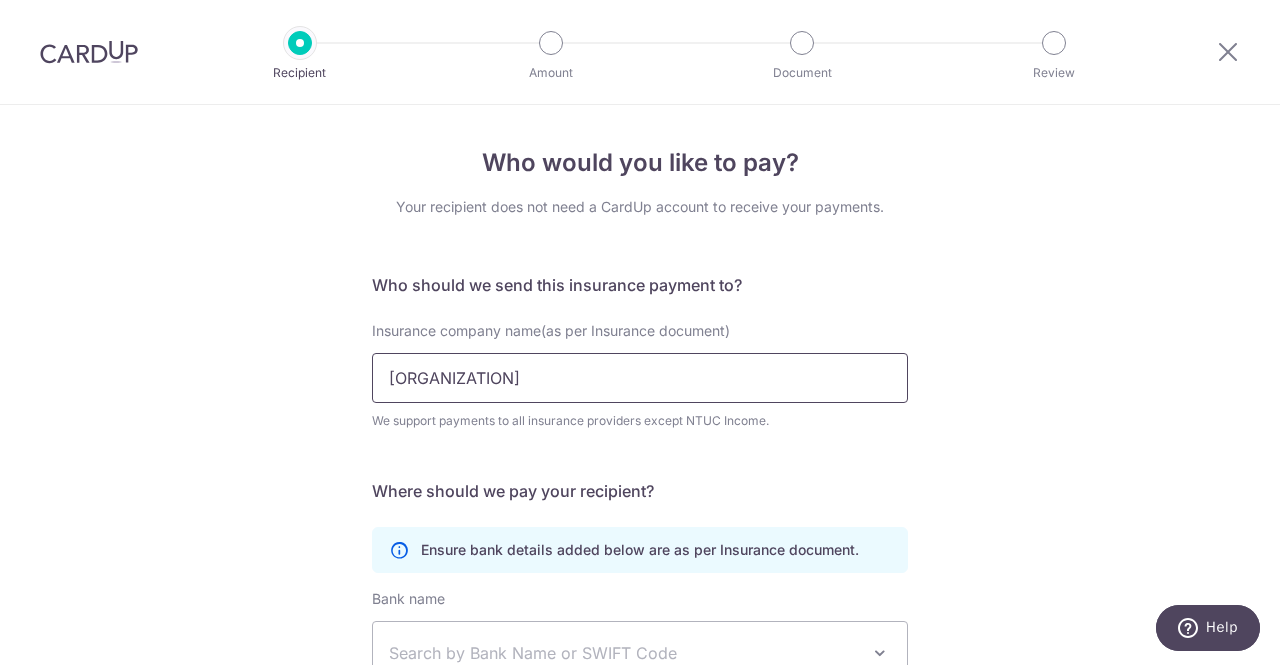 type on "MSIG Insurance (Singapore) Pte. Ltd." 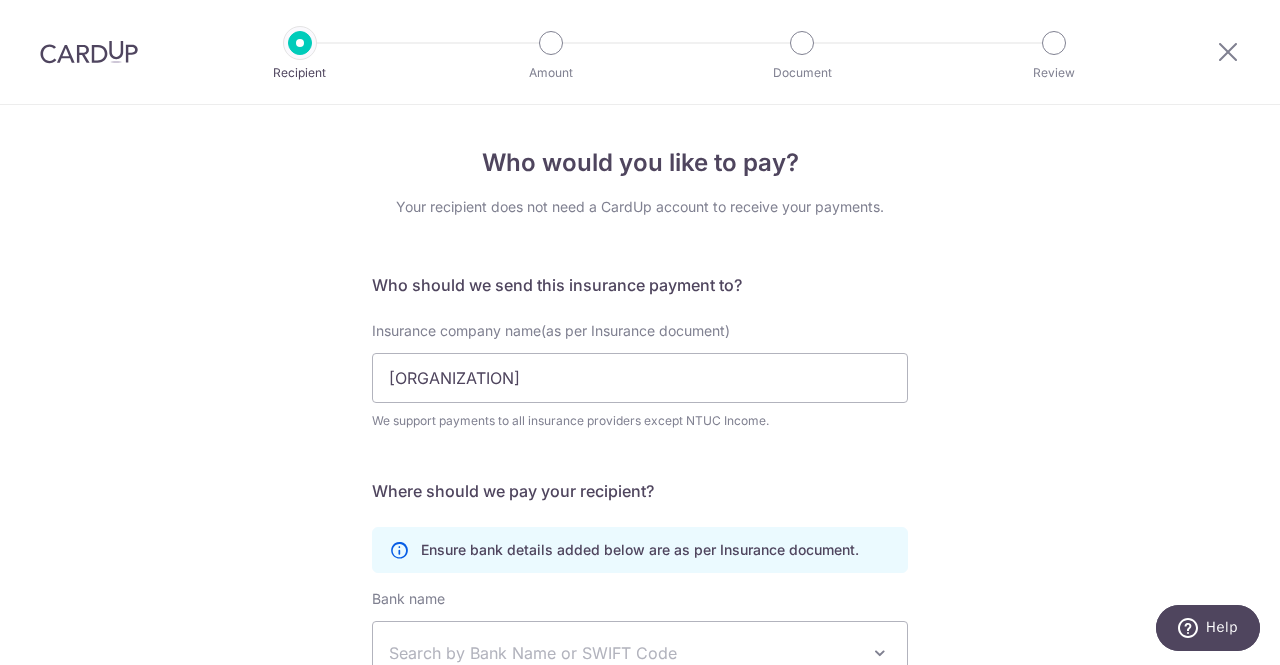 click on "Who should we send this insurance payment to?" at bounding box center (640, 285) 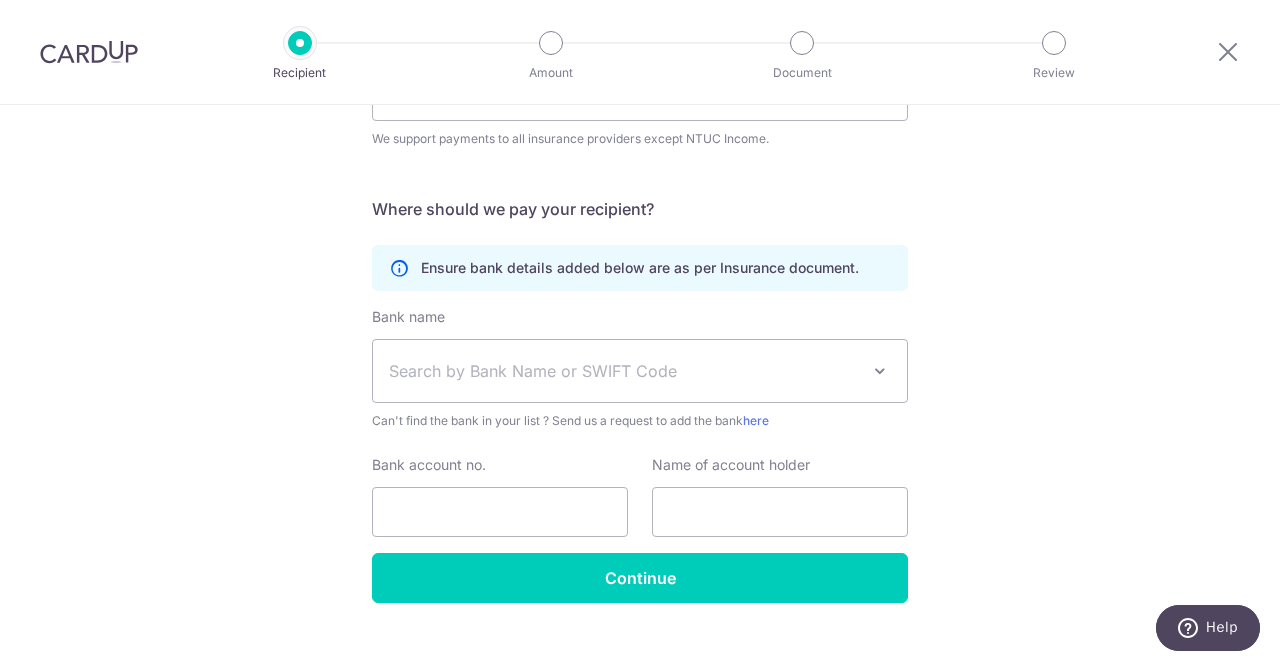 scroll, scrollTop: 300, scrollLeft: 0, axis: vertical 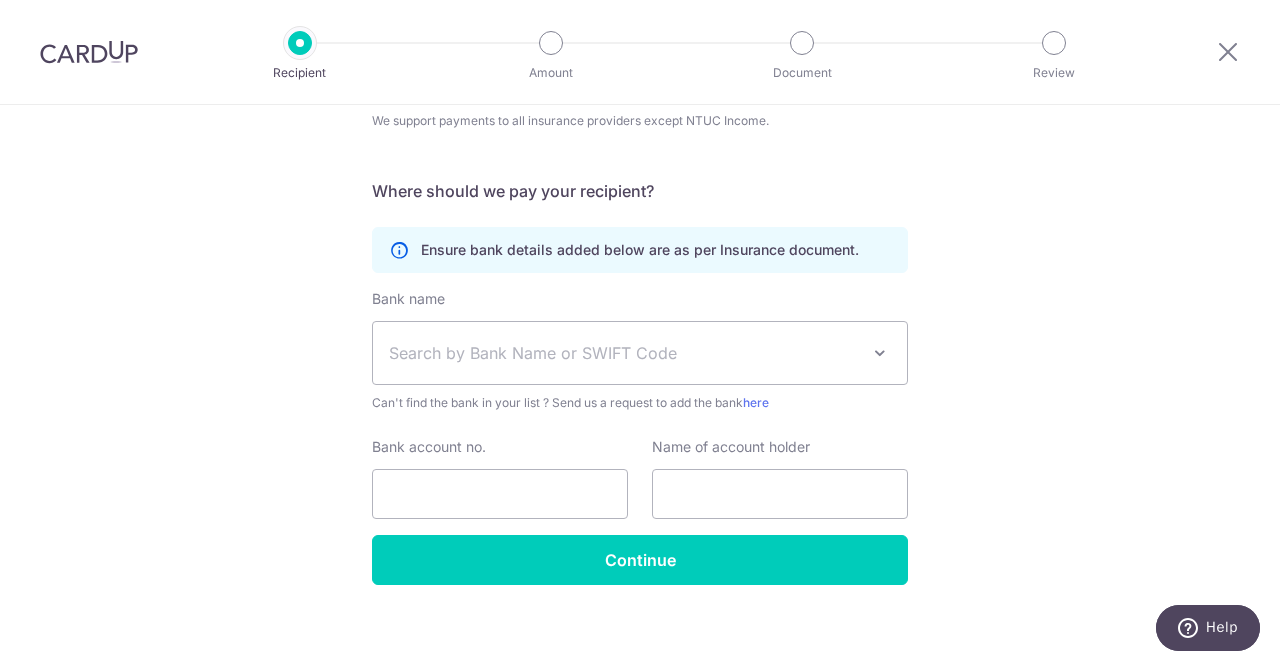 click on "Search by Bank Name or SWIFT Code" at bounding box center [640, 353] 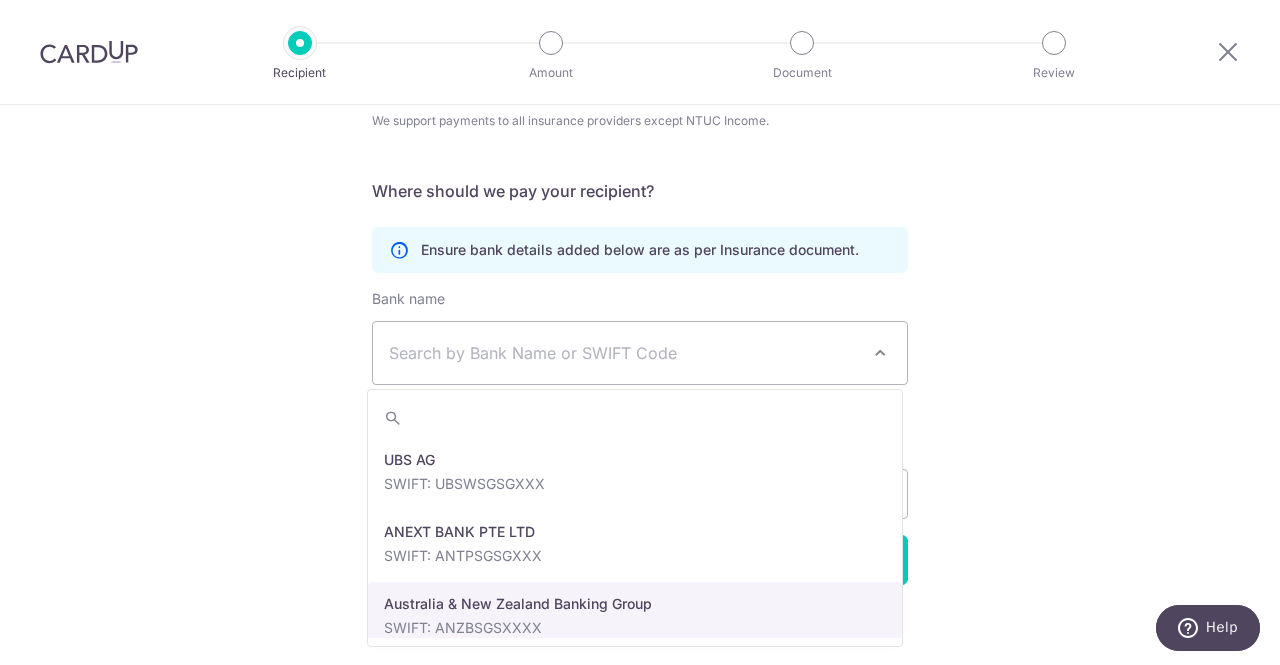 drag, startPoint x: 1150, startPoint y: 230, endPoint x: 1042, endPoint y: 242, distance: 108.66462 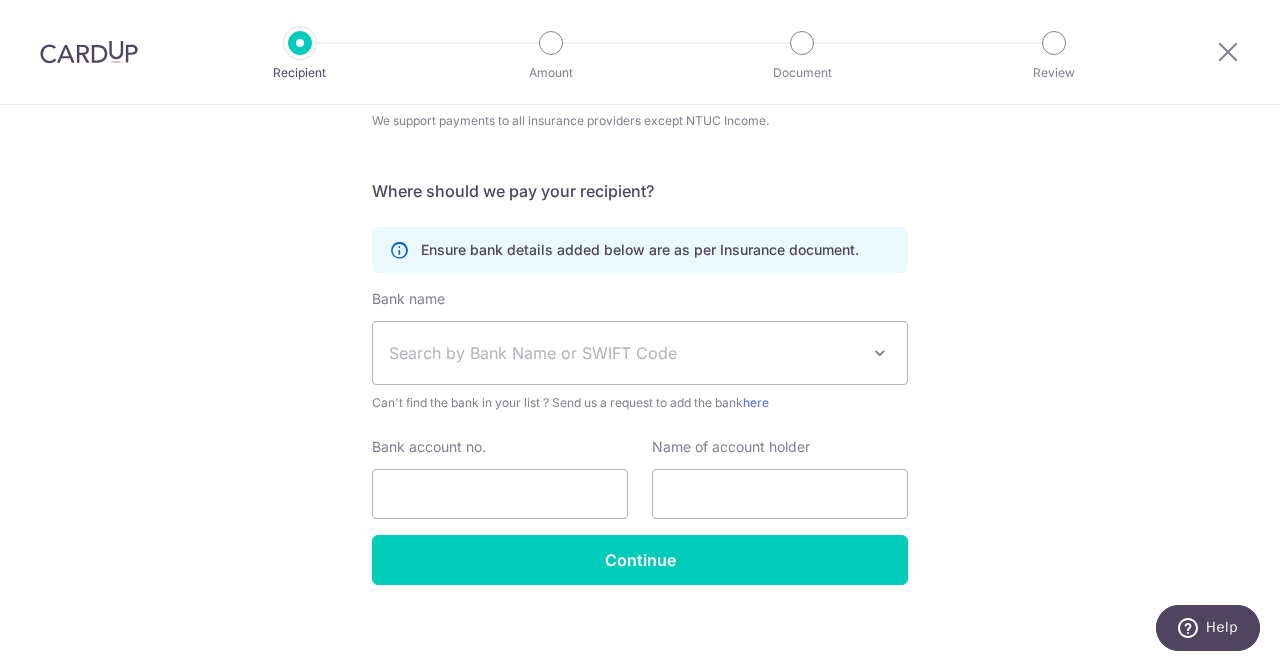 click on "Search by Bank Name or SWIFT Code" at bounding box center [640, 353] 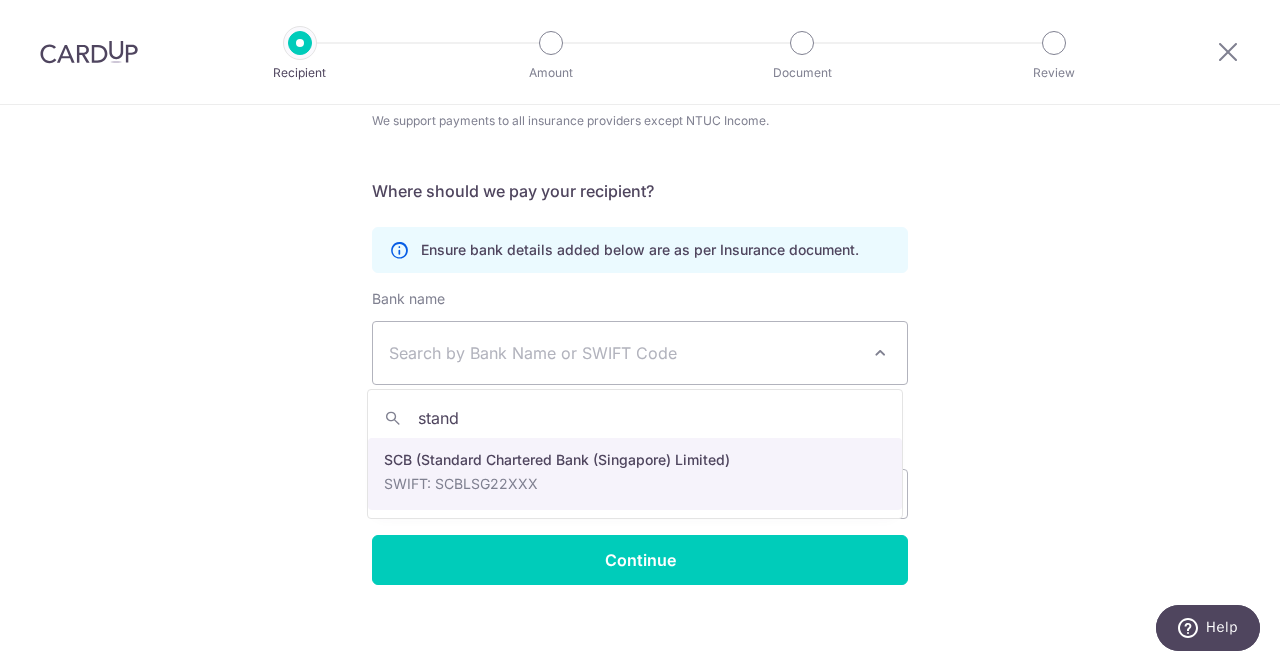 type on "stand" 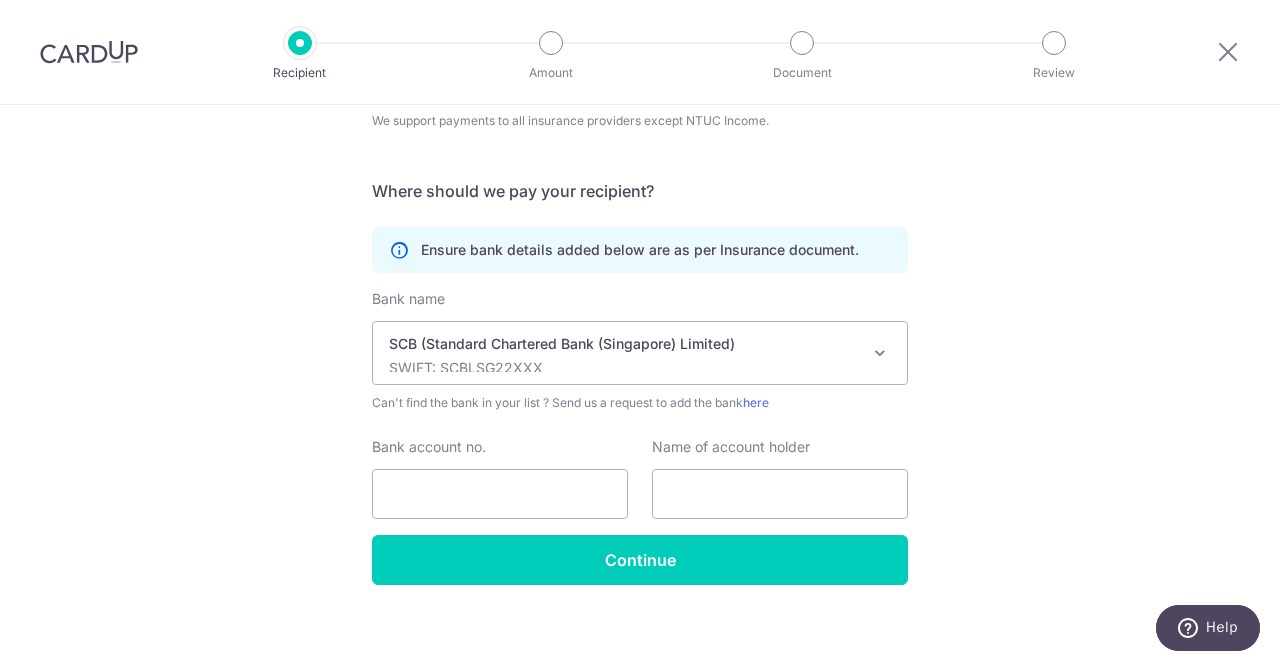 click on "Who would you like to pay?
Your recipient does not need a CardUp account to receive your payments.
Who should we send this insurance payment to?
Insurance company name(as per Insurance document)
MSIG Insurance (Singapore) Pte. Ltd.
We support payments to all insurance providers except NTUC Income.
Translation missing: en.no key
URL
Telephone
Where should we pay your recipient?
Ensure bank details added below are as per Insurance document." at bounding box center (640, 242) 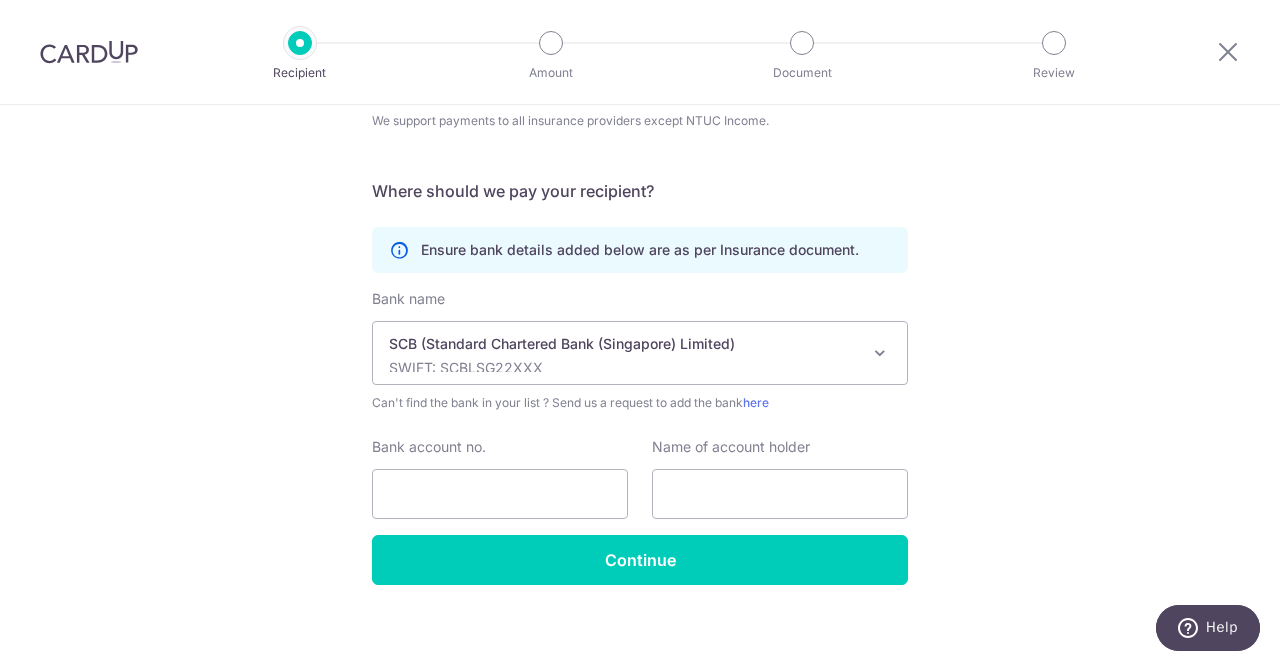 click on "Who would you like to pay?
Your recipient does not need a CardUp account to receive your payments.
Who should we send this insurance payment to?
Insurance company name(as per Insurance document)
MSIG Insurance (Singapore) Pte. Ltd.
We support payments to all insurance providers except NTUC Income.
Translation missing: en.no key
URL
Telephone
Where should we pay your recipient?
Ensure bank details added below are as per Insurance document." at bounding box center [640, 242] 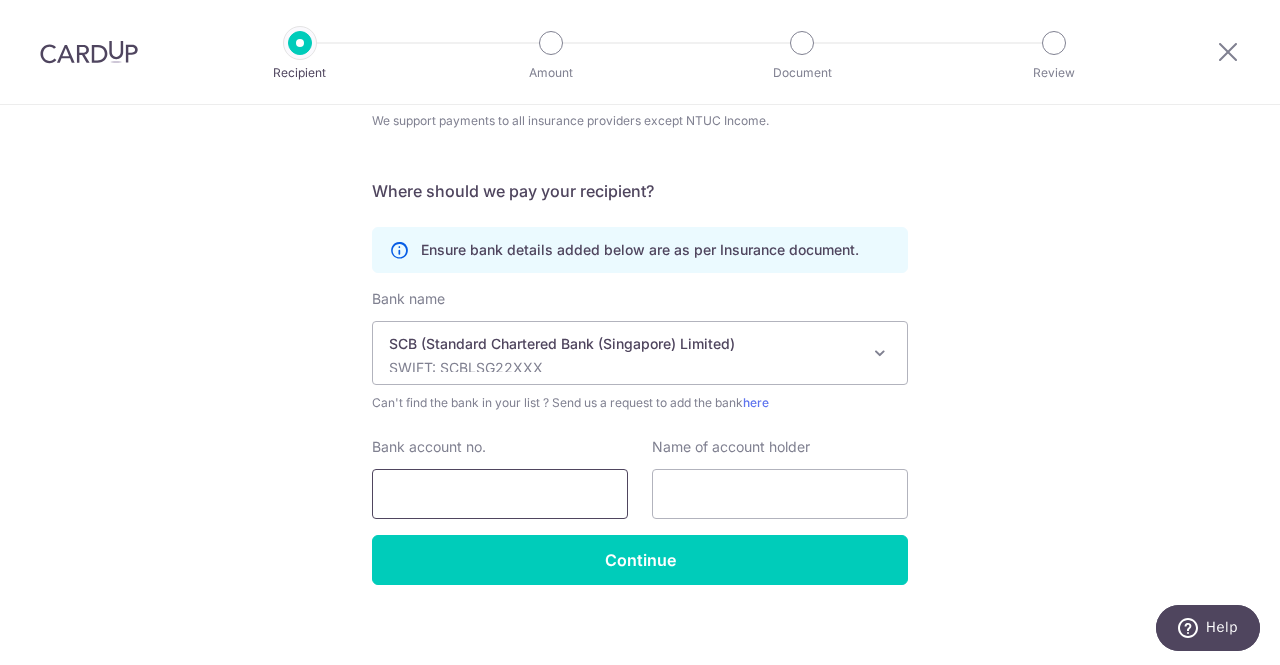 click on "Bank account no." at bounding box center (500, 494) 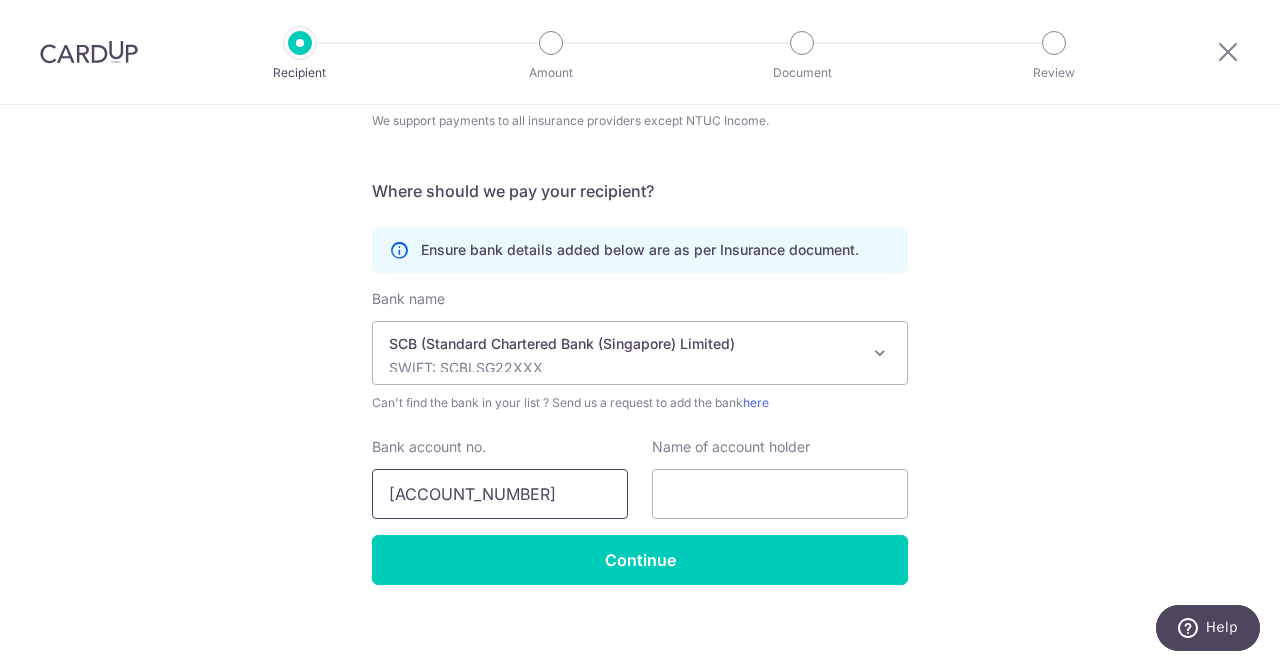 click on "01-013-4325-6" at bounding box center (500, 494) 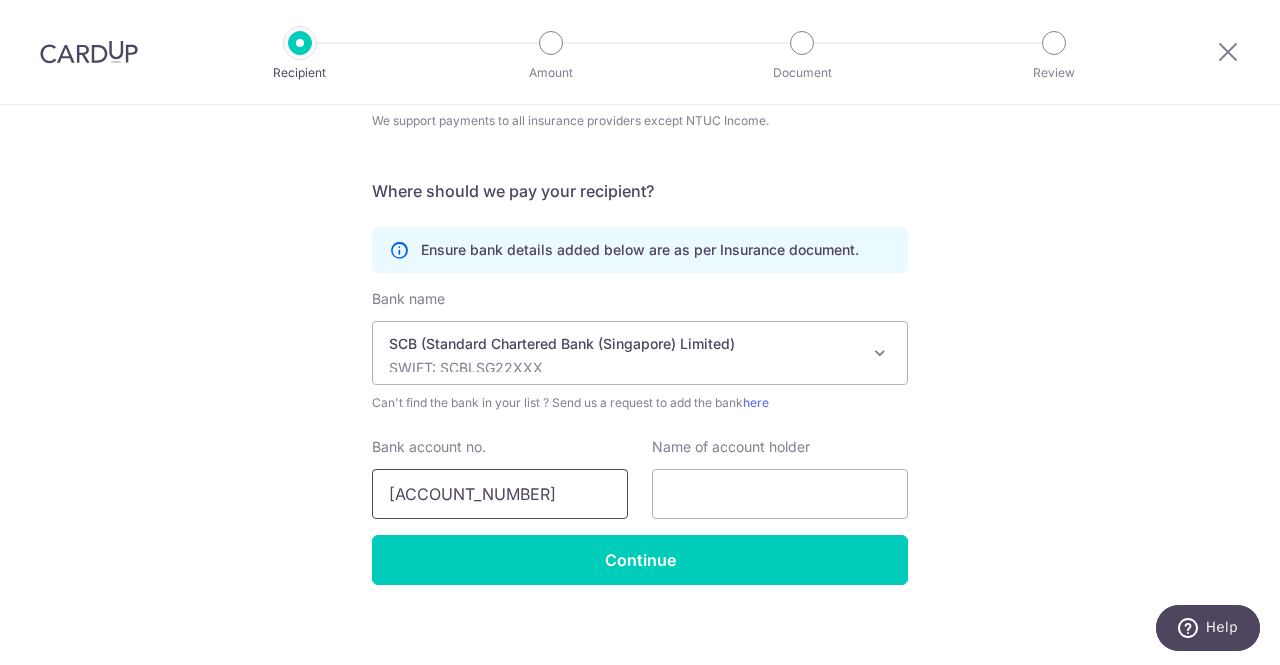 click on "01-013-43256" at bounding box center (500, 494) 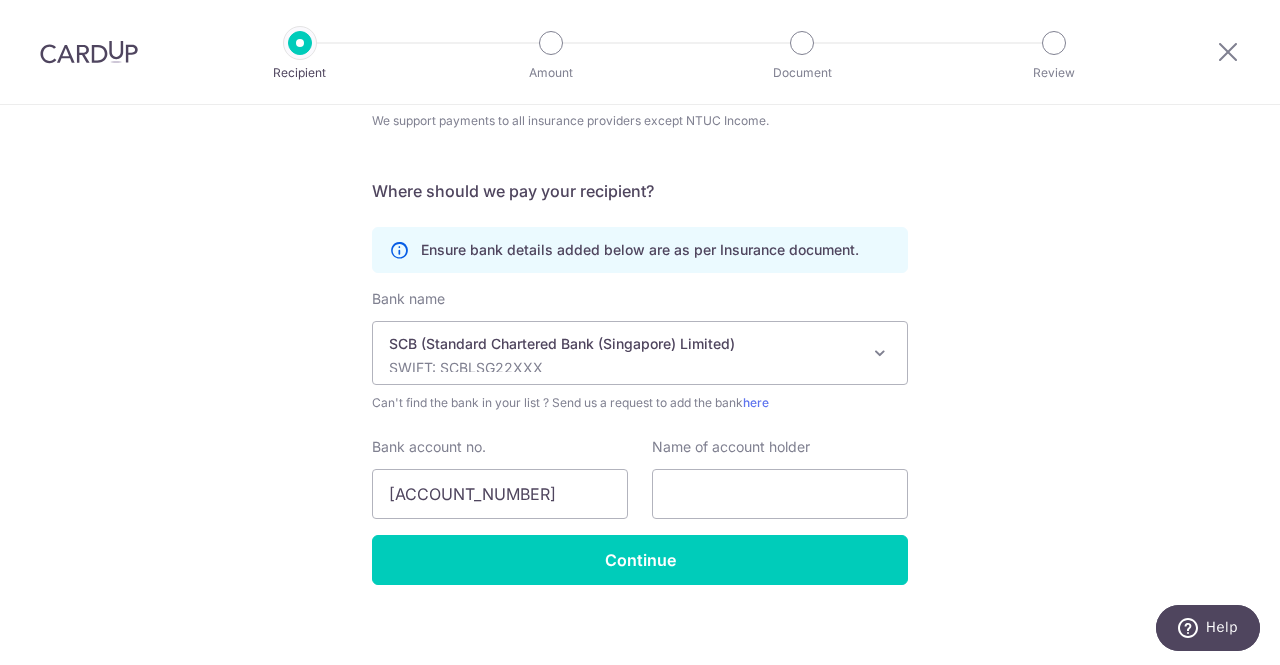 click on "Who would you like to pay?
Your recipient does not need a CardUp account to receive your payments.
Who should we send this insurance payment to?
Insurance company name(as per Insurance document)
MSIG Insurance (Singapore) Pte. Ltd.
We support payments to all insurance providers except NTUC Income.
Translation missing: en.no key
URL
Telephone
Where should we pay your recipient?
Ensure bank details added below are as per Insurance document." at bounding box center (640, 242) 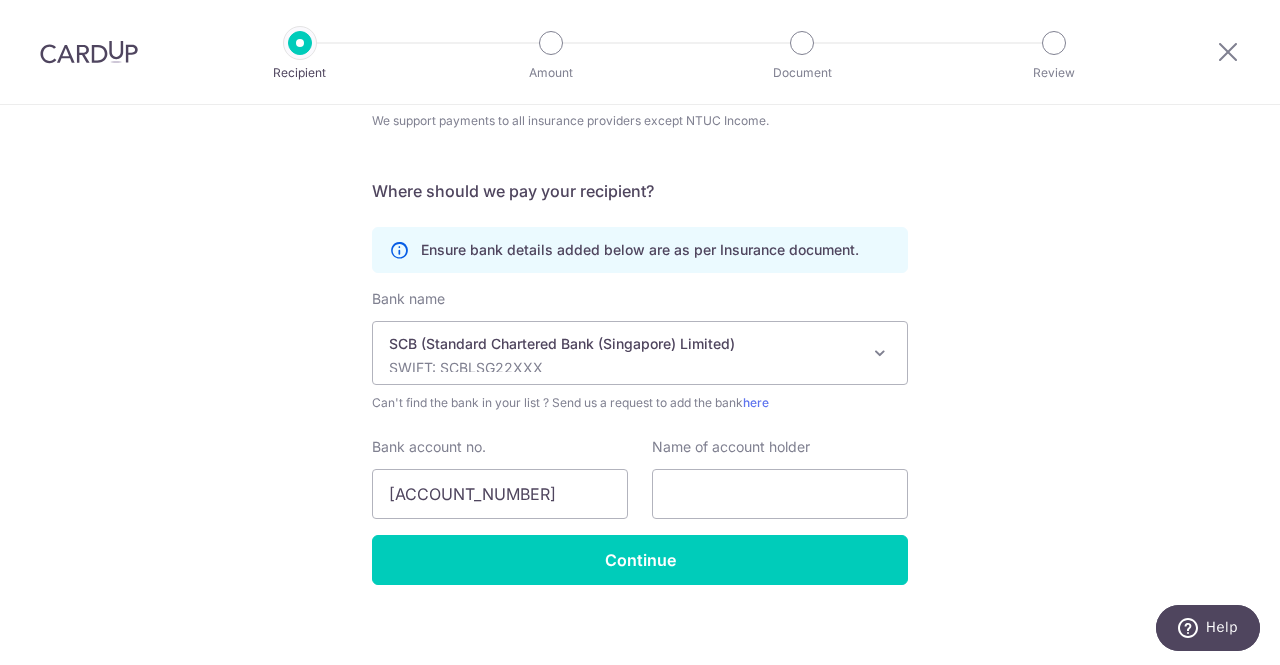 drag, startPoint x: 1149, startPoint y: 272, endPoint x: 1122, endPoint y: 285, distance: 29.966648 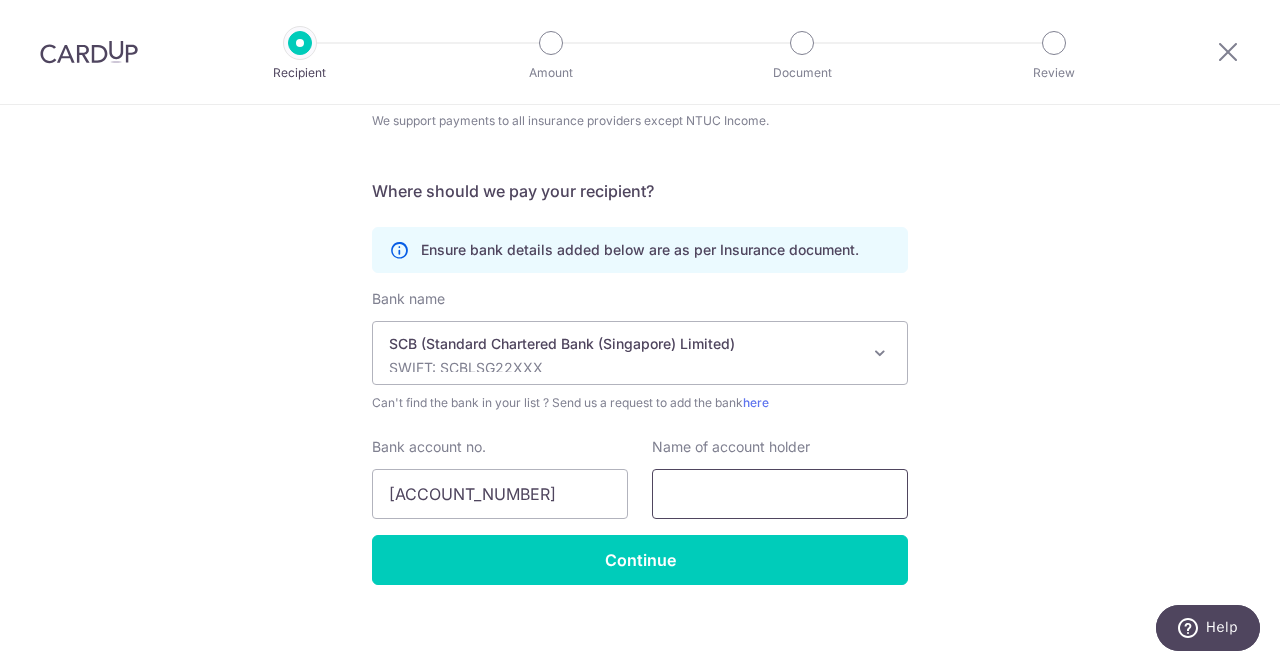 click at bounding box center [780, 494] 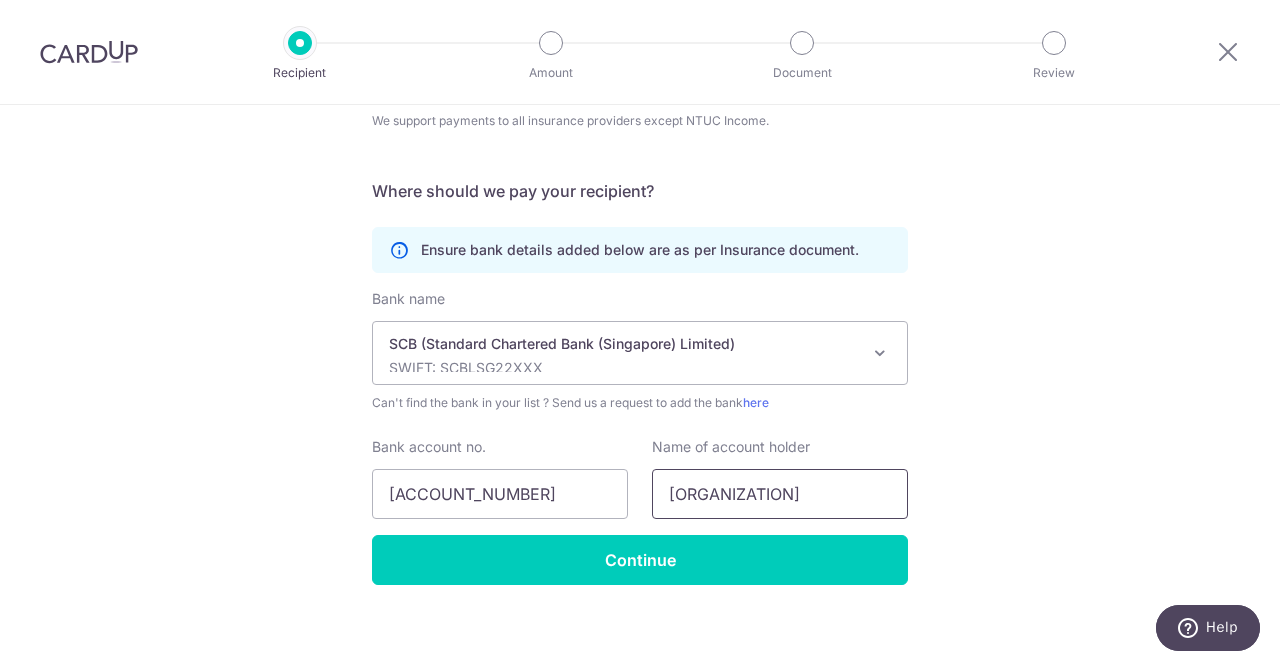 scroll, scrollTop: 0, scrollLeft: 57, axis: horizontal 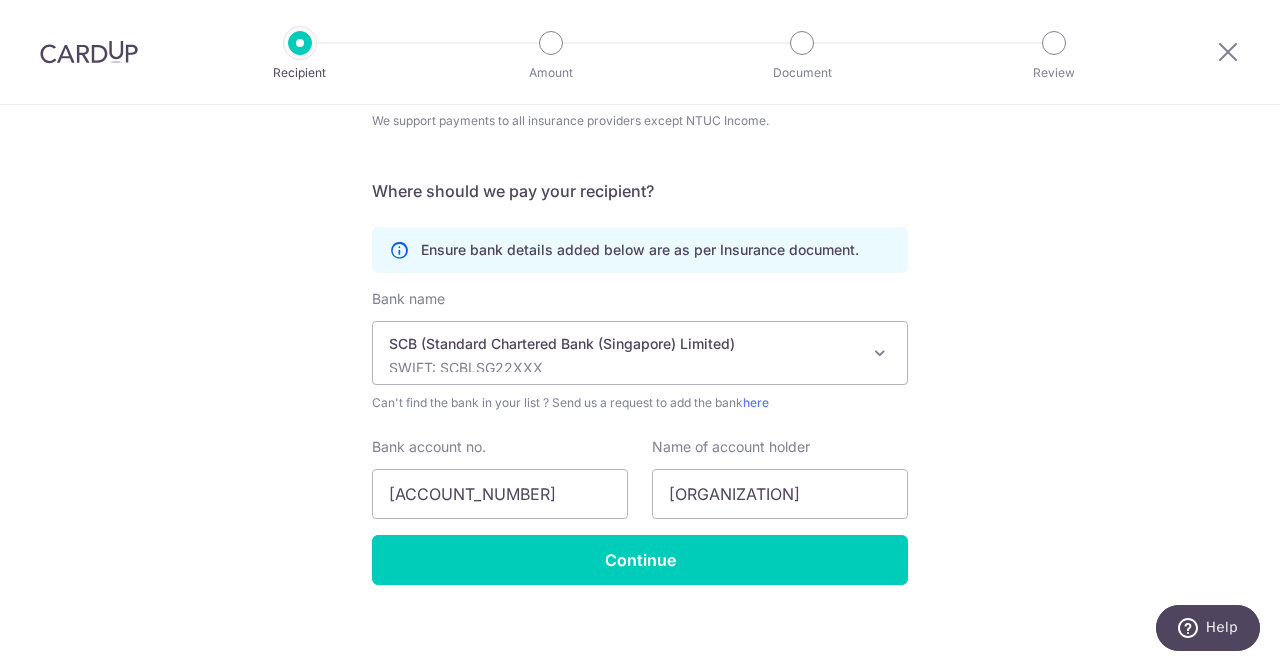 click on "Who would you like to pay?
Your recipient does not need a CardUp account to receive your payments.
Who should we send this insurance payment to?
Insurance company name(as per Insurance document)
MSIG Insurance (Singapore) Pte. Ltd.
We support payments to all insurance providers except NTUC Income.
Translation missing: en.no key
URL
Telephone
Where should we pay your recipient?
Ensure bank details added below are as per Insurance document." at bounding box center (640, 242) 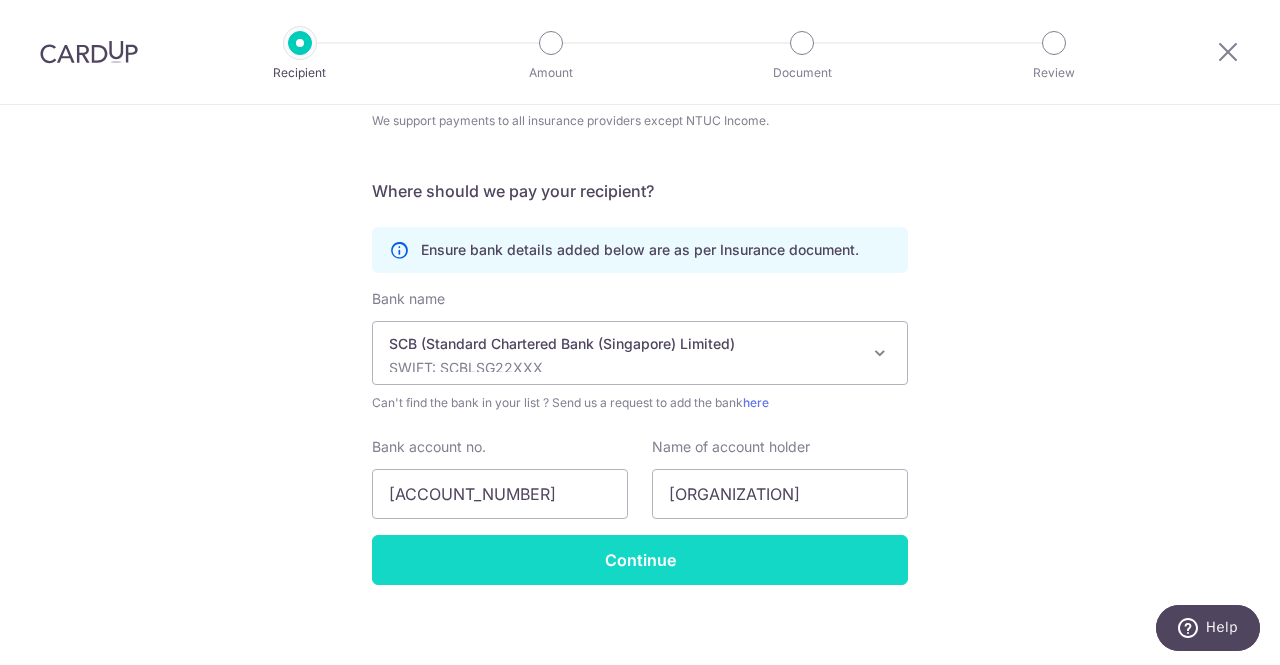 click on "Continue" at bounding box center [640, 560] 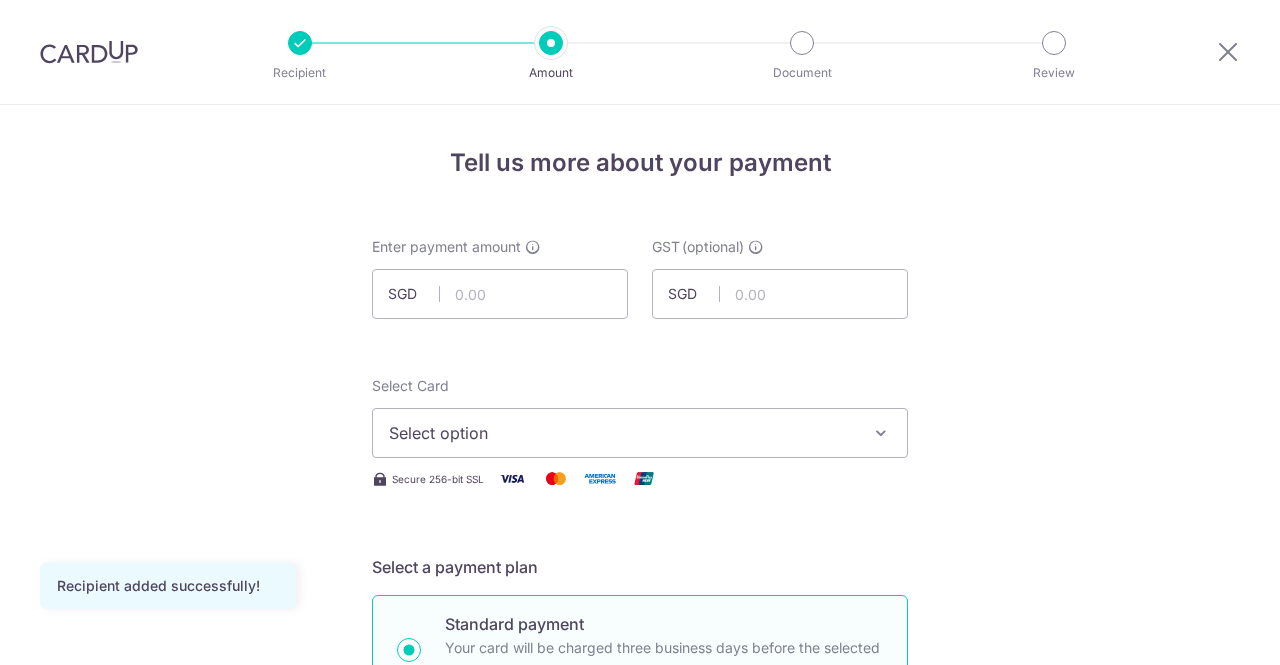 click at bounding box center (500, 294) 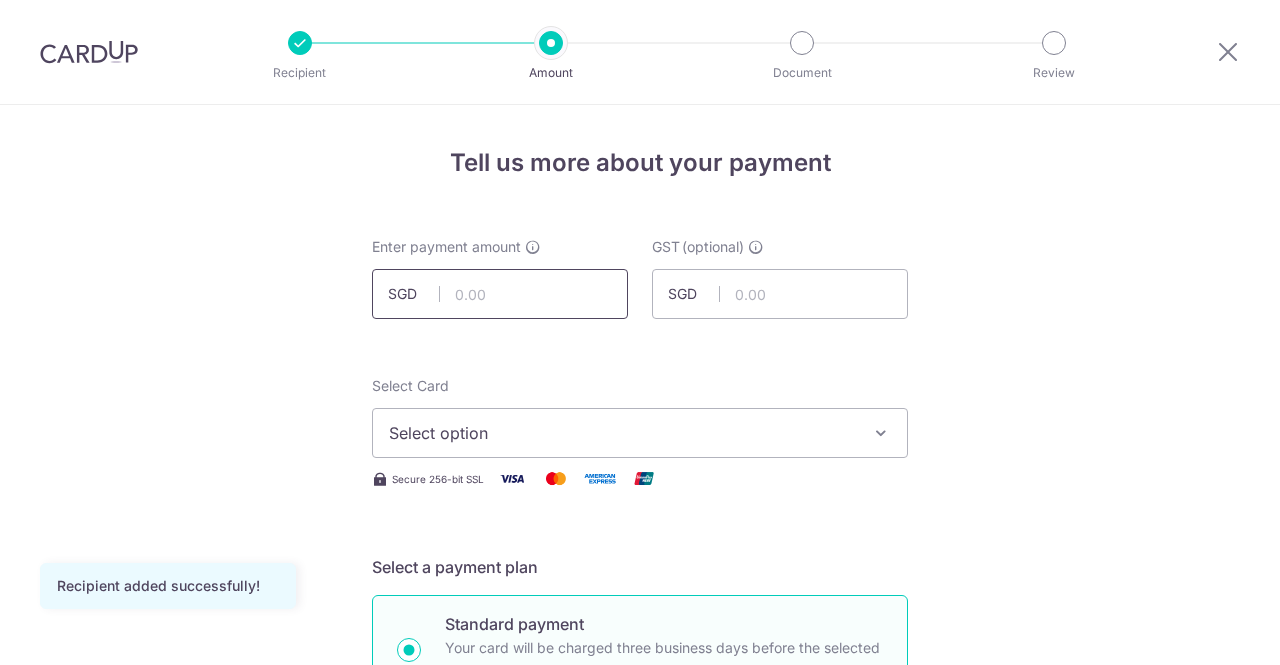 scroll, scrollTop: 0, scrollLeft: 0, axis: both 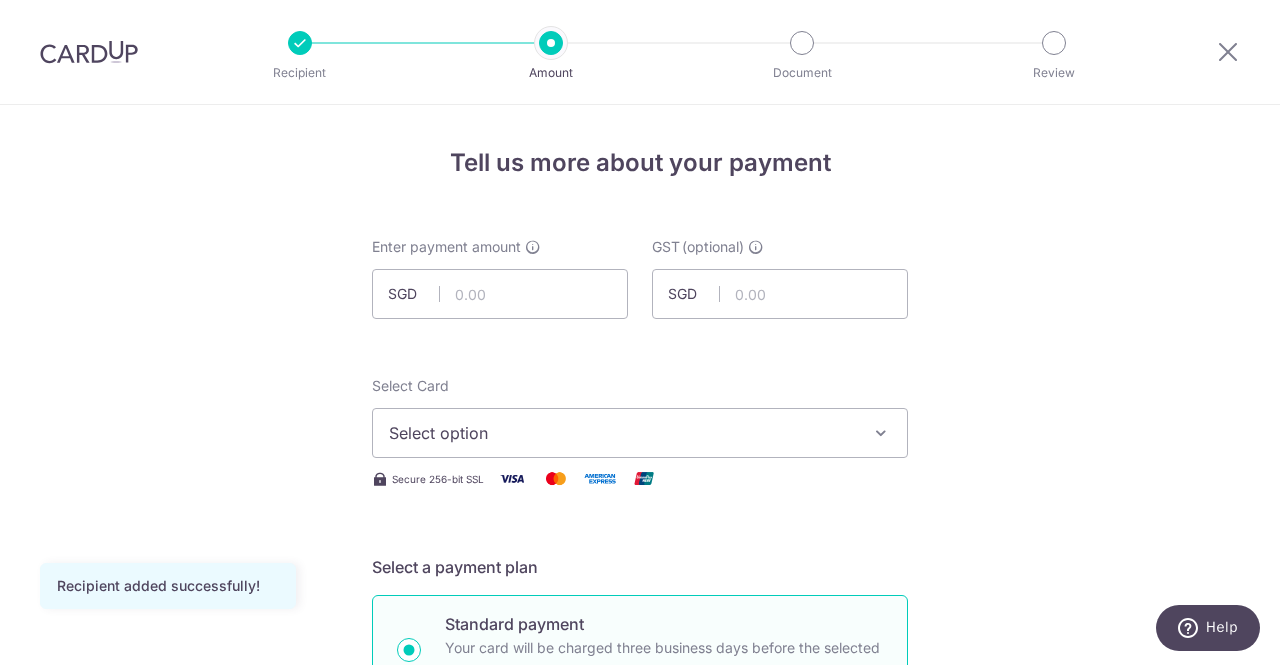 click on "Tell us more about your payment
Enter payment amount
SGD
GST
(optional)
SGD
Recipient added successfully!
Select Card
Select option
Add credit card
Your Cards
**** 1915
Secure 256-bit SSL" at bounding box center (640, 1076) 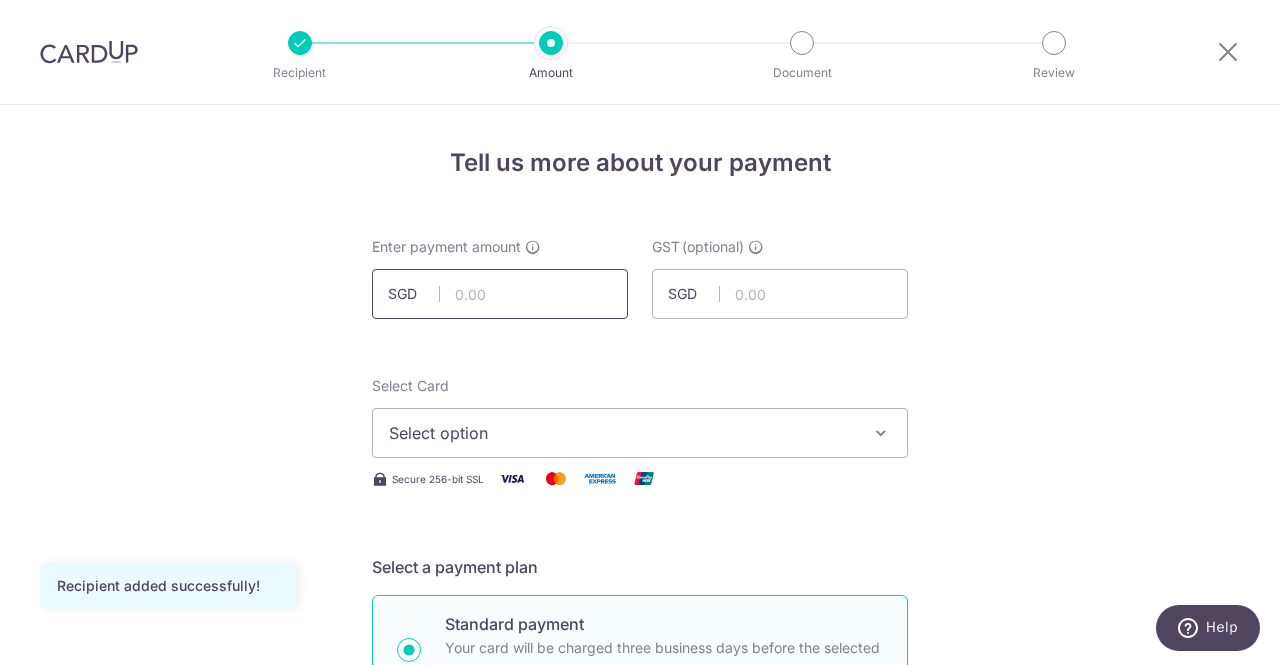 click at bounding box center [500, 294] 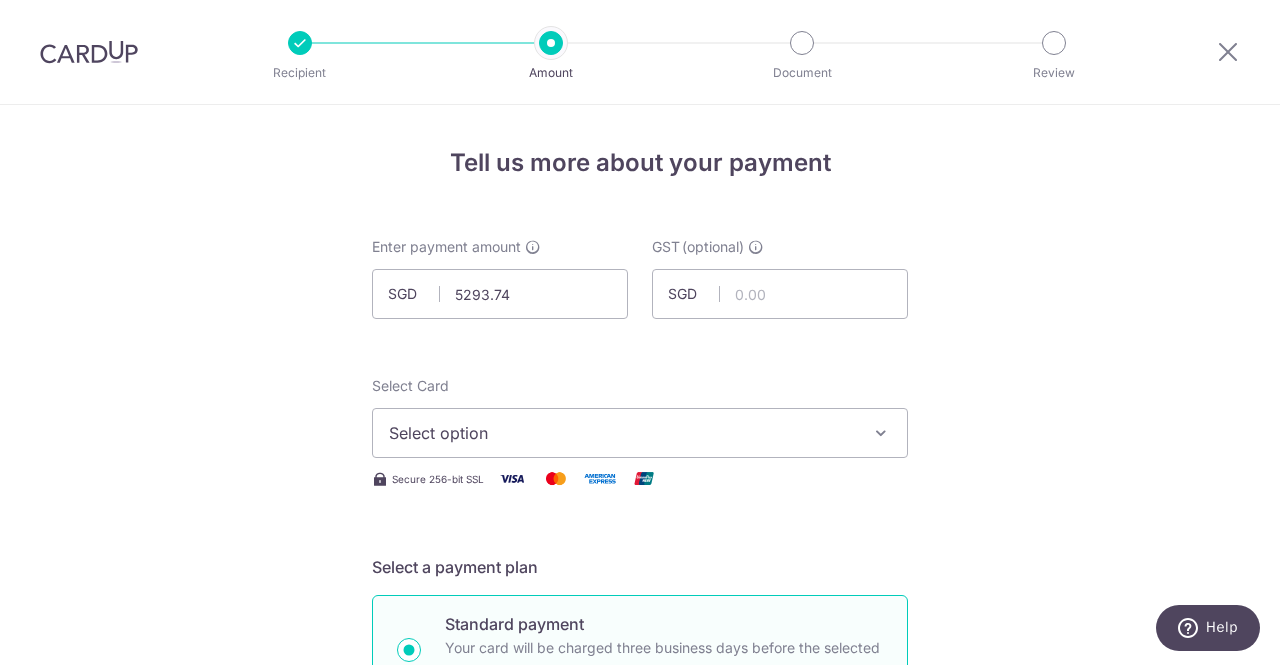 type on "5,293.74" 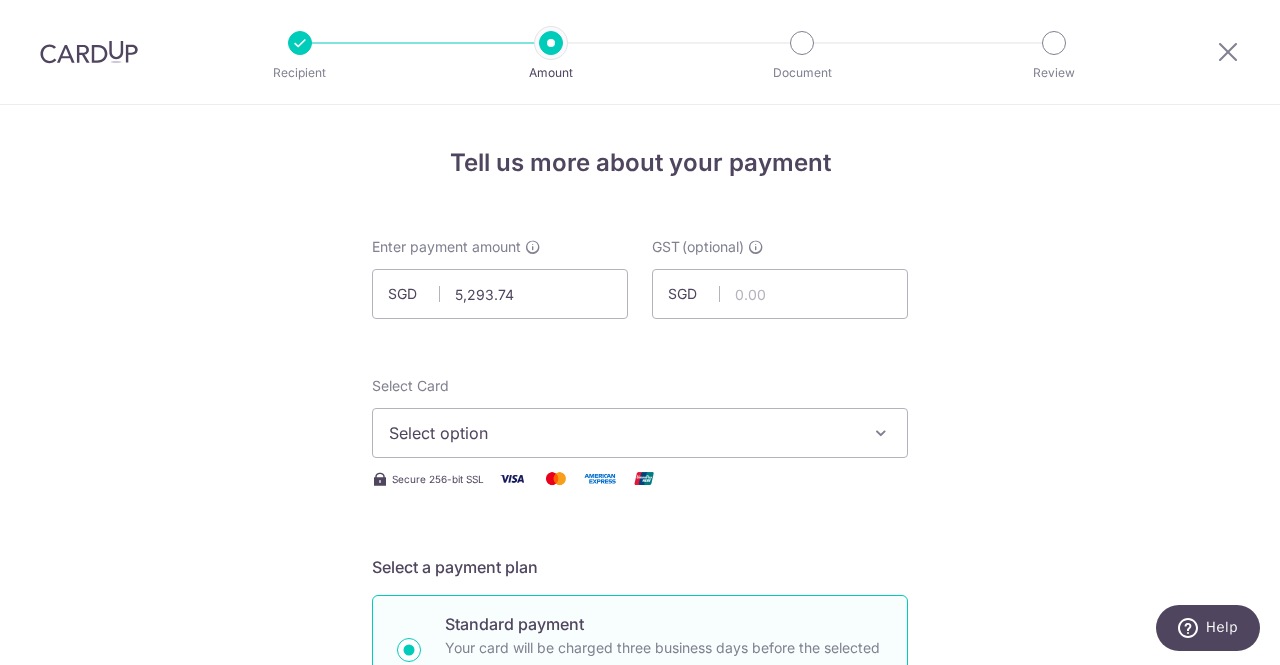 click on "Tell us more about your payment
Enter payment amount
SGD
5,293.74
5293.74
GST
(optional)
SGD
Recipient added successfully!
Select Card
Select option
Add credit card
Your Cards
**** 1915
Secure 256-bit SSL" at bounding box center [640, 1076] 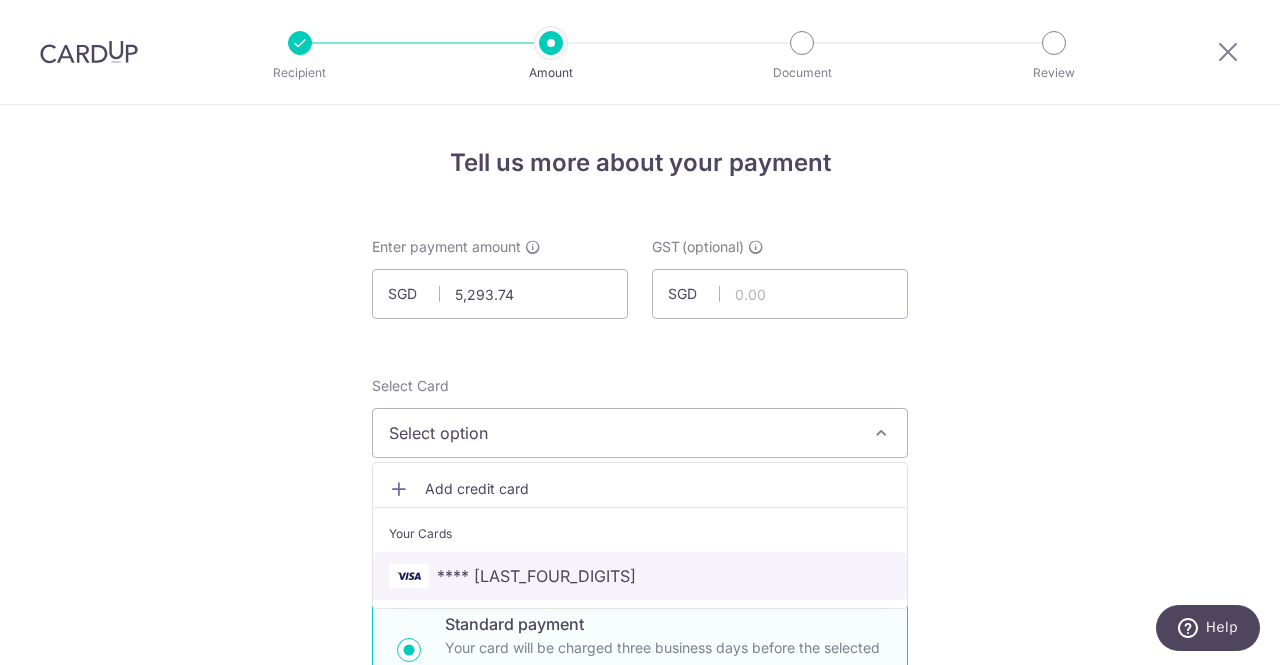 click on "**** 1915" at bounding box center (640, 576) 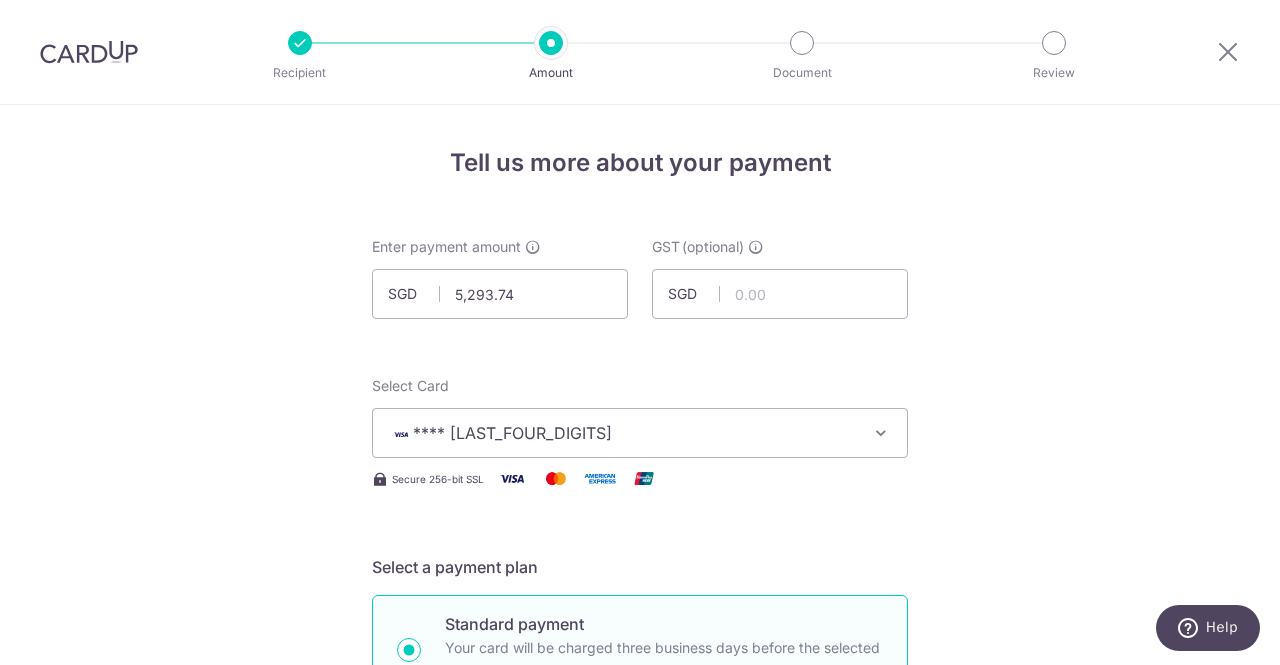 click on "Tell us more about your payment
Enter payment amount
SGD
5,293.74
5293.74
GST
(optional)
SGD
Recipient added successfully!
Select Card
**** 1915
Add credit card
Your Cards
**** 1915
Secure 256-bit SSL" at bounding box center (640, 1076) 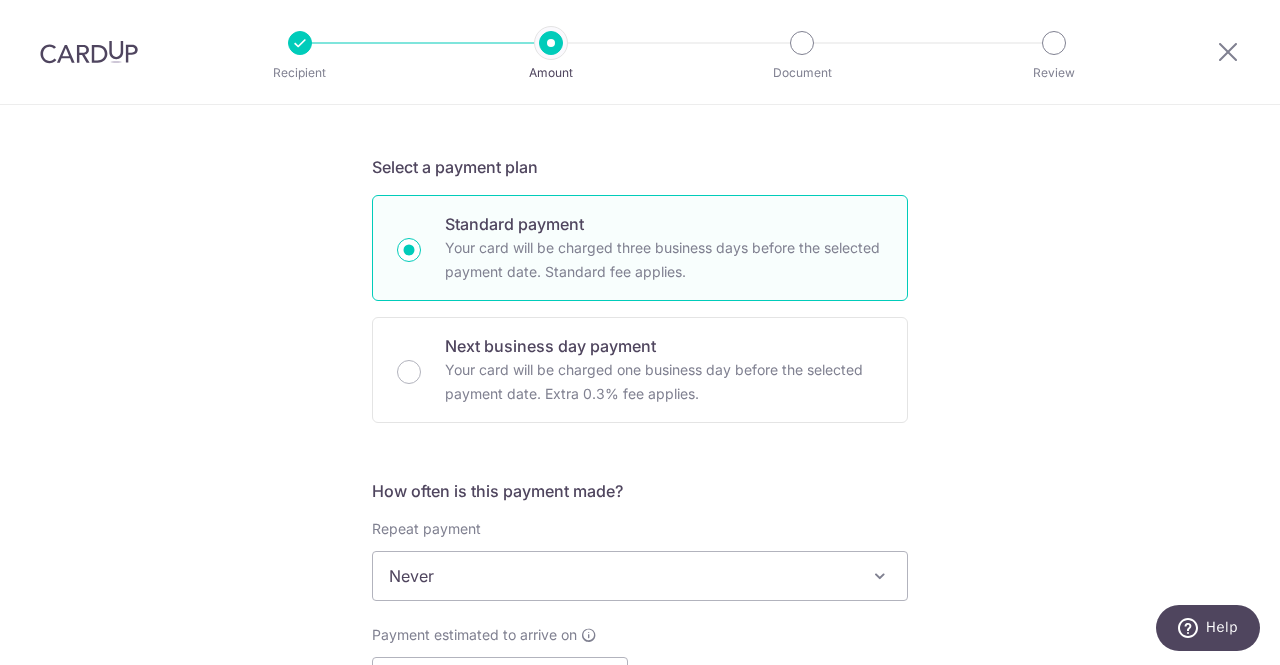 scroll, scrollTop: 600, scrollLeft: 0, axis: vertical 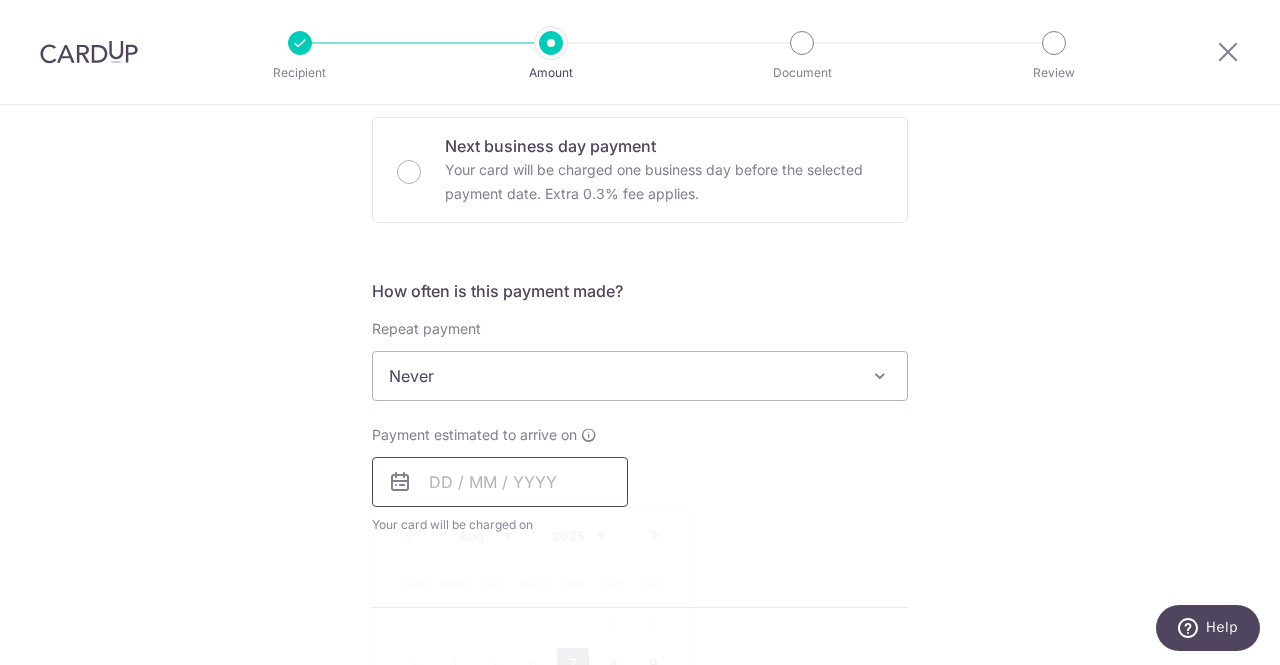 click at bounding box center (500, 482) 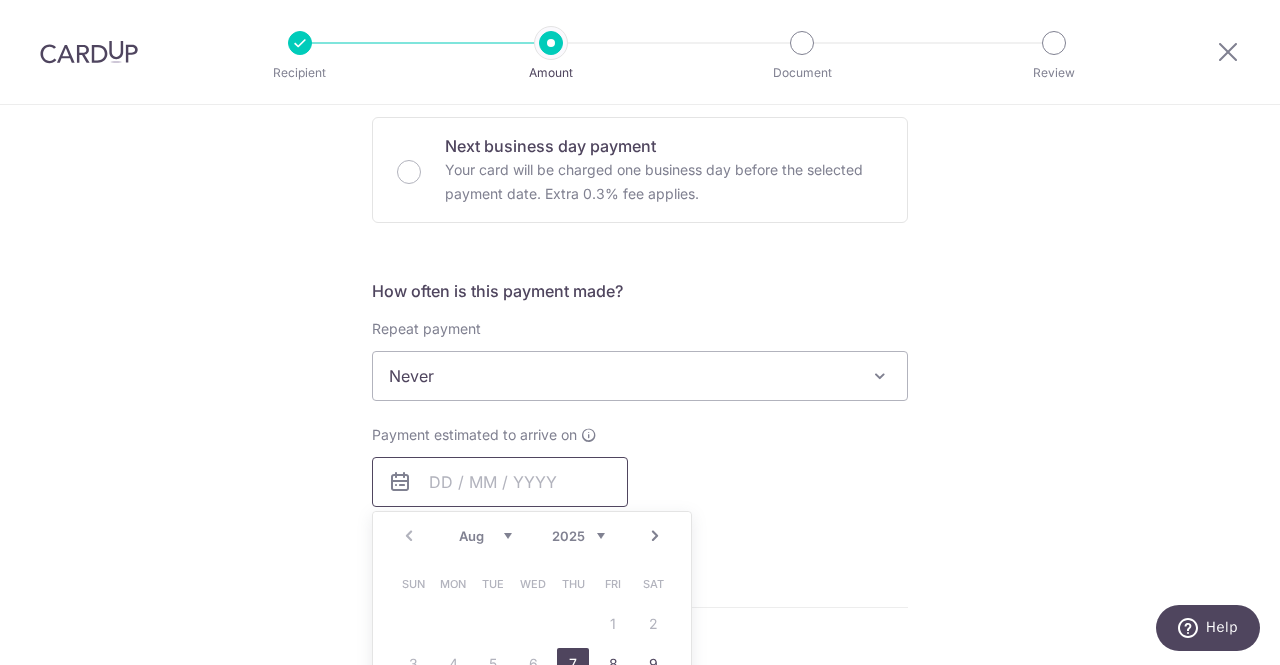 scroll, scrollTop: 700, scrollLeft: 0, axis: vertical 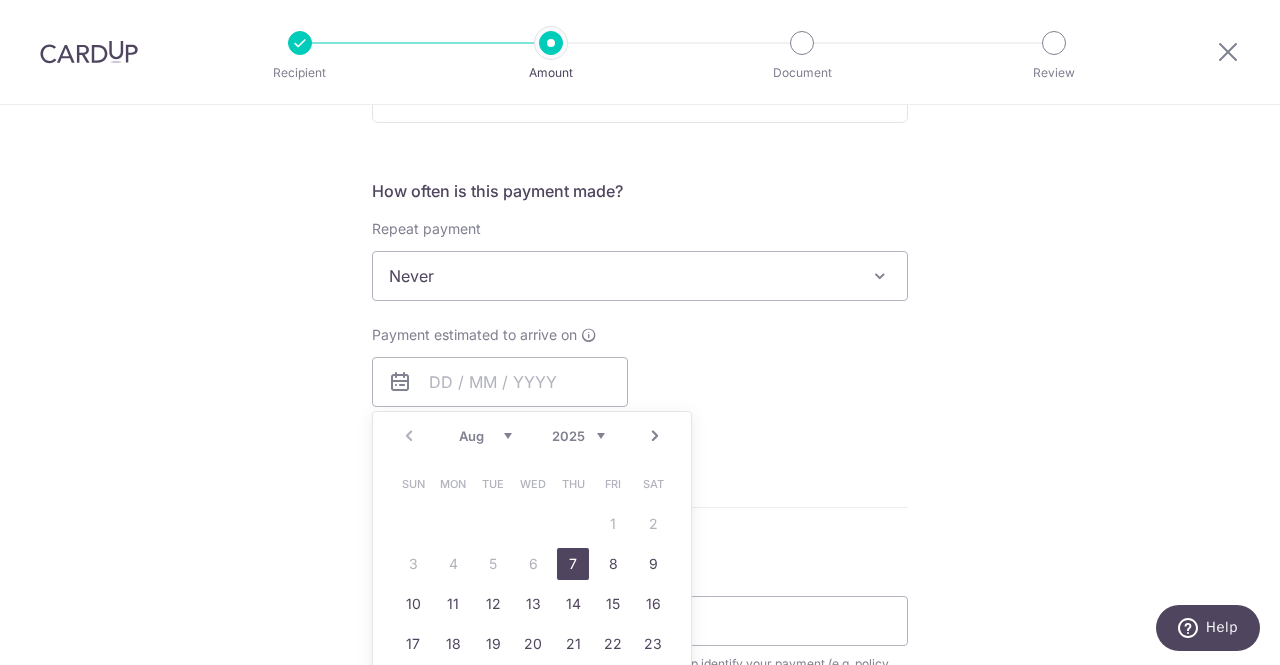 click on "7" at bounding box center [573, 564] 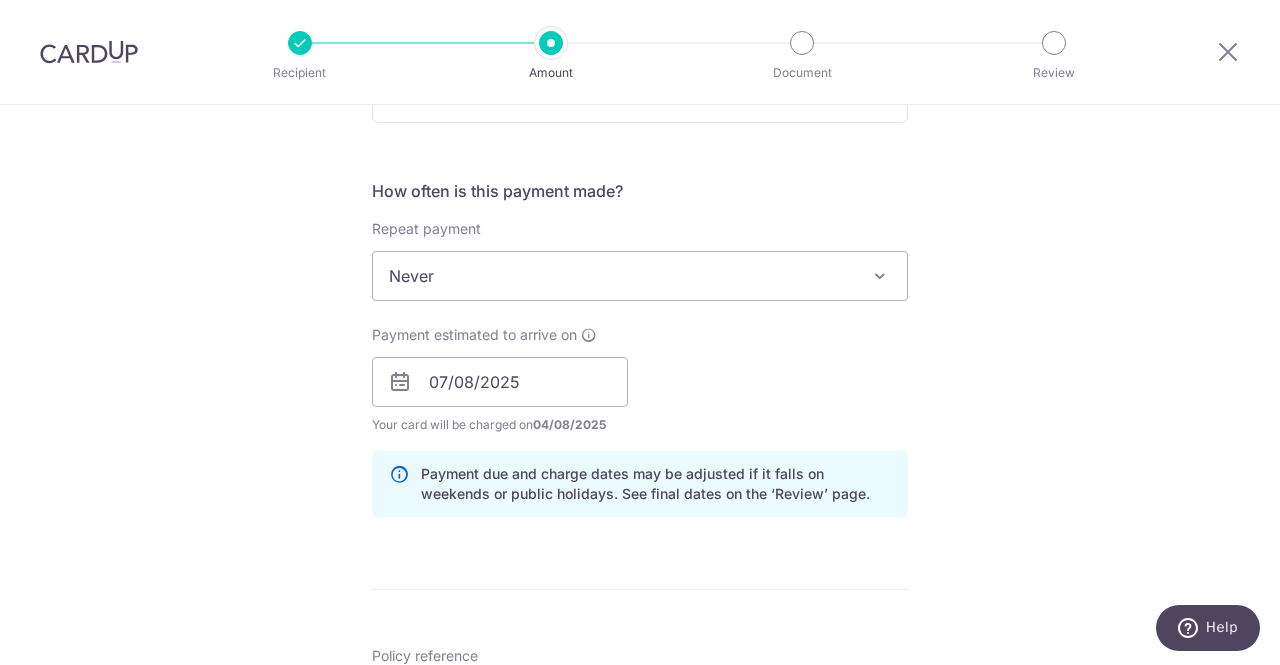 click on "Tell us more about your payment
Enter payment amount
SGD
5,293.74
5293.74
GST
(optional)
SGD
Recipient added successfully!
Select Card
**** 1915
Add credit card
Your Cards
**** 1915
Secure 256-bit SSL" at bounding box center [640, 417] 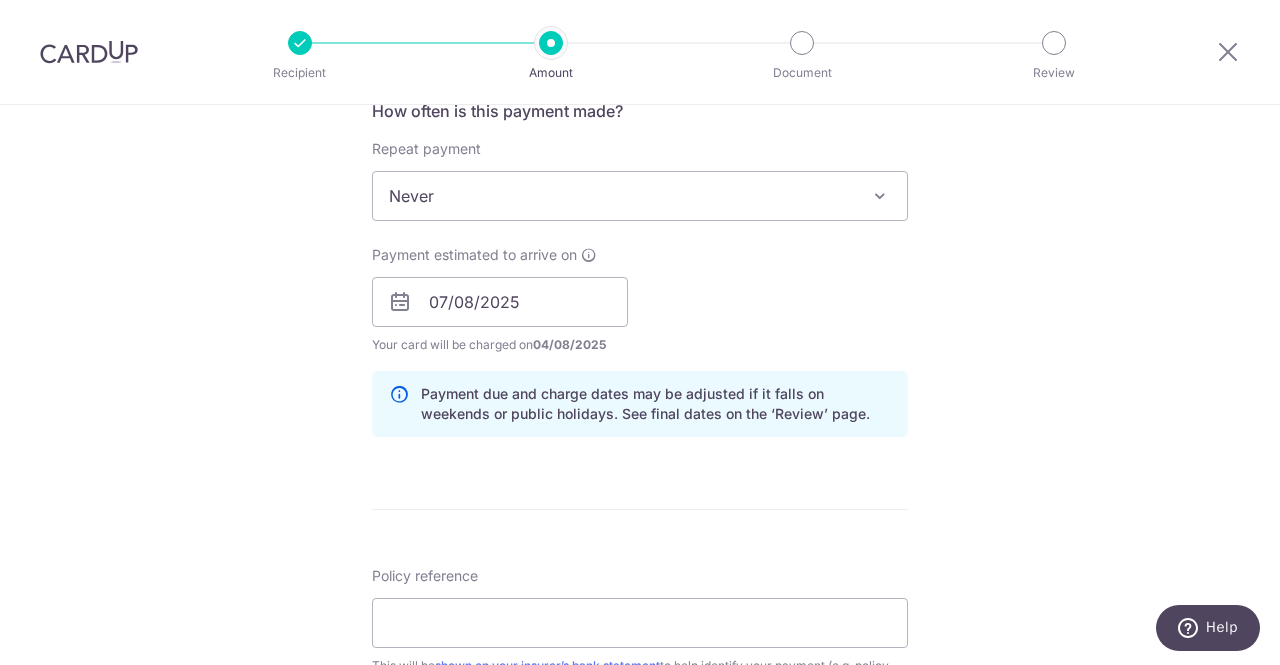 scroll, scrollTop: 900, scrollLeft: 0, axis: vertical 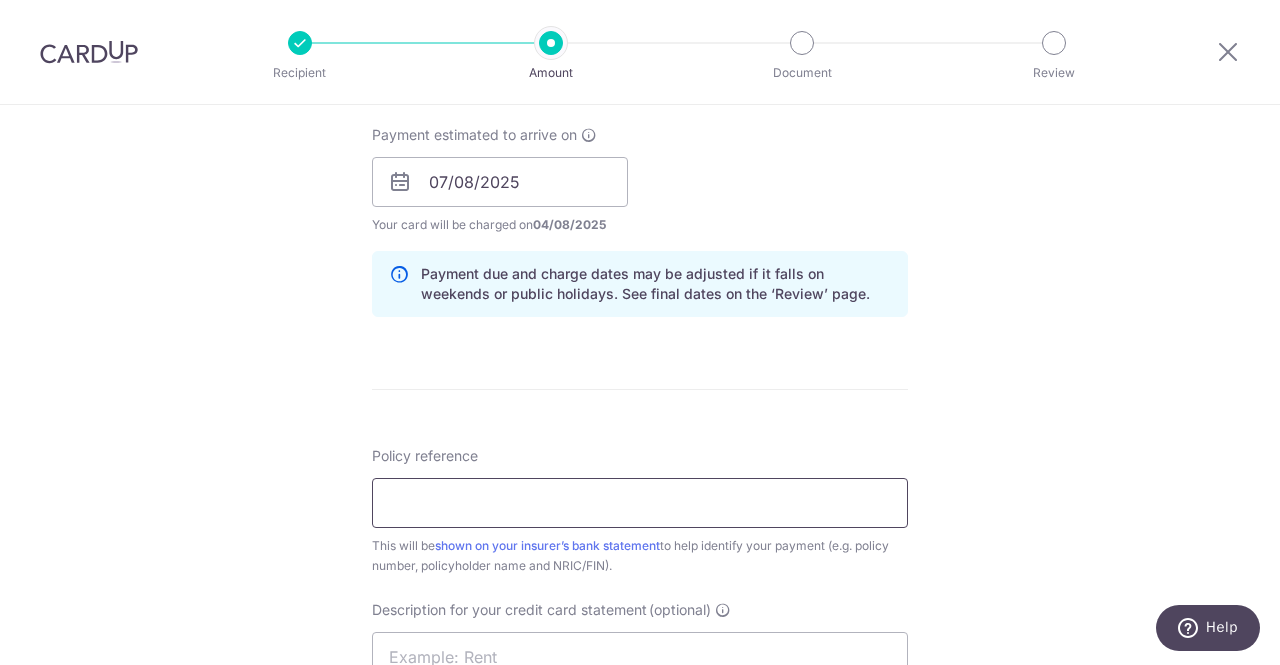 click on "Policy reference" at bounding box center (640, 503) 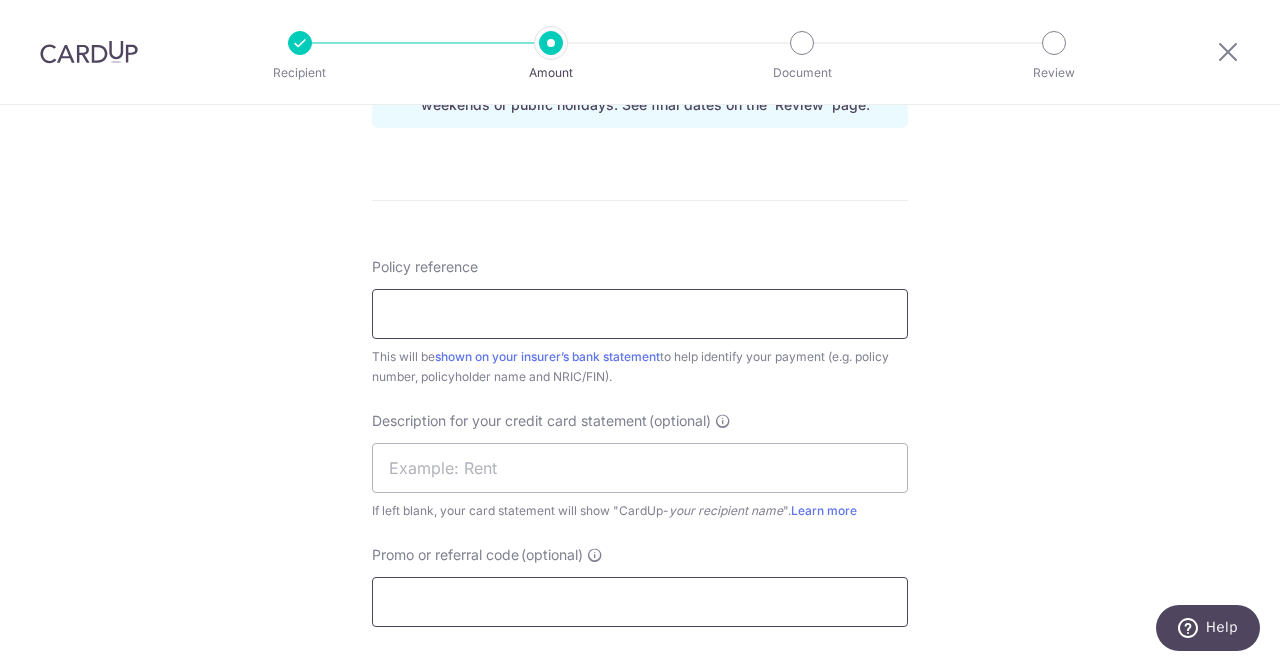 scroll, scrollTop: 1100, scrollLeft: 0, axis: vertical 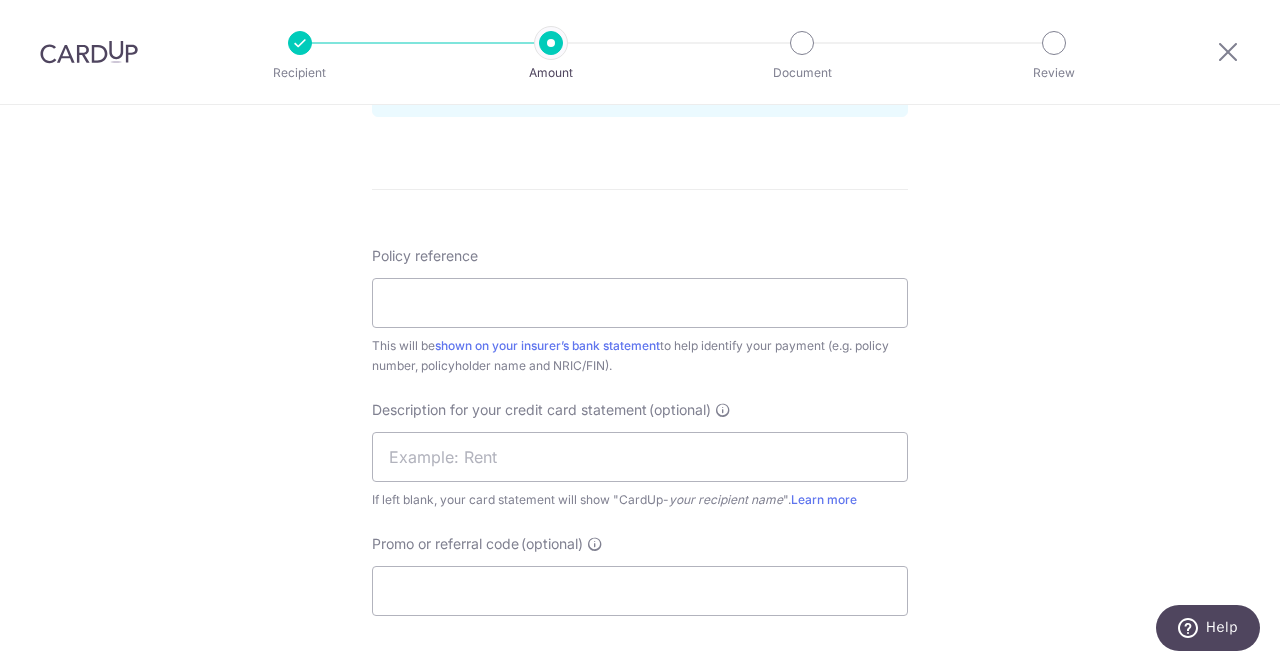 click on "Tell us more about your payment
Enter payment amount
SGD
5,293.74
5293.74
GST
(optional)
SGD
Recipient added successfully!
Select Card
**** 1915
Add credit card
Your Cards
**** 1915
Secure 256-bit SSL" at bounding box center [640, 17] 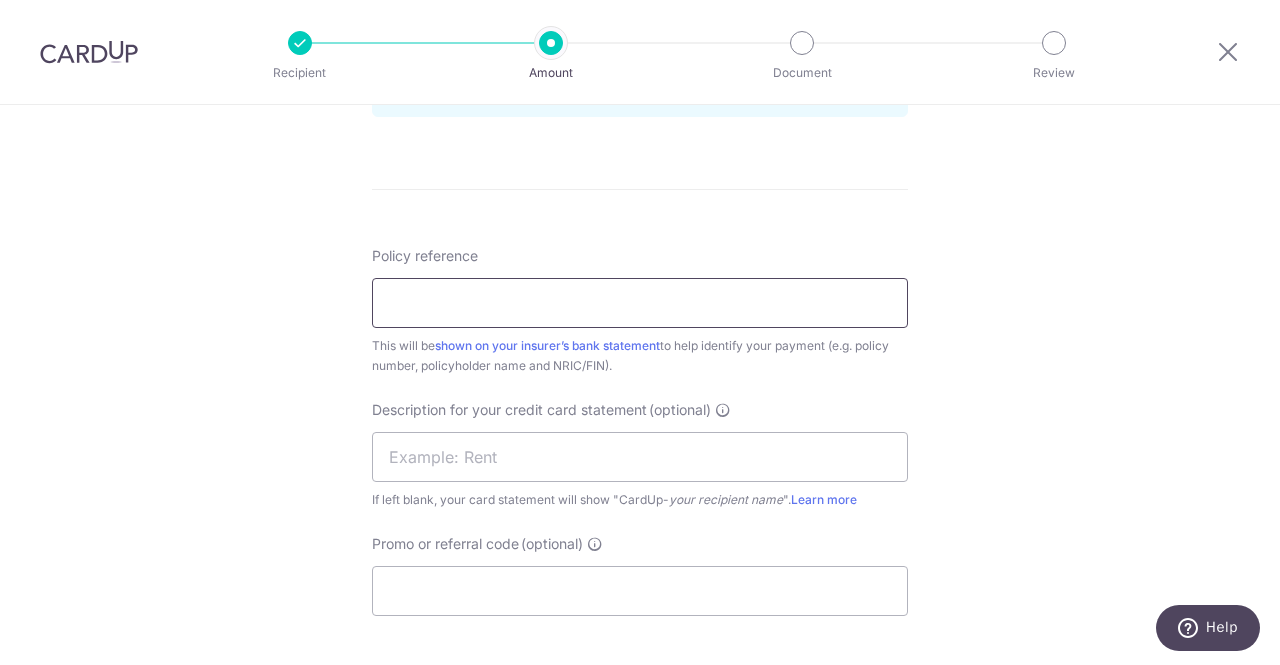click on "Policy reference" at bounding box center (640, 303) 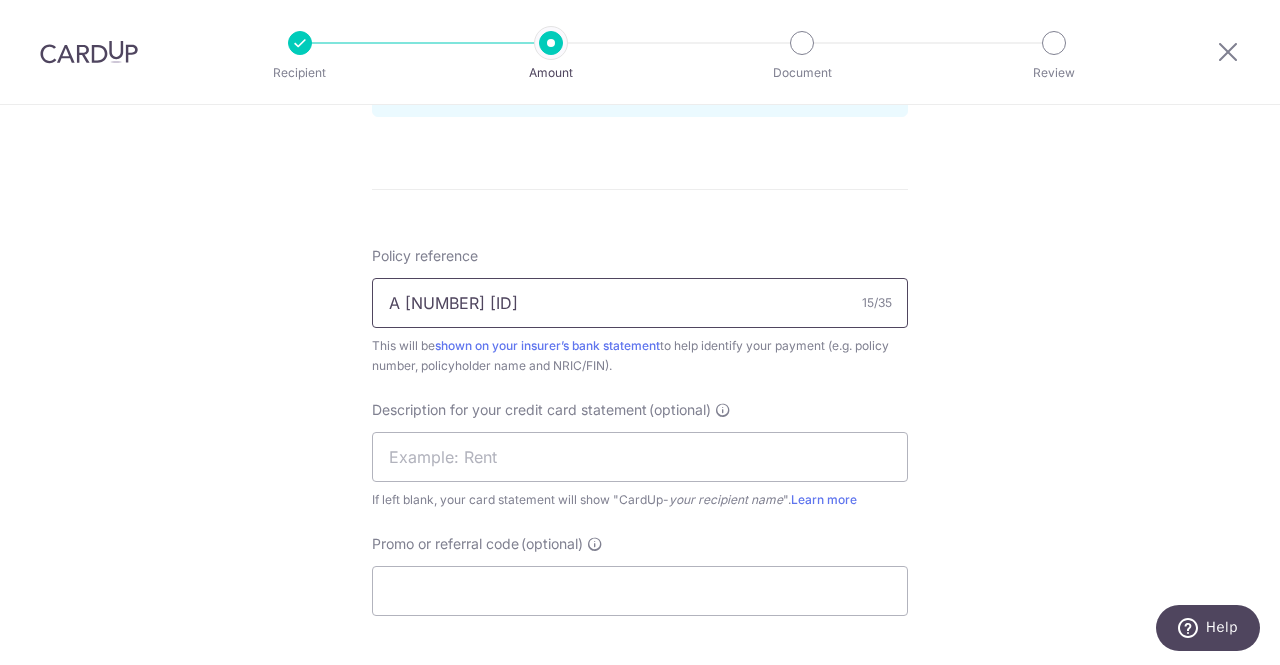 drag, startPoint x: 651, startPoint y: 309, endPoint x: 715, endPoint y: 316, distance: 64.381676 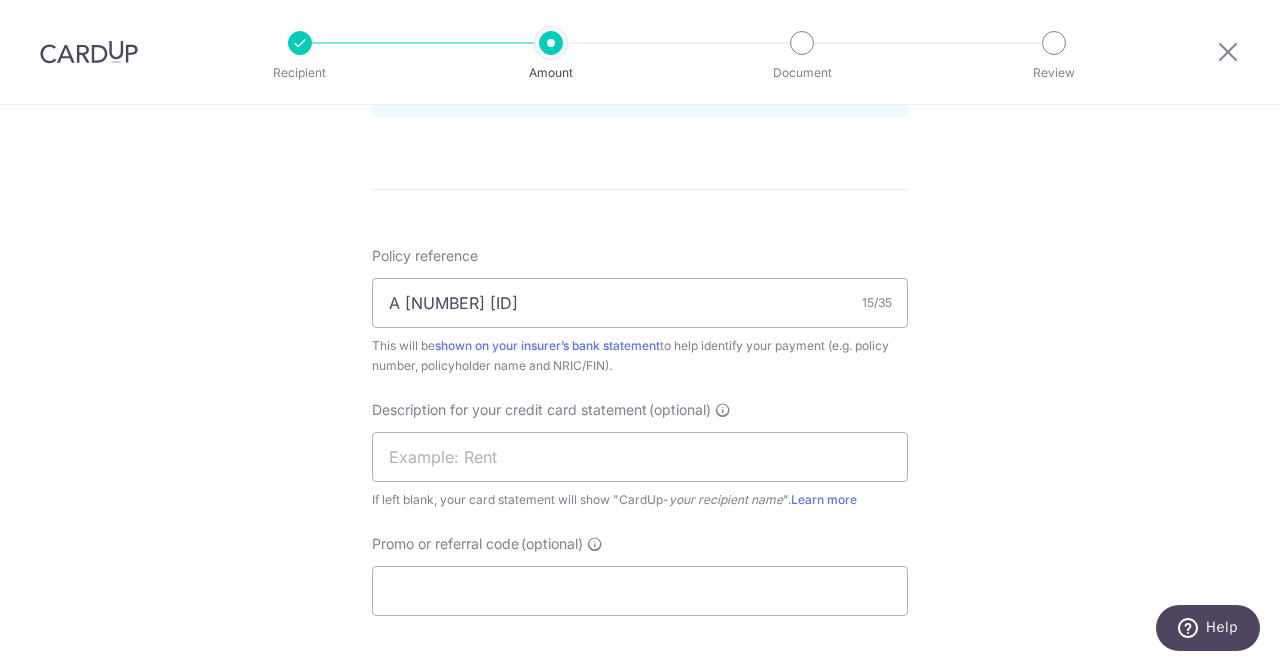click on "Tell us more about your payment
Enter payment amount
SGD
5,293.74
5293.74
GST
(optional)
SGD
Recipient added successfully!
Select Card
**** 1915
Add credit card
Your Cards
**** 1915
Secure 256-bit SSL" at bounding box center (640, 17) 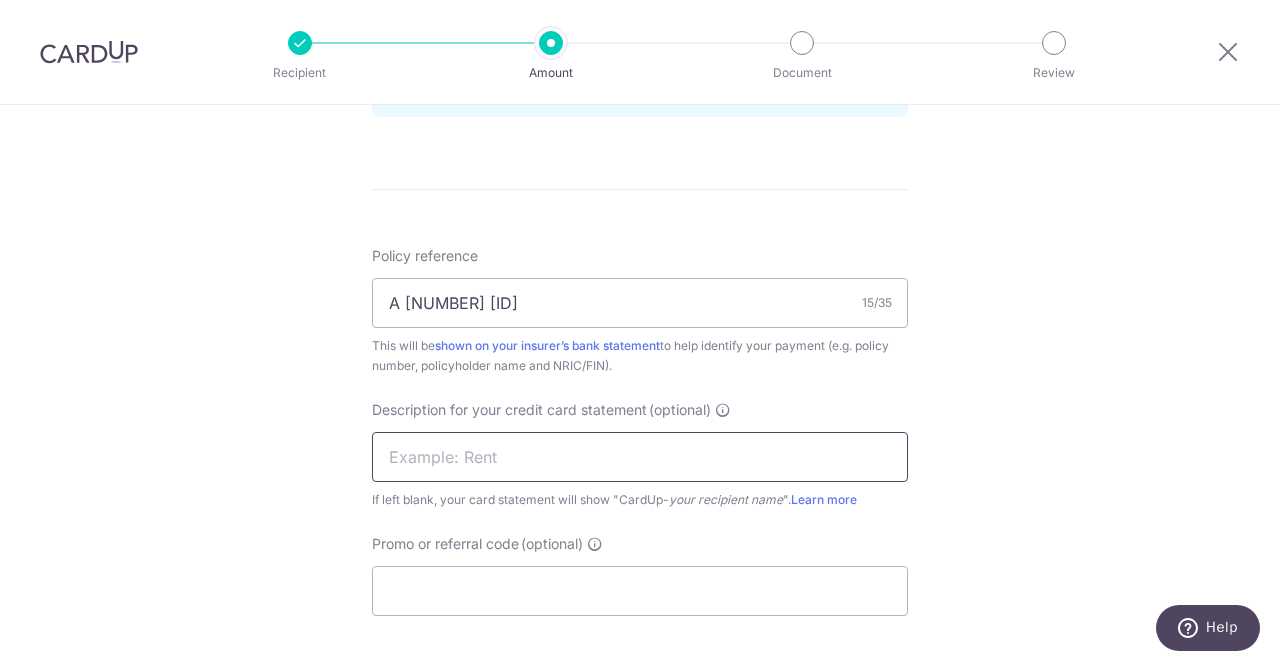 click at bounding box center [640, 457] 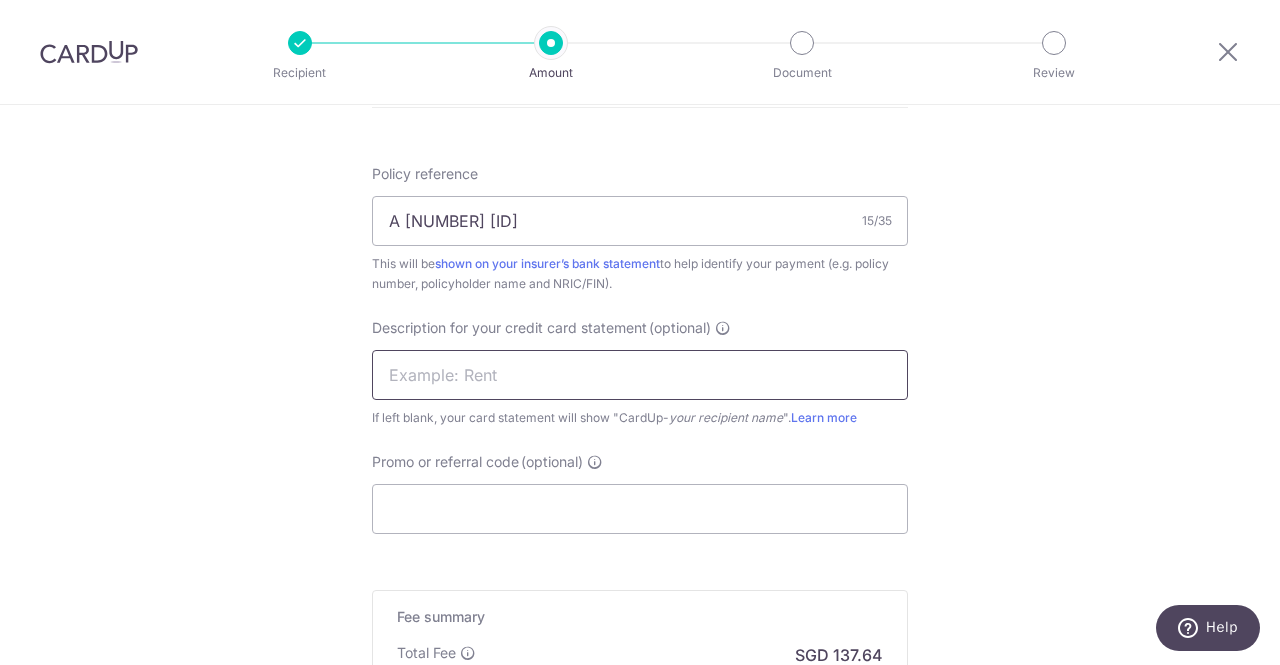 scroll, scrollTop: 1200, scrollLeft: 0, axis: vertical 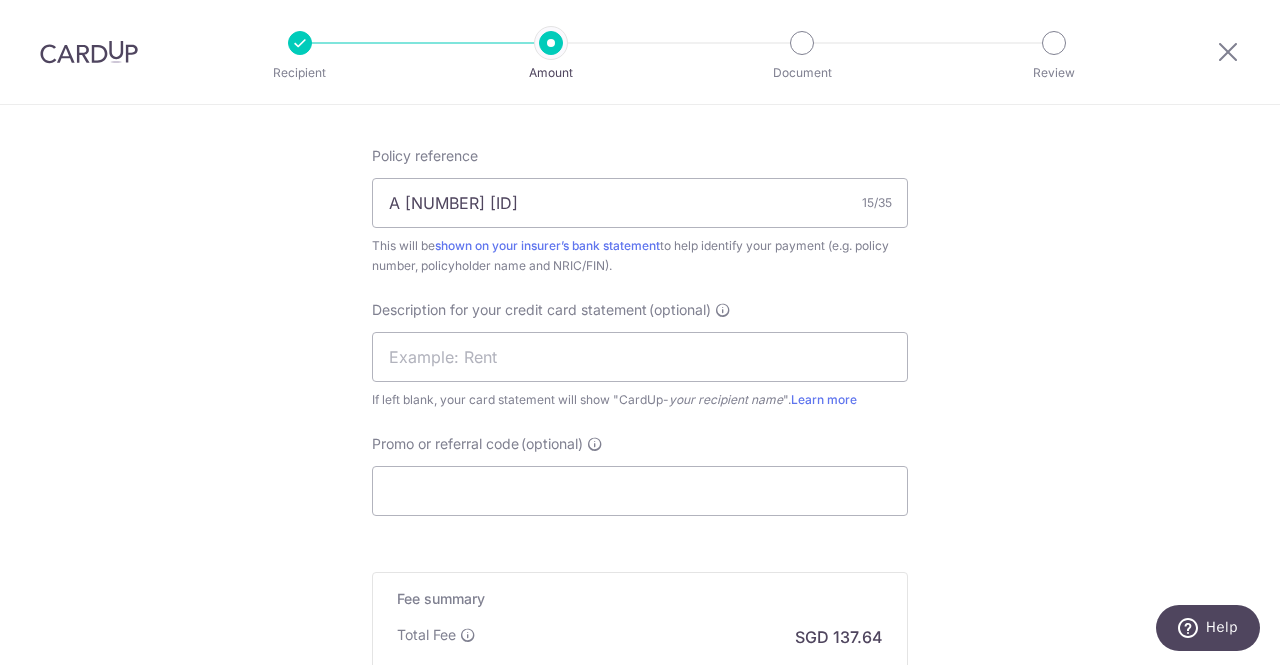 click on "Tell us more about your payment
Enter payment amount
SGD
5,293.74
5293.74
GST
(optional)
SGD
Recipient added successfully!
Select Card
**** 1915
Add credit card
Your Cards
**** 1915
Secure 256-bit SSL" at bounding box center (640, -83) 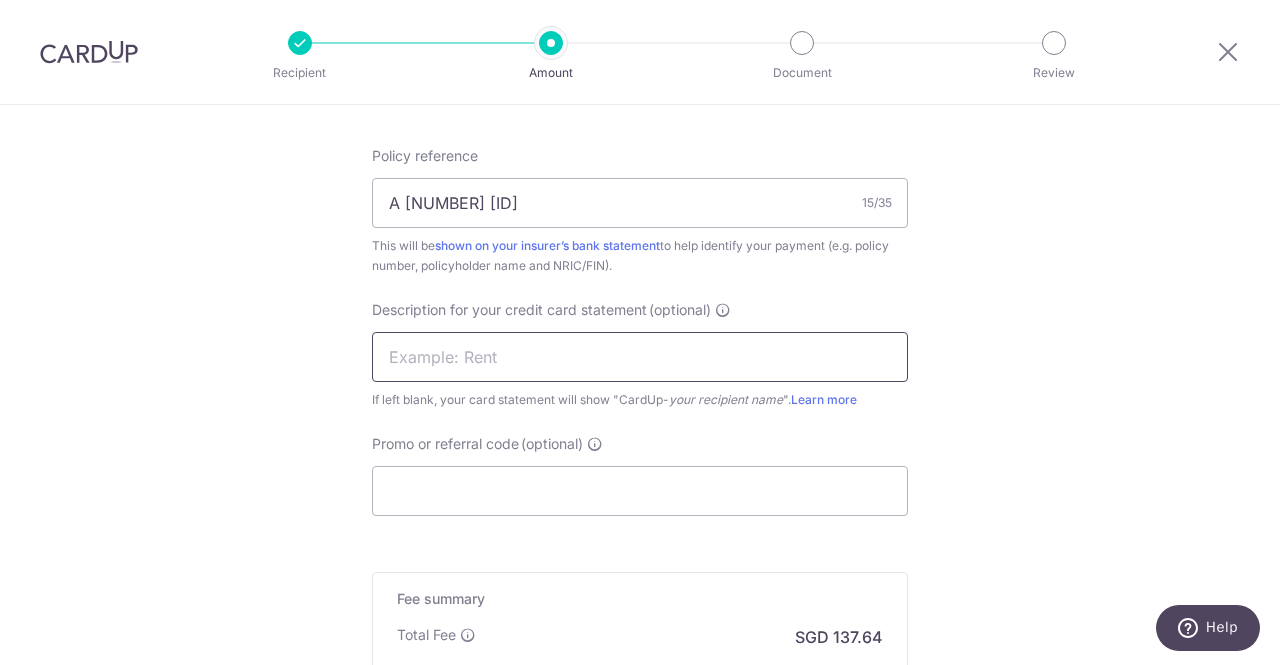 click at bounding box center (640, 357) 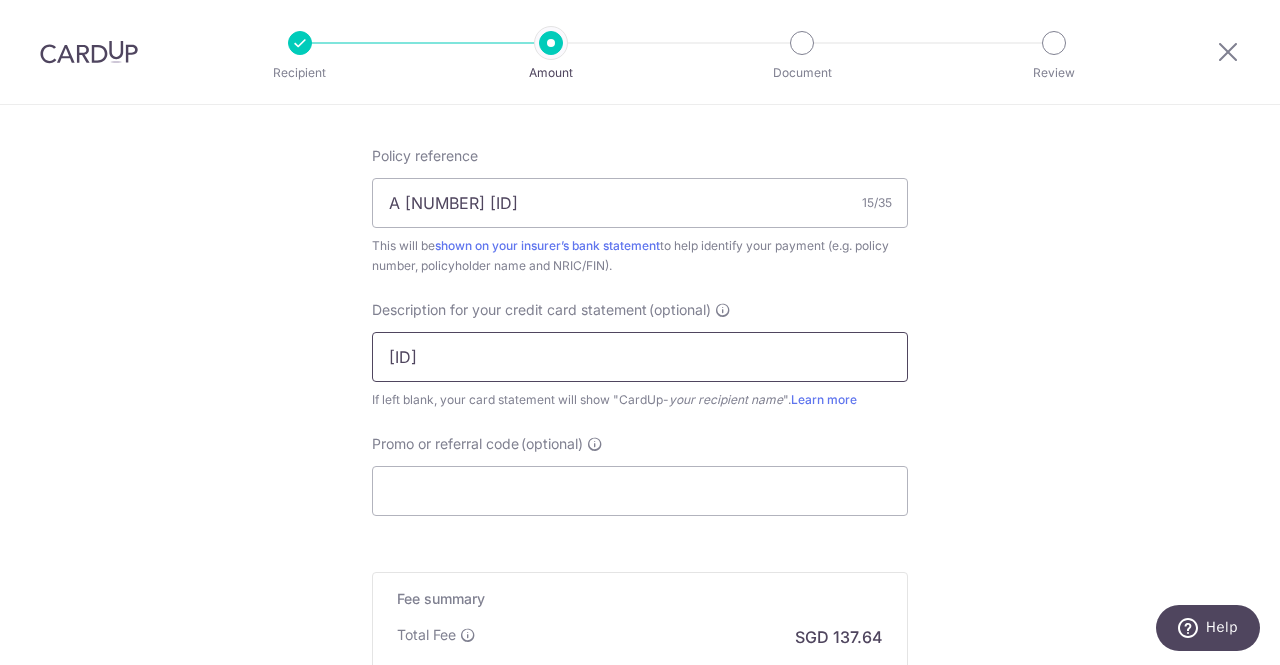 paste on "A 301552488" 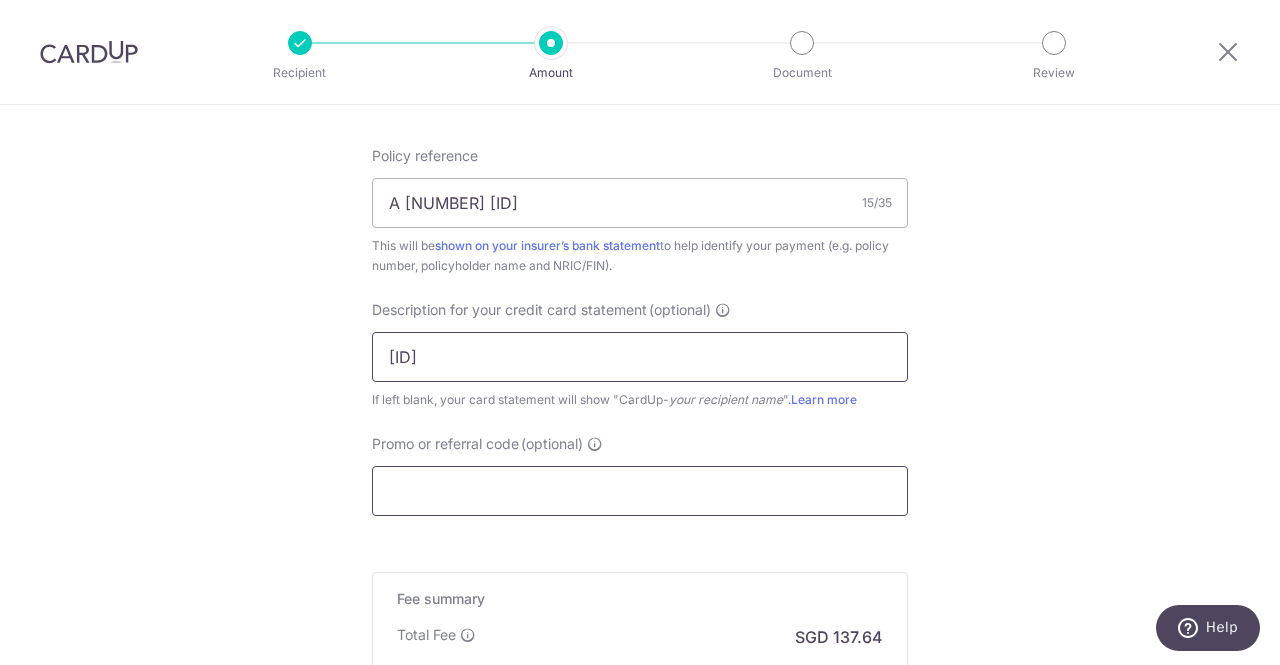 type on "WIC [NUMBER]" 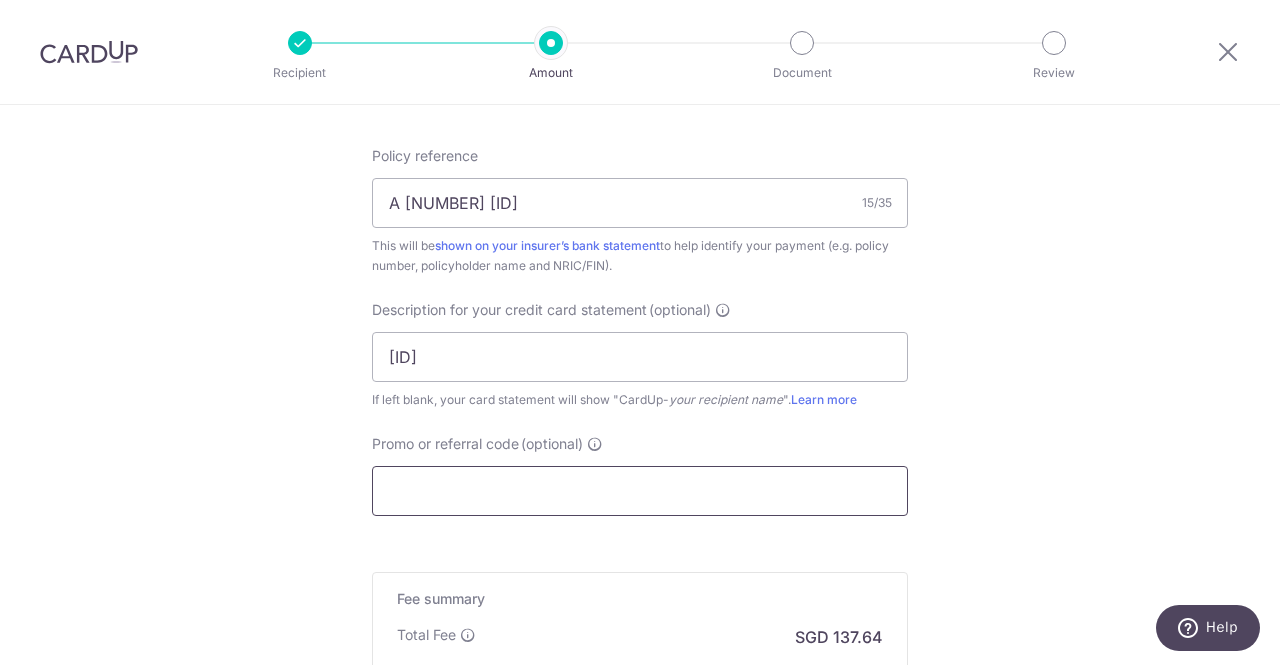 click on "Promo or referral code
(optional)" at bounding box center (640, 491) 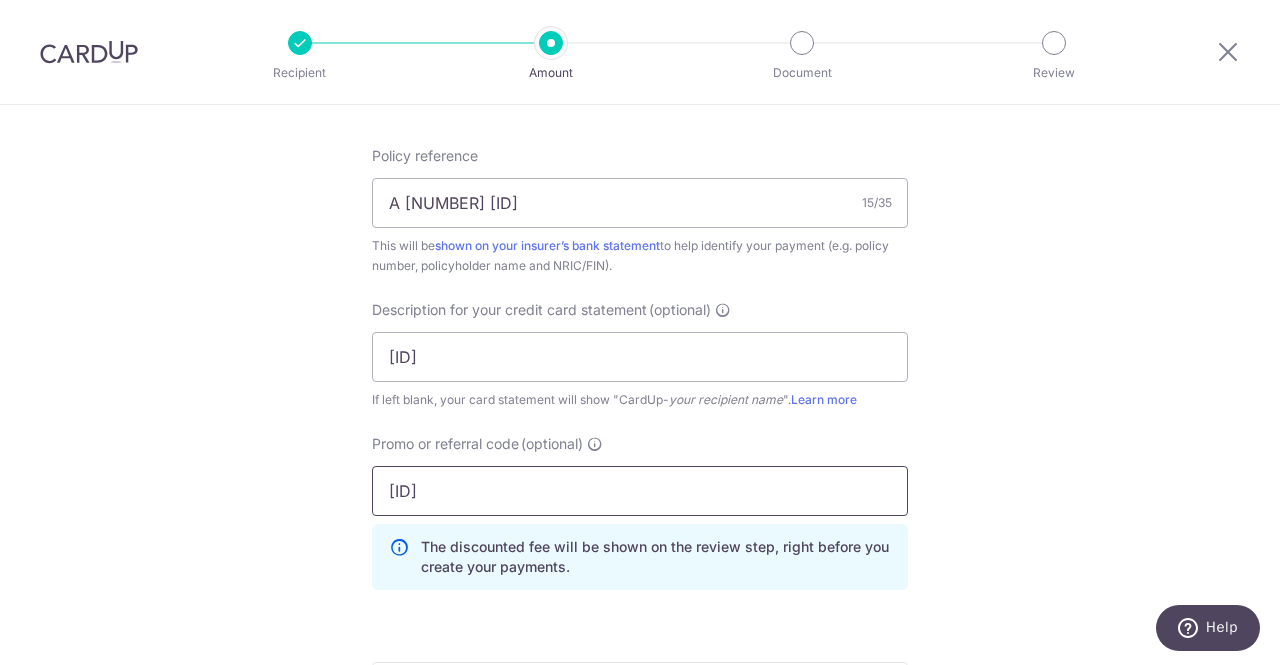 type on "SA179" 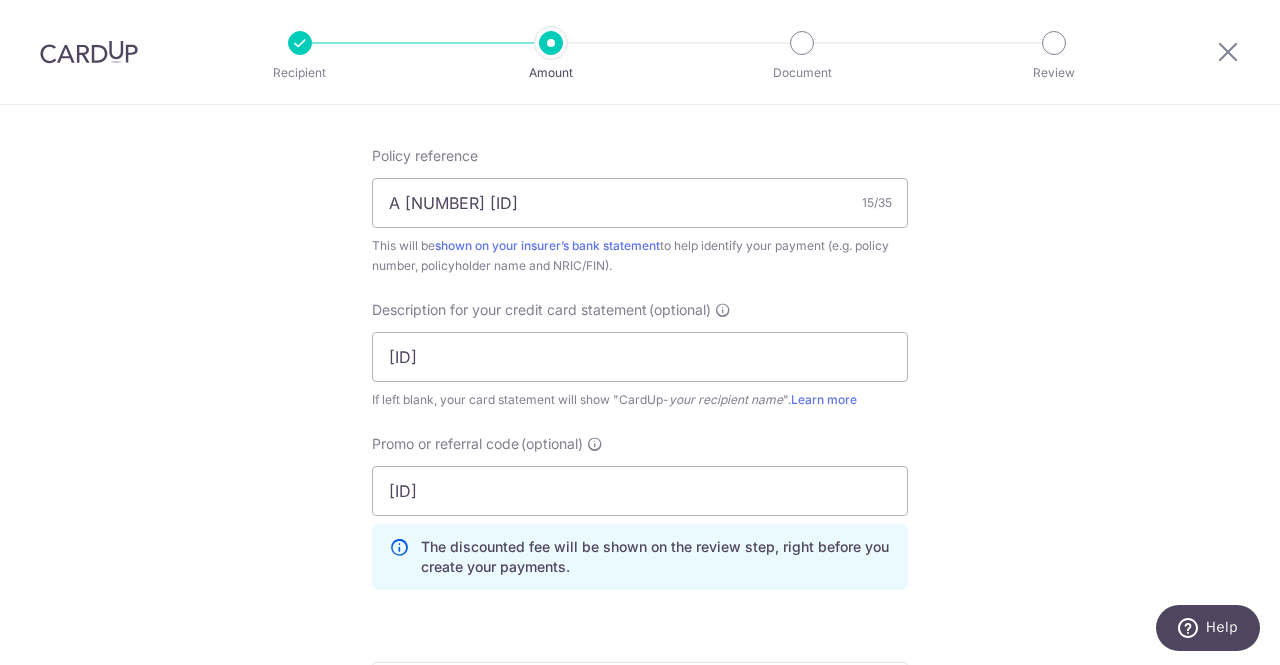 click on "Tell us more about your payment
Enter payment amount
SGD
5,293.74
5293.74
GST
(optional)
SGD
Recipient added successfully!
Select Card
**** 1915
Add credit card
Your Cards
**** 1915
Secure 256-bit SSL" at bounding box center [640, -38] 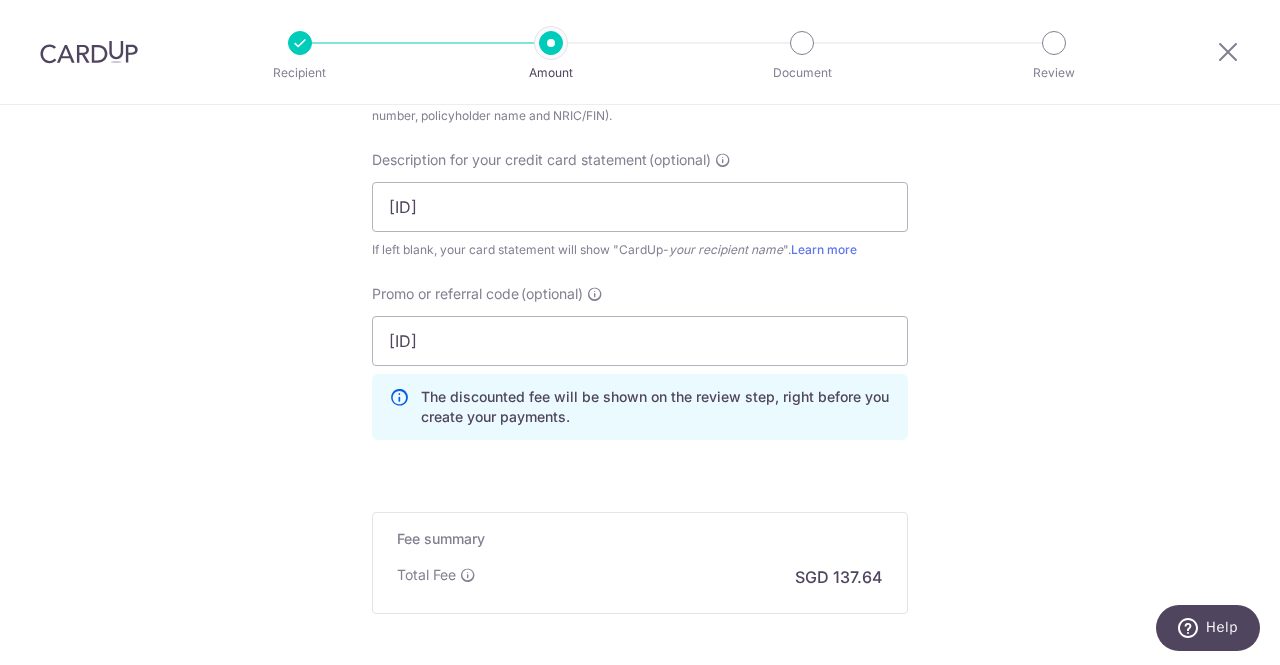 scroll, scrollTop: 1500, scrollLeft: 0, axis: vertical 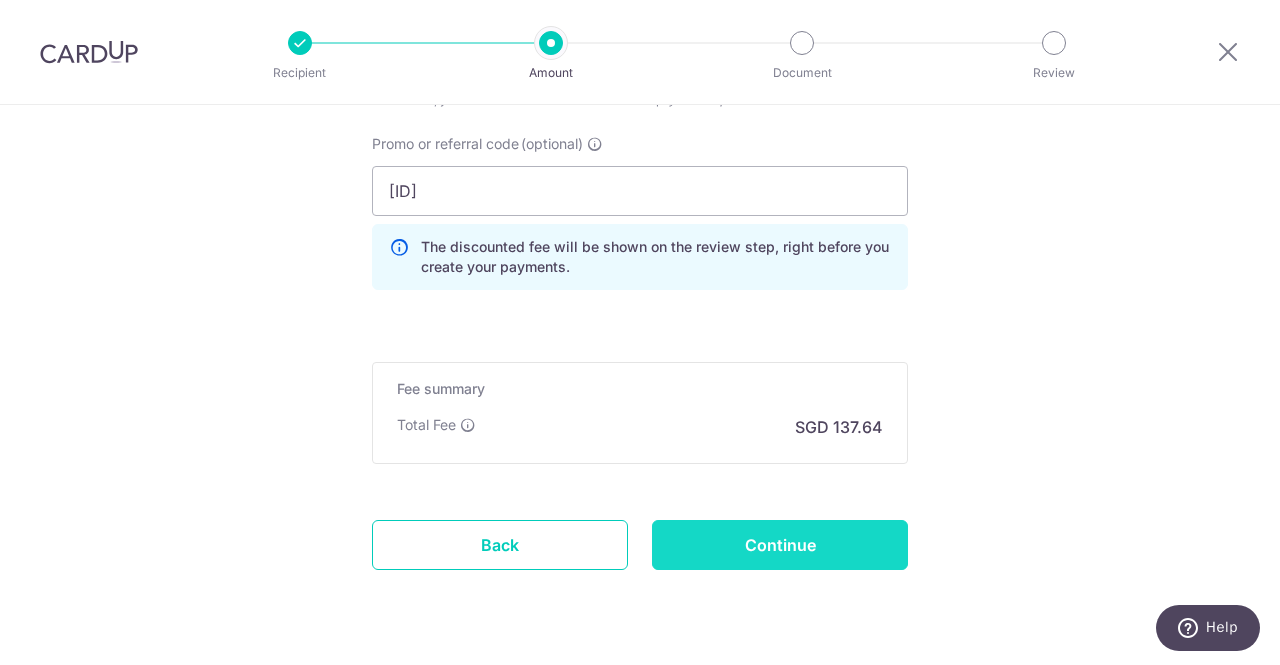 click on "Continue" at bounding box center (780, 545) 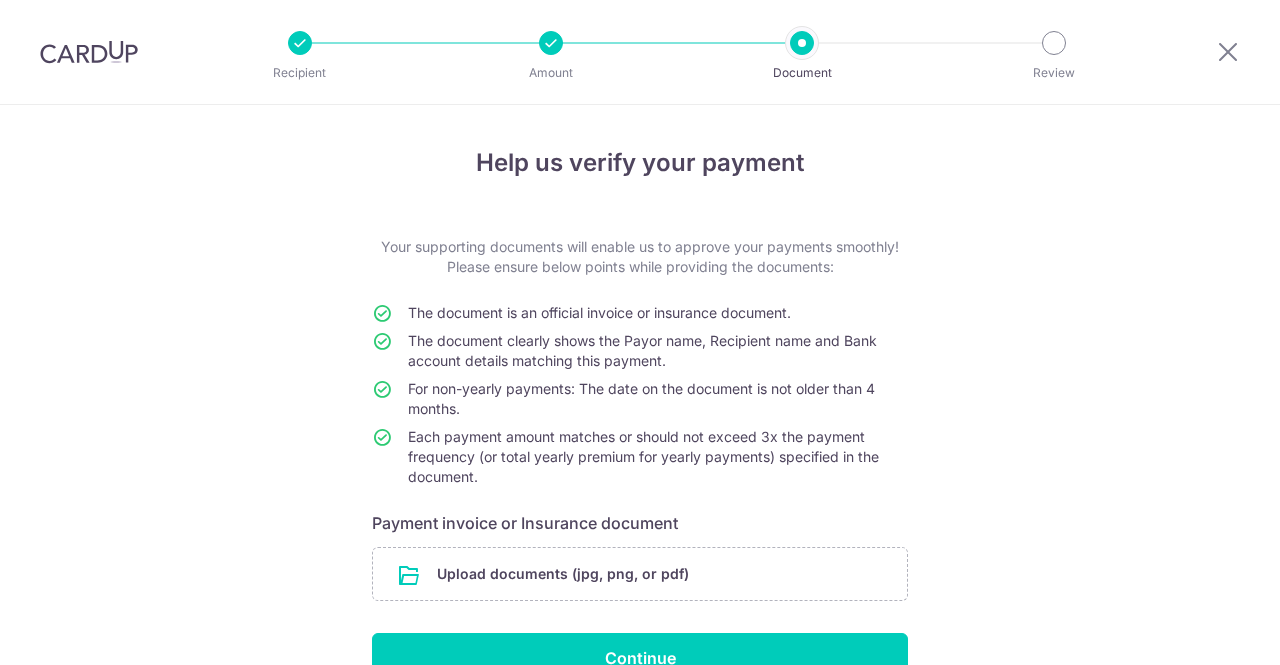 scroll, scrollTop: 0, scrollLeft: 0, axis: both 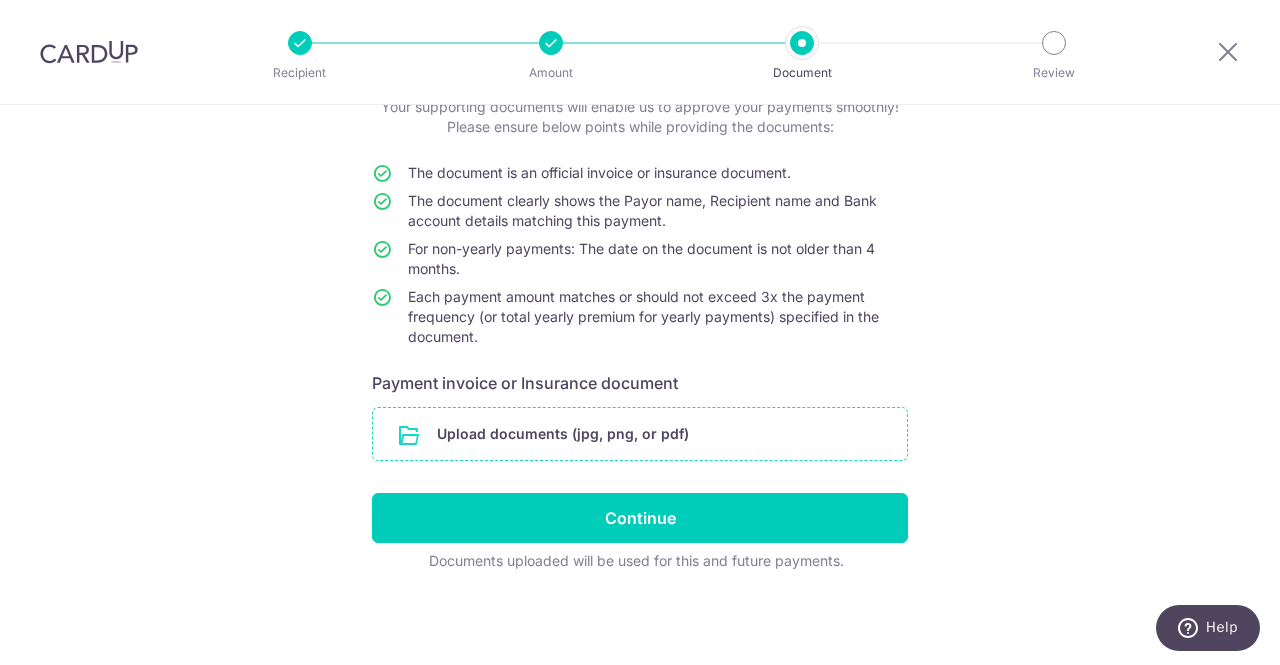 click at bounding box center [640, 434] 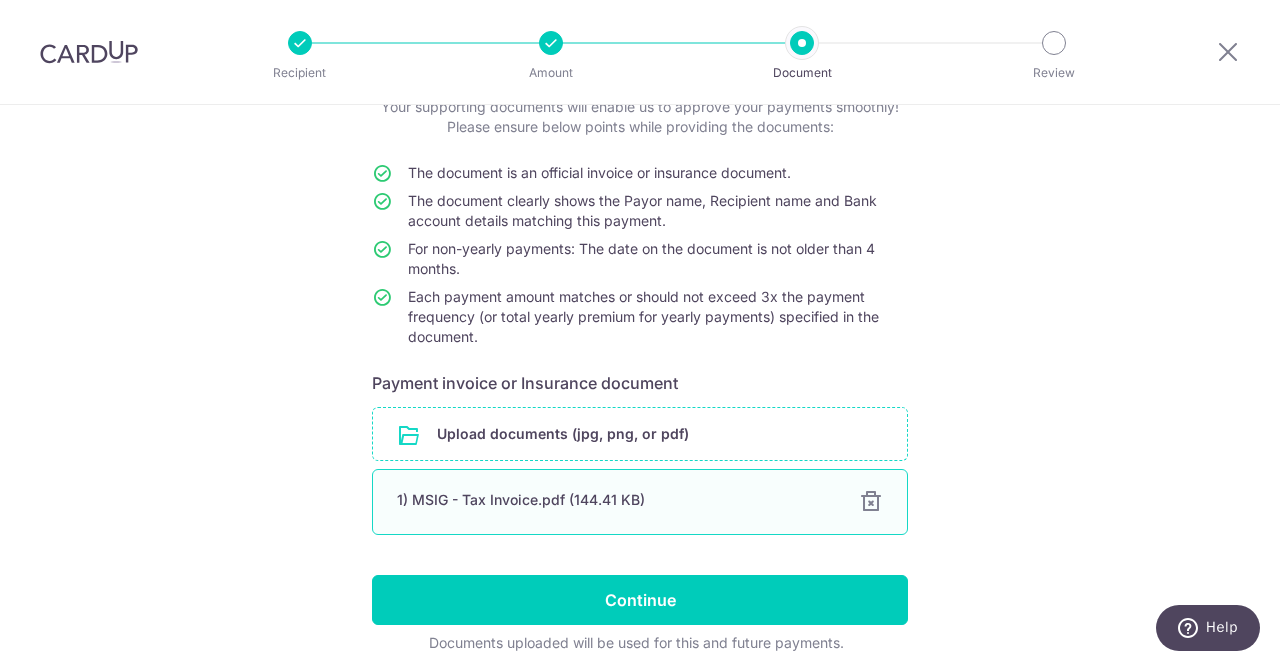 click on "1) MSIG - Tax Invoice.pdf (144.41 KB) 100%" at bounding box center (640, 502) 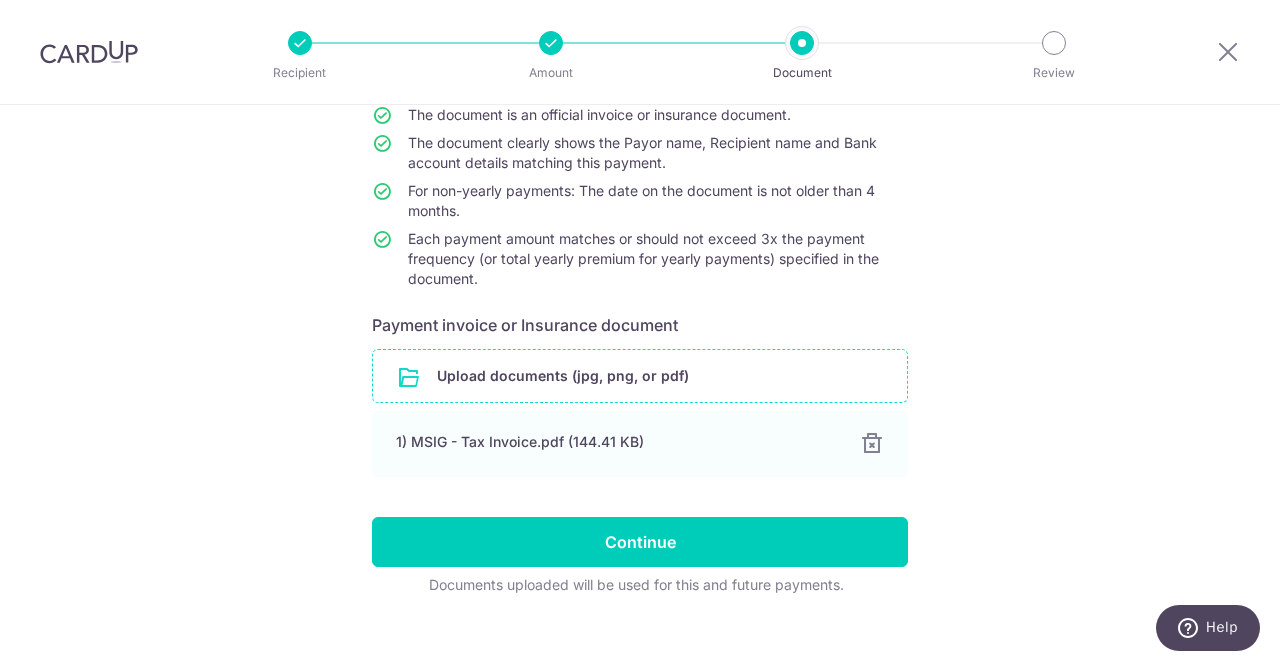 scroll, scrollTop: 222, scrollLeft: 0, axis: vertical 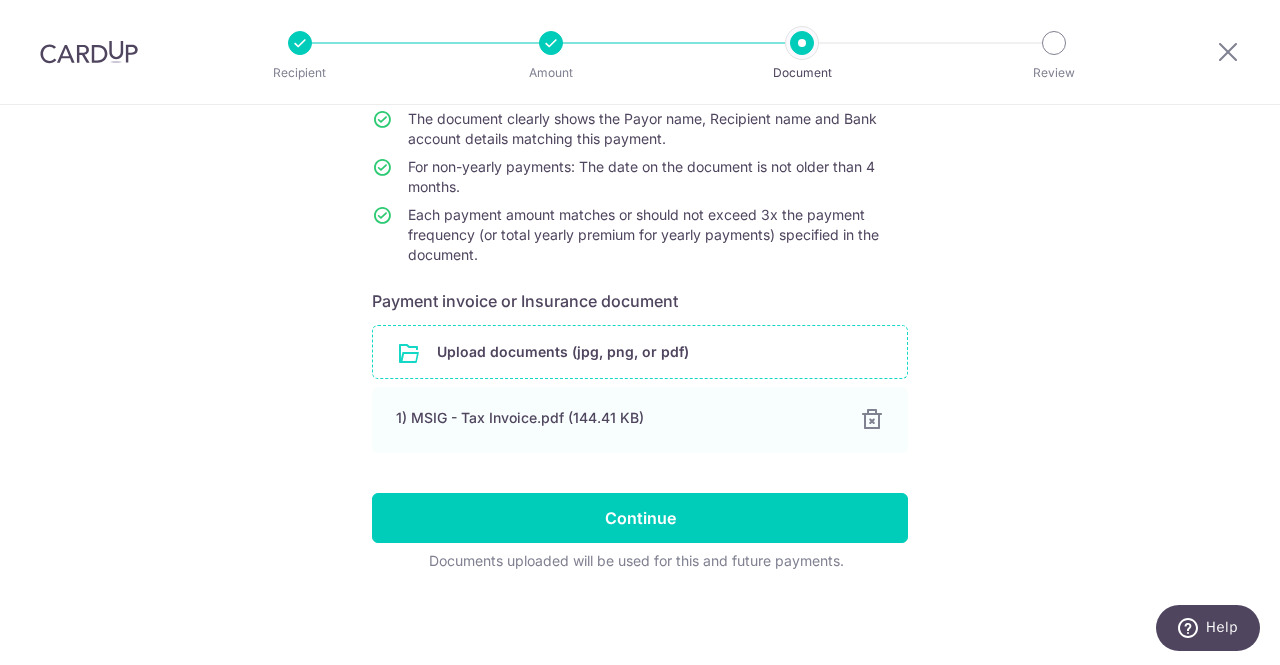 click on "Help us verify your payment
Your supporting documents will enable us to approve your payments smoothly!  Please ensure below points while providing the documents:
The document is an official invoice or insurance document.
The document clearly shows the Payor name, Recipient name and Bank account details matching this payment.
For non-yearly payments: The date on the document is not older than 4 months.
Each payment amount matches or should not exceed 3x the payment frequency (or total yearly premium for yearly payments) specified in the document.
Payment invoice or Insurance document
Upload documents (jpg, png, or pdf) 1) MSIG - Tax Invoice.pdf (144.41 KB) 100%
Continue" at bounding box center [640, 274] 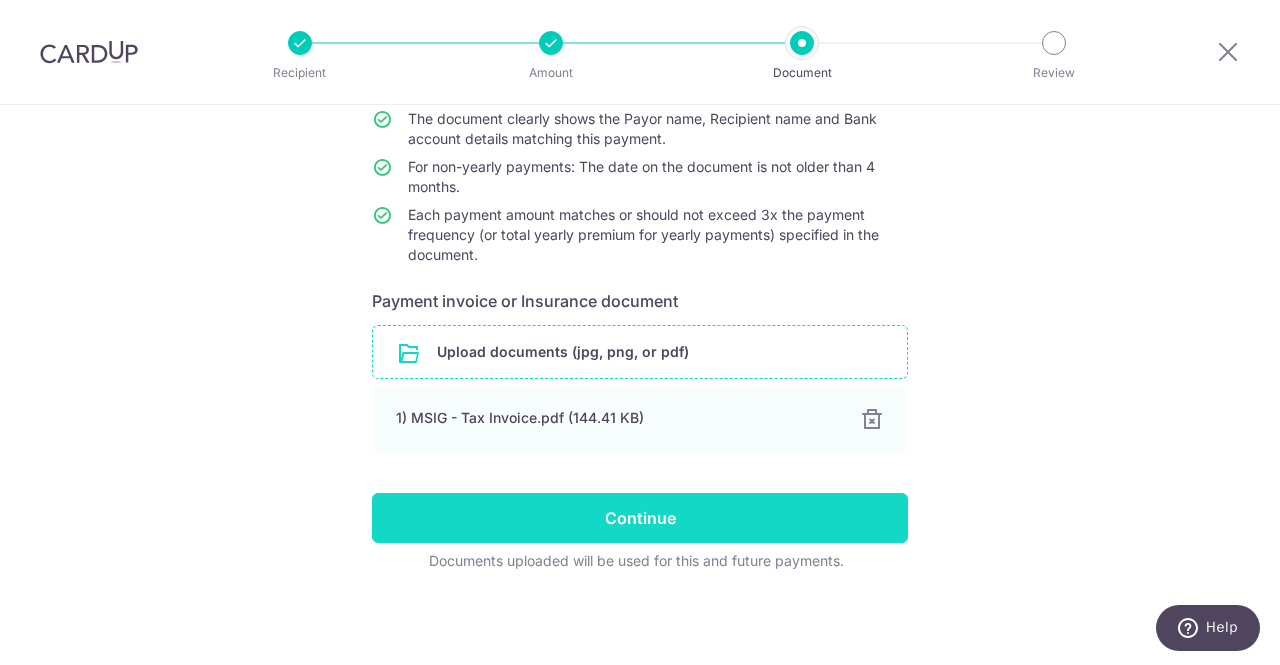 click on "Continue" at bounding box center [640, 518] 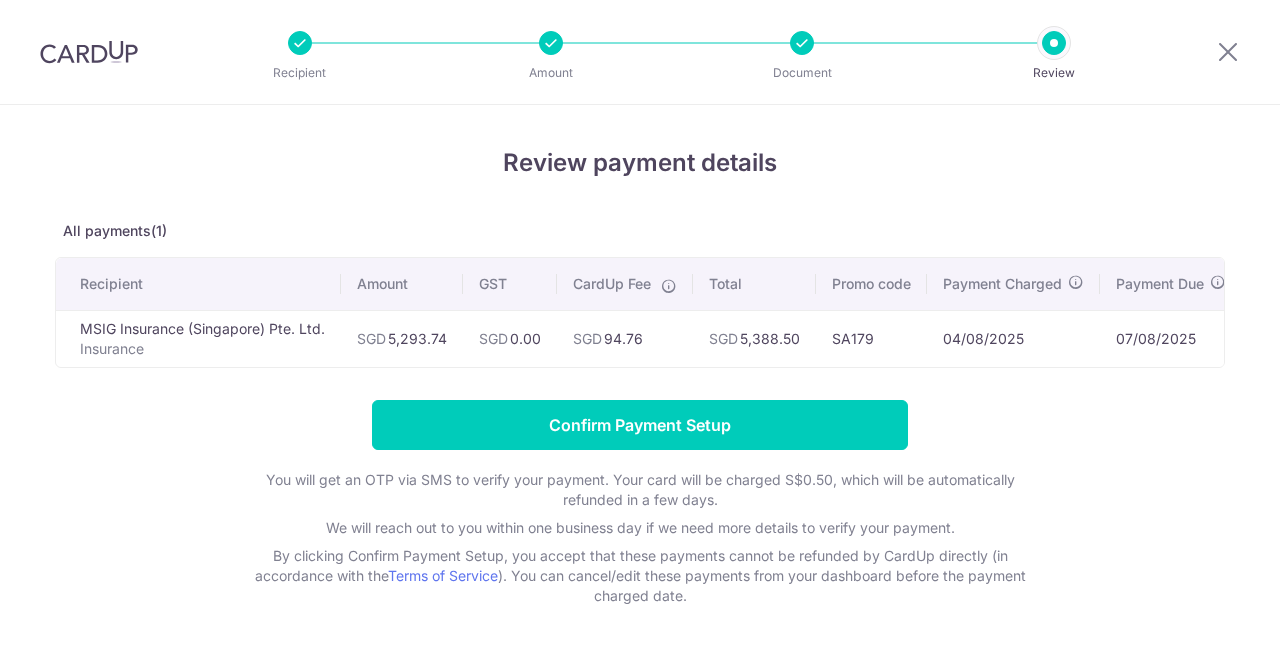 scroll, scrollTop: 0, scrollLeft: 0, axis: both 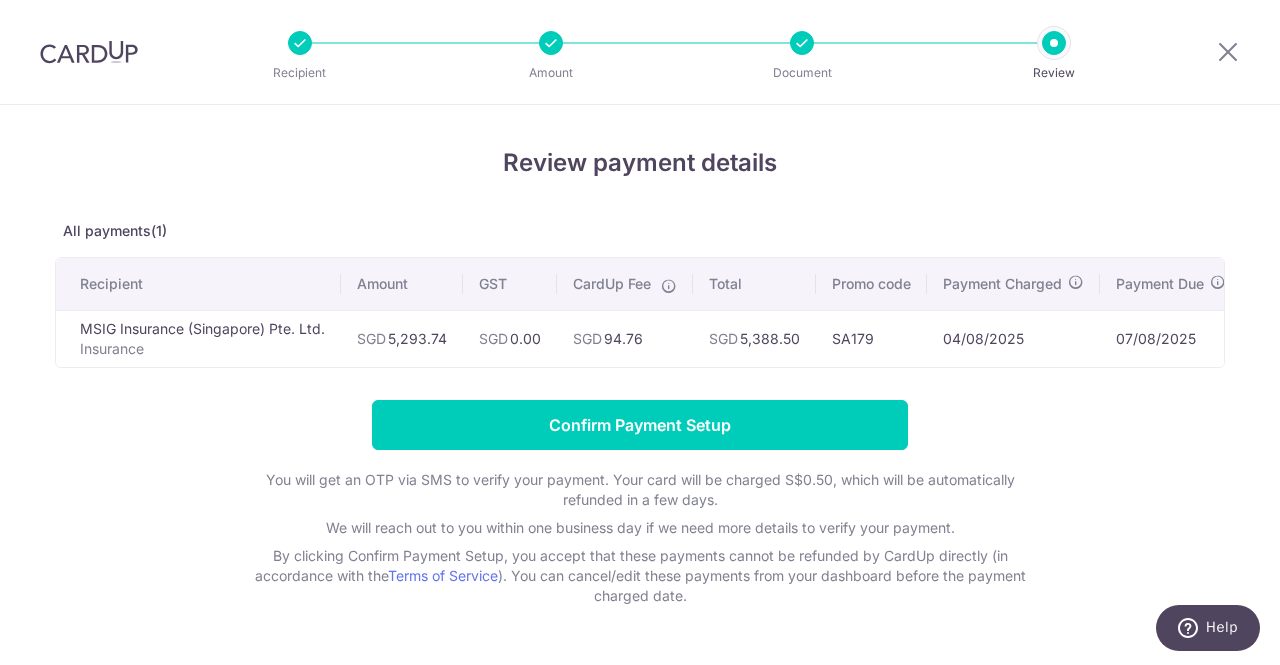 click on "Confirm Payment Setup
You will get an OTP via SMS to verify your payment. Your card will be charged S$0.50, which will be automatically refunded in a few days.
We will reach out to you within one business day if we need more details to verify your payment.
By clicking Confirm Payment Setup, you accept that these payments cannot be refunded by CardUp directly (in accordance with the  Terms of Service ). You can cancel/edit these payments from your dashboard before the payment charged date." at bounding box center [640, 503] 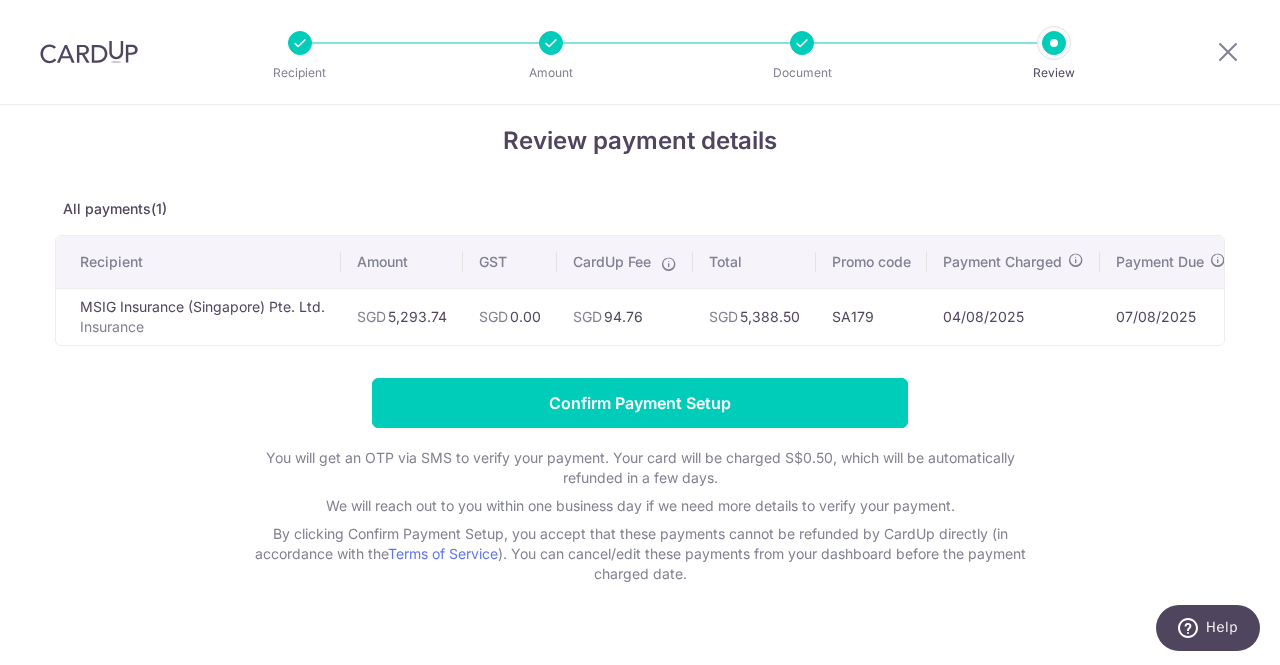 scroll, scrollTop: 0, scrollLeft: 0, axis: both 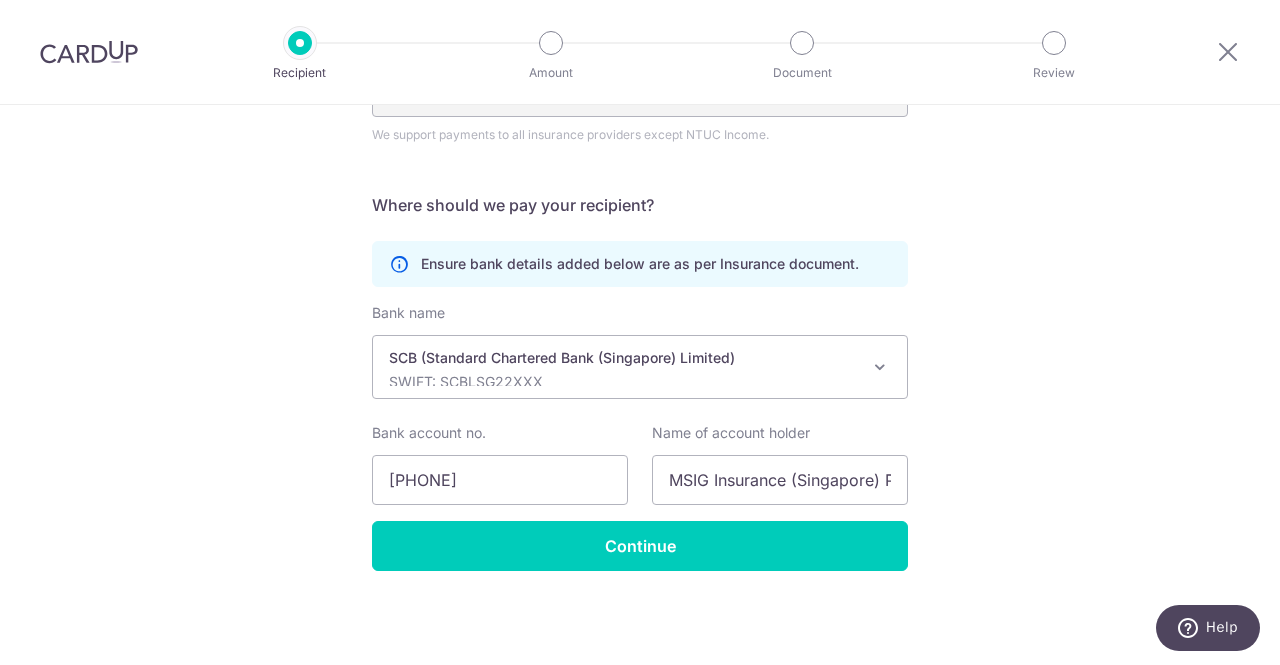 click on "Recipient Details
Your recipient does not need a CardUp account to receive your payments.
Who should we send this insurance payment to?
Insurance company name(as per Insurance document)
MSIG Insurance (Singapore) Pte. Ltd.
We support payments to all insurance providers except NTUC Income.
Translation missing: en.no key
URL
Telephone
Where should we pay your recipient?
Ensure bank details added below are as per Insurance document." at bounding box center (640, 242) 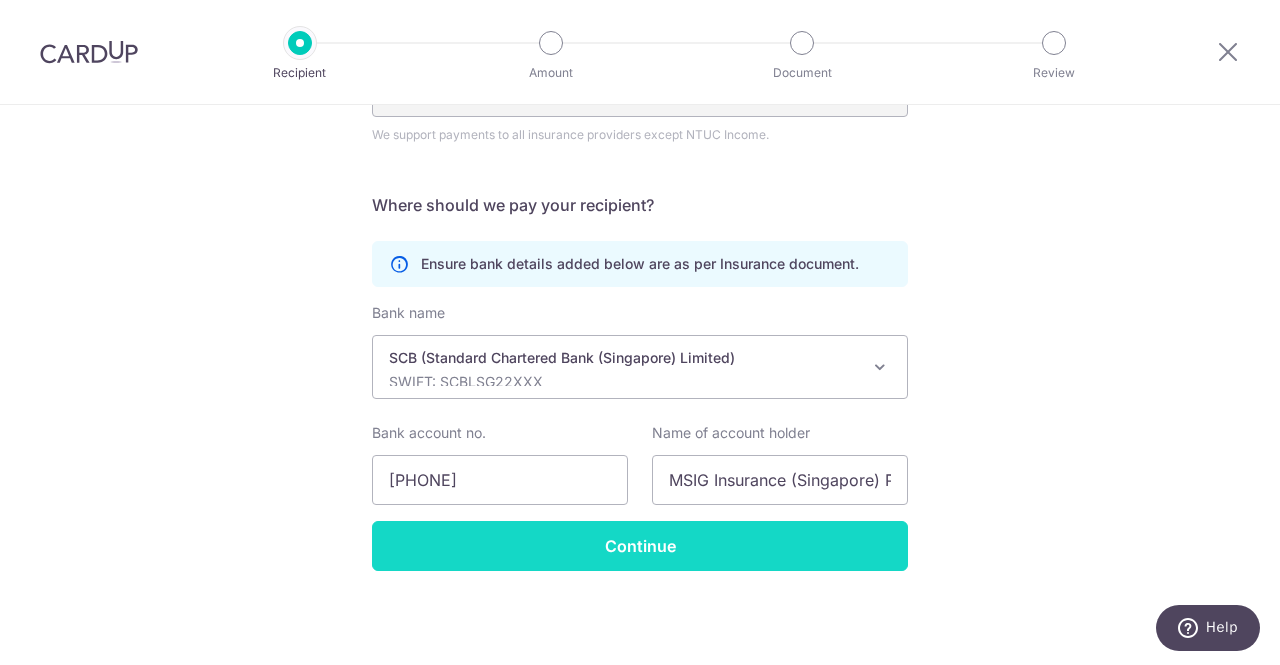 click on "Continue" at bounding box center [640, 546] 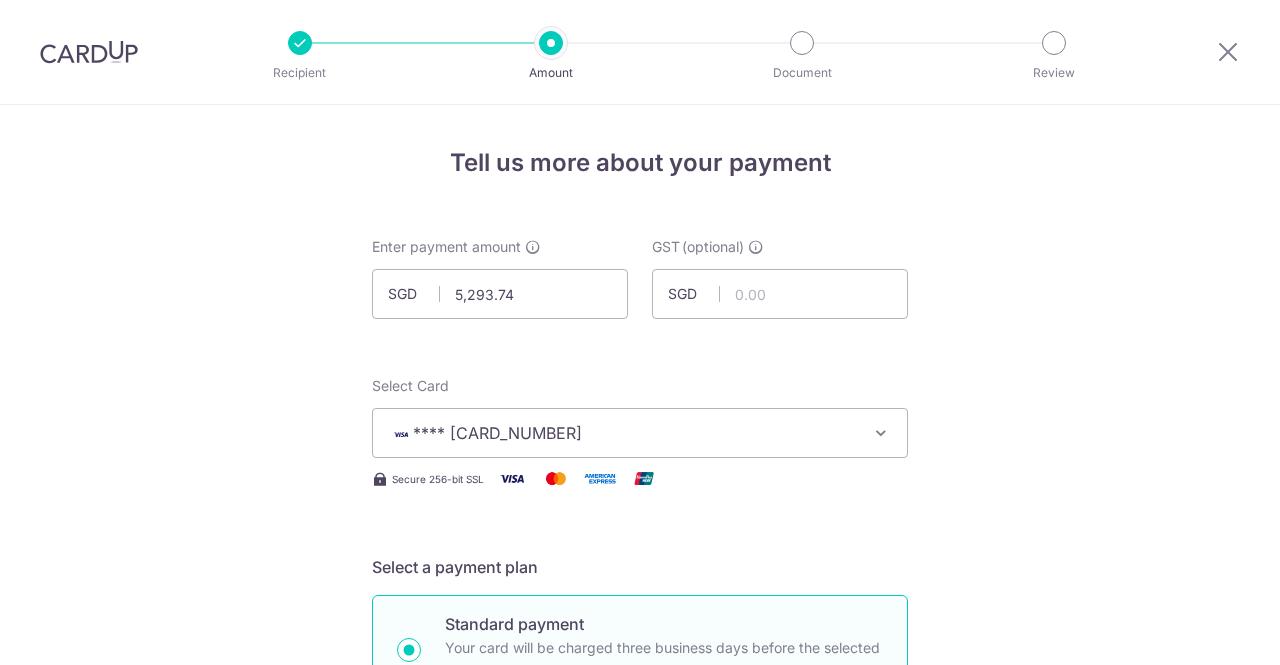 scroll, scrollTop: 0, scrollLeft: 0, axis: both 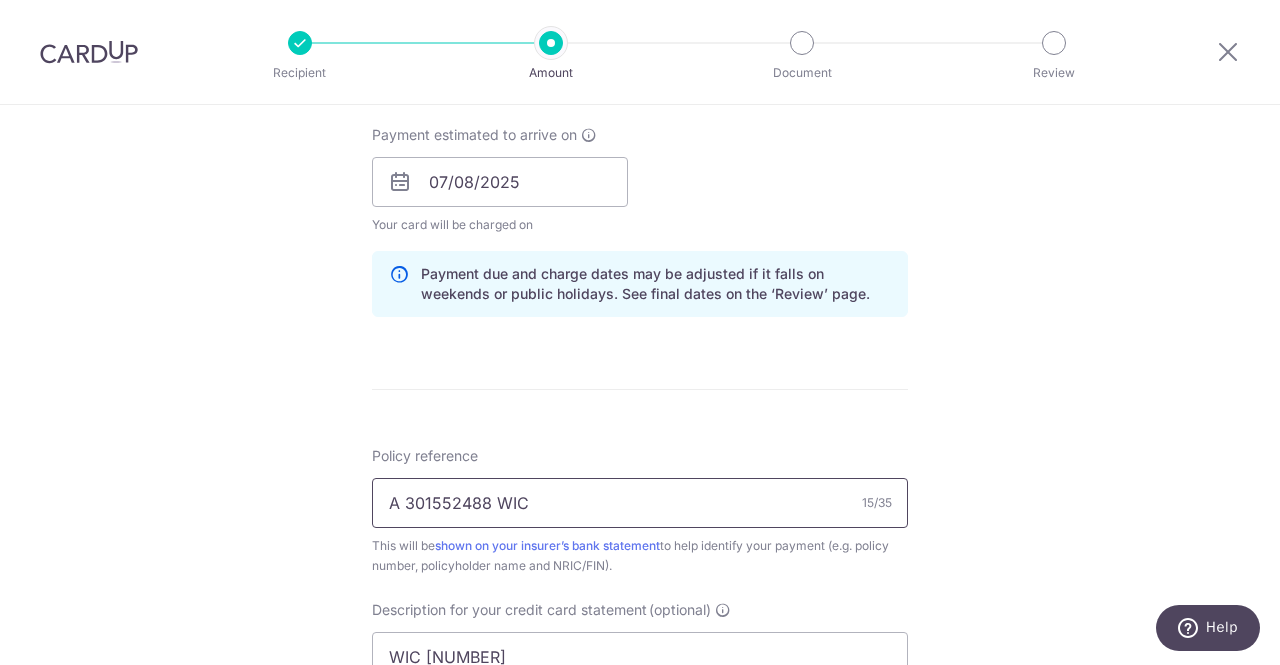 click on "A 301552488 WIC" at bounding box center (640, 503) 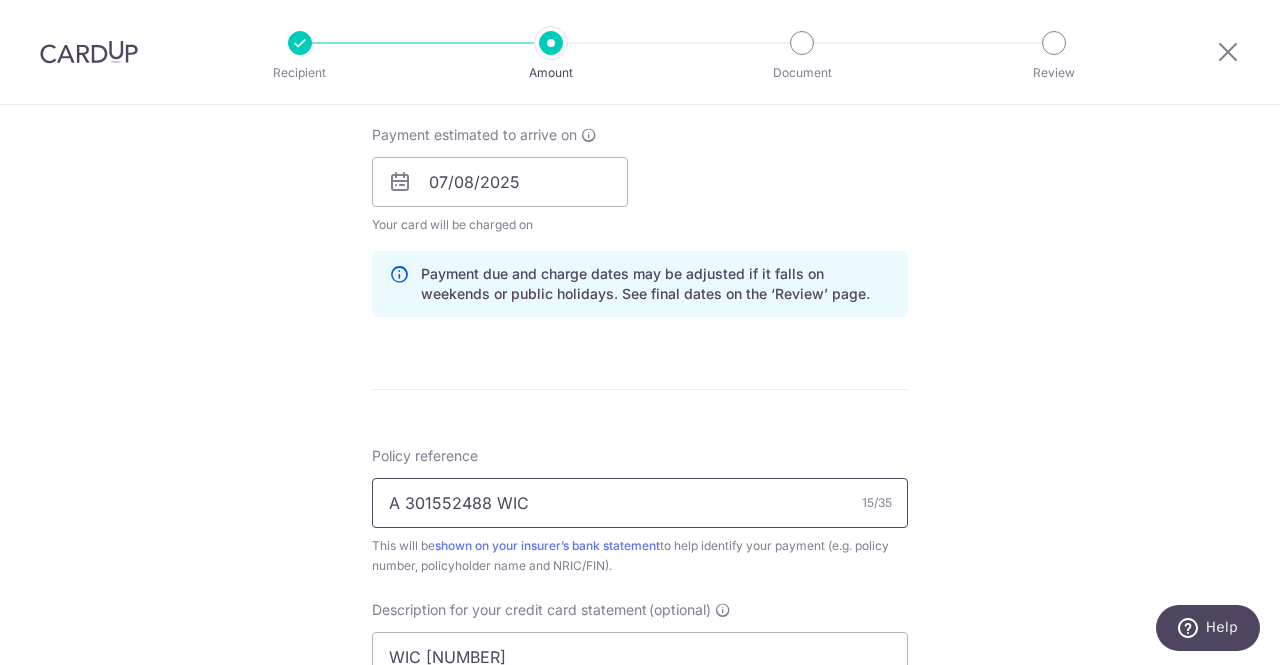 drag, startPoint x: 561, startPoint y: 509, endPoint x: 540, endPoint y: 513, distance: 21.377558 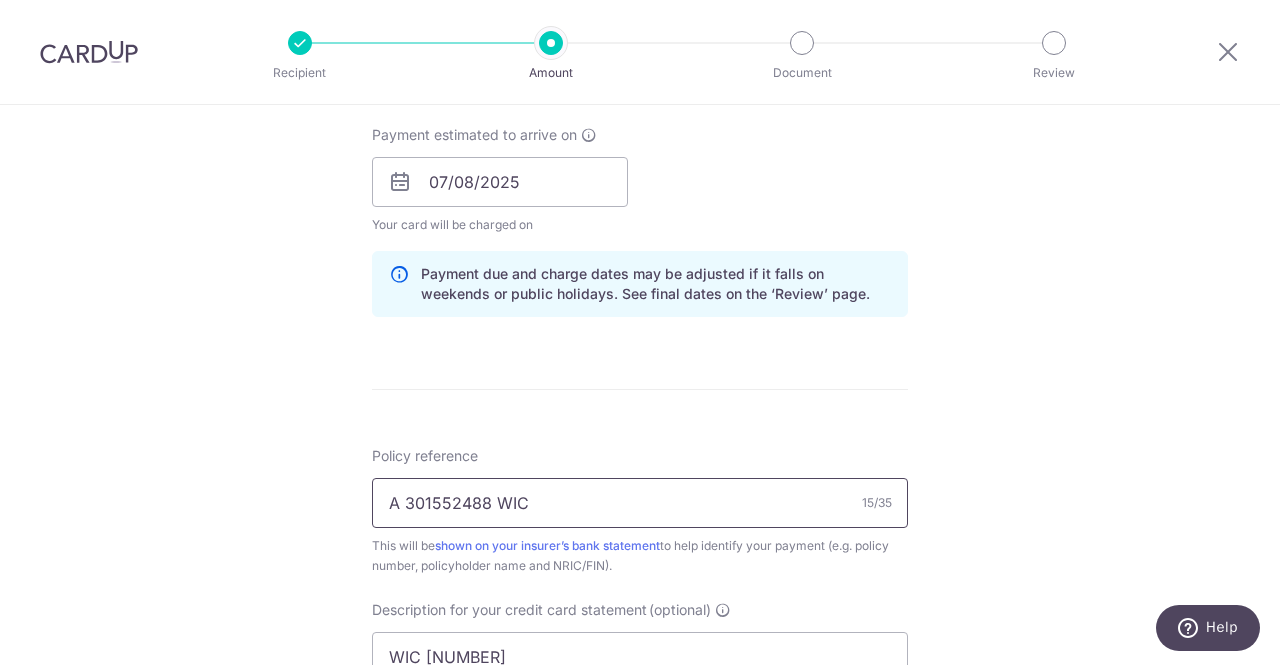 paste on "[NUMBER]" 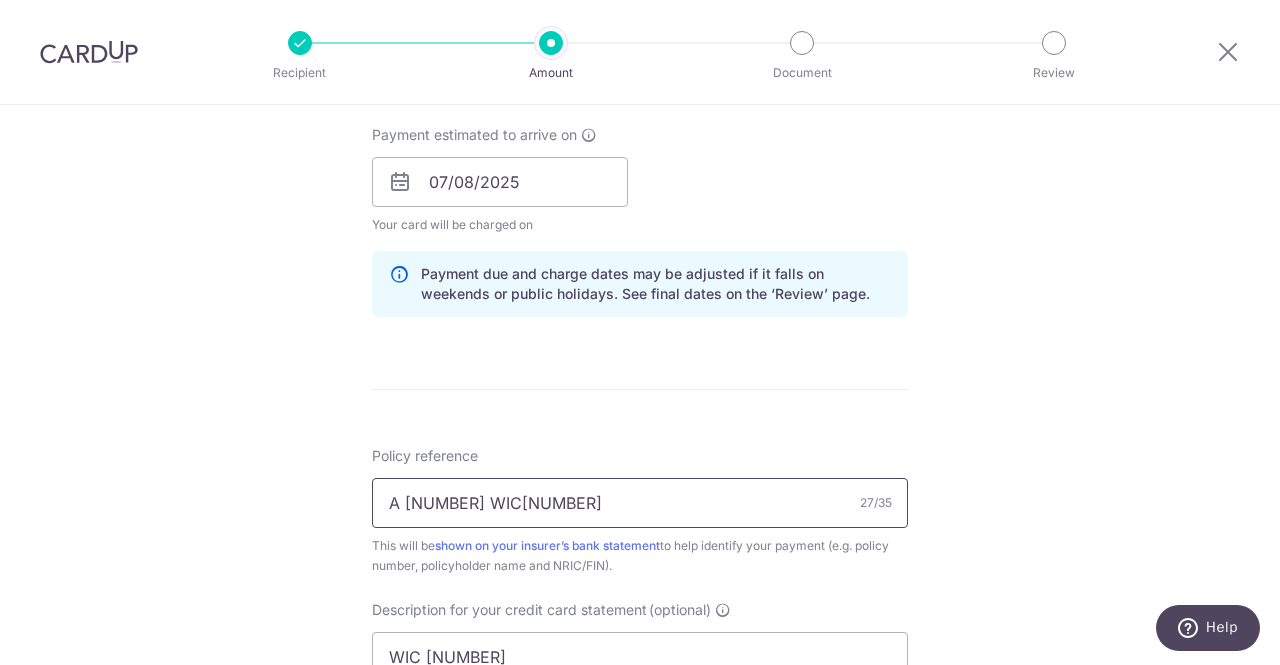 click on "A 301552488 WICPT0008329268" at bounding box center (640, 503) 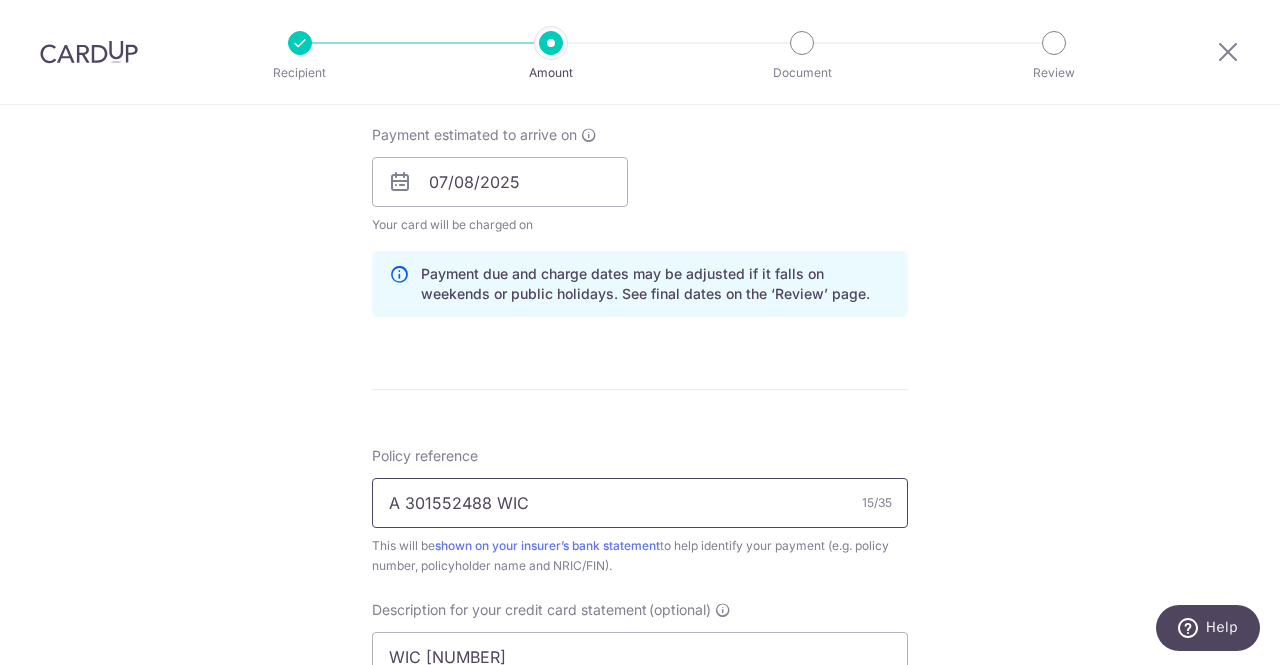 click on "A 301552488 WIC" at bounding box center [640, 503] 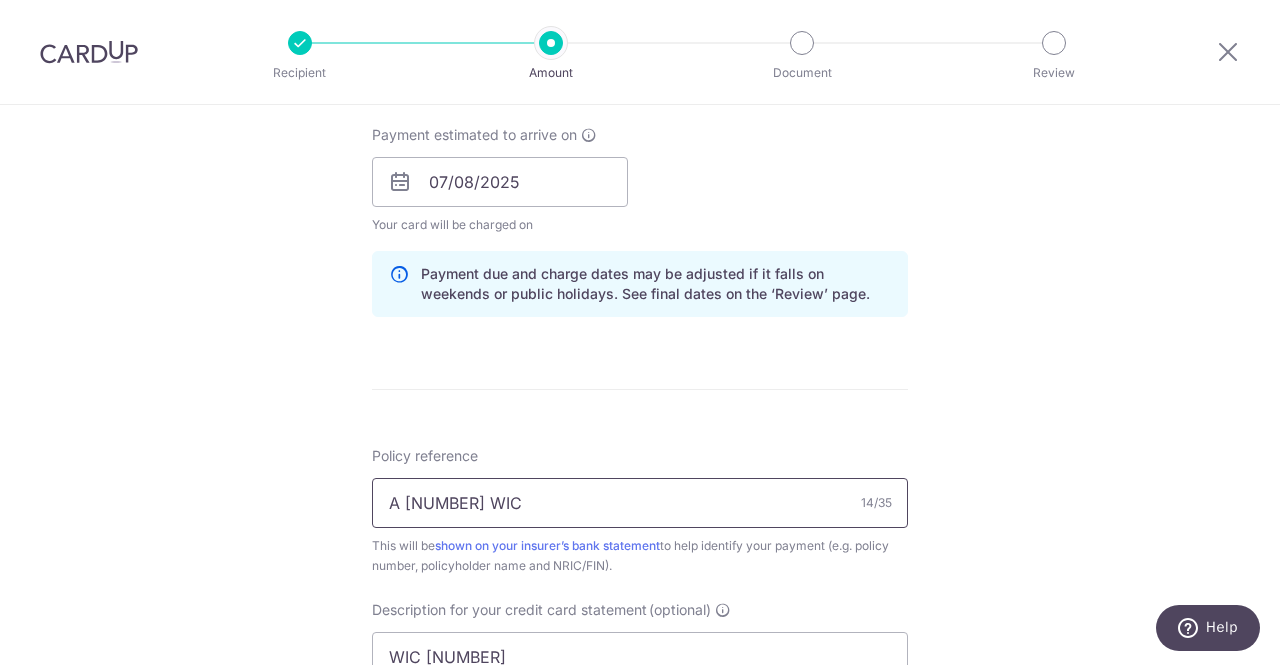 paste on "PT0008329268" 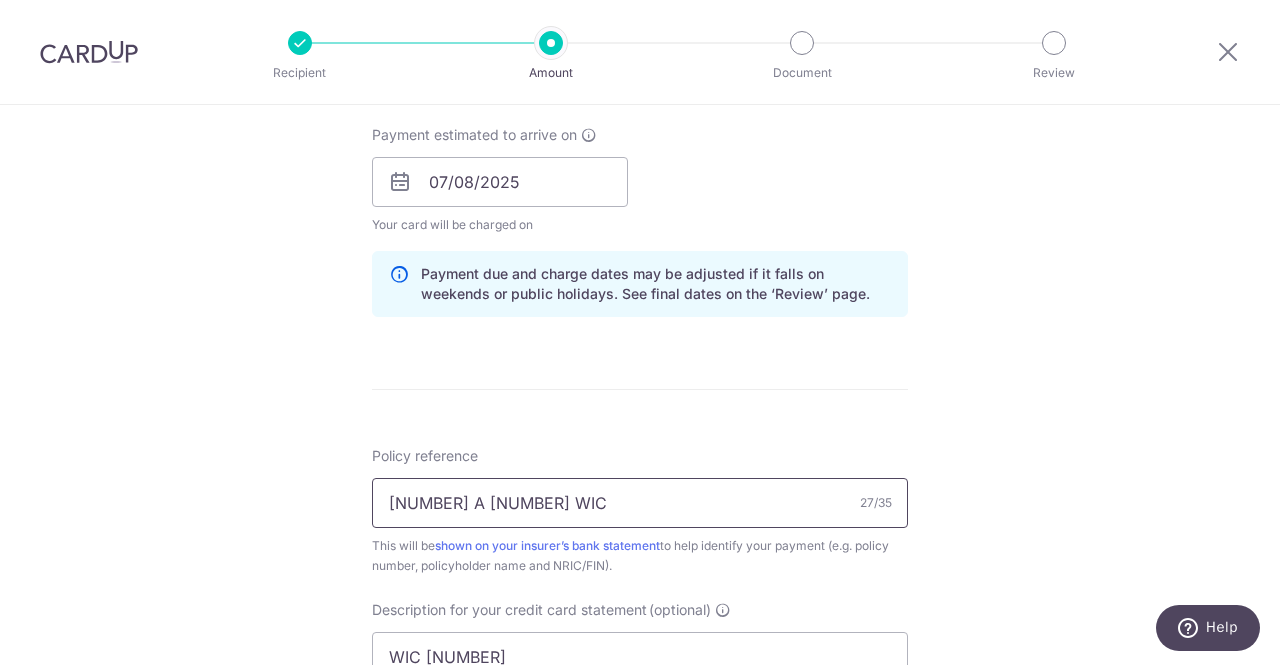 type on "PT0008329268 A301552488 WIC" 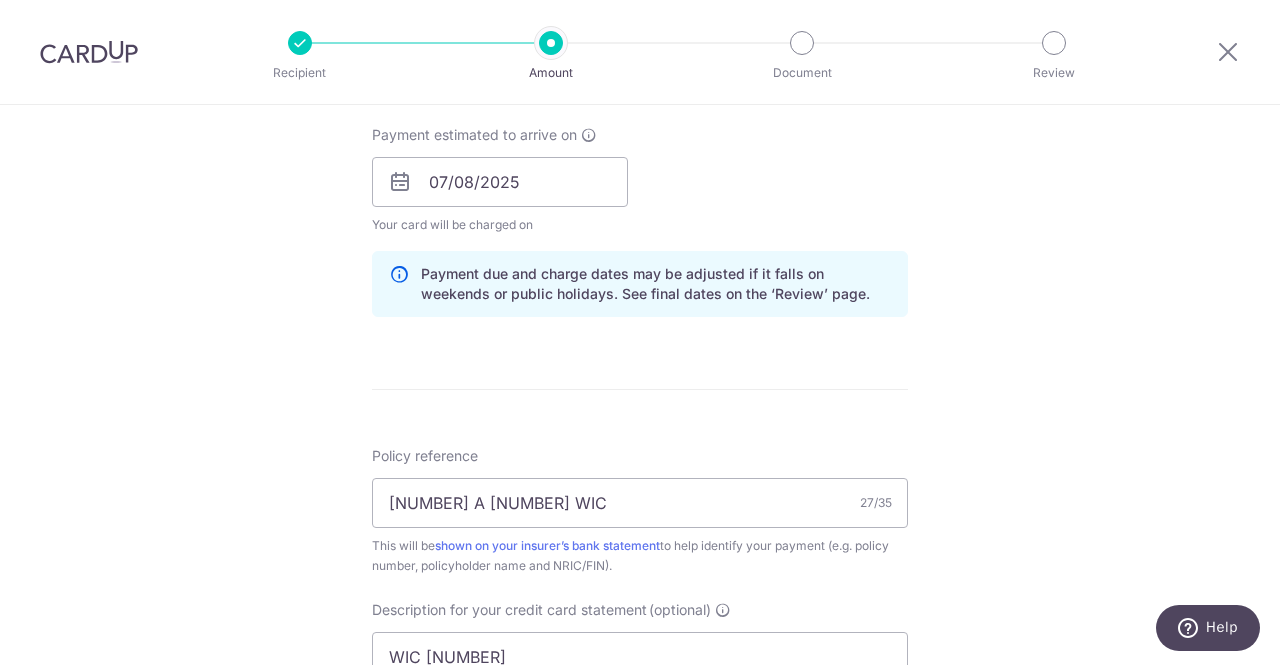 click on "Enter payment amount
SGD
5,293.74
5293.74
GST
(optional)
SGD
Select Card
**** 1915
Add credit card
Your Cards
**** 1915
Secure 256-bit SSL
Text
Card" at bounding box center (640, 281) 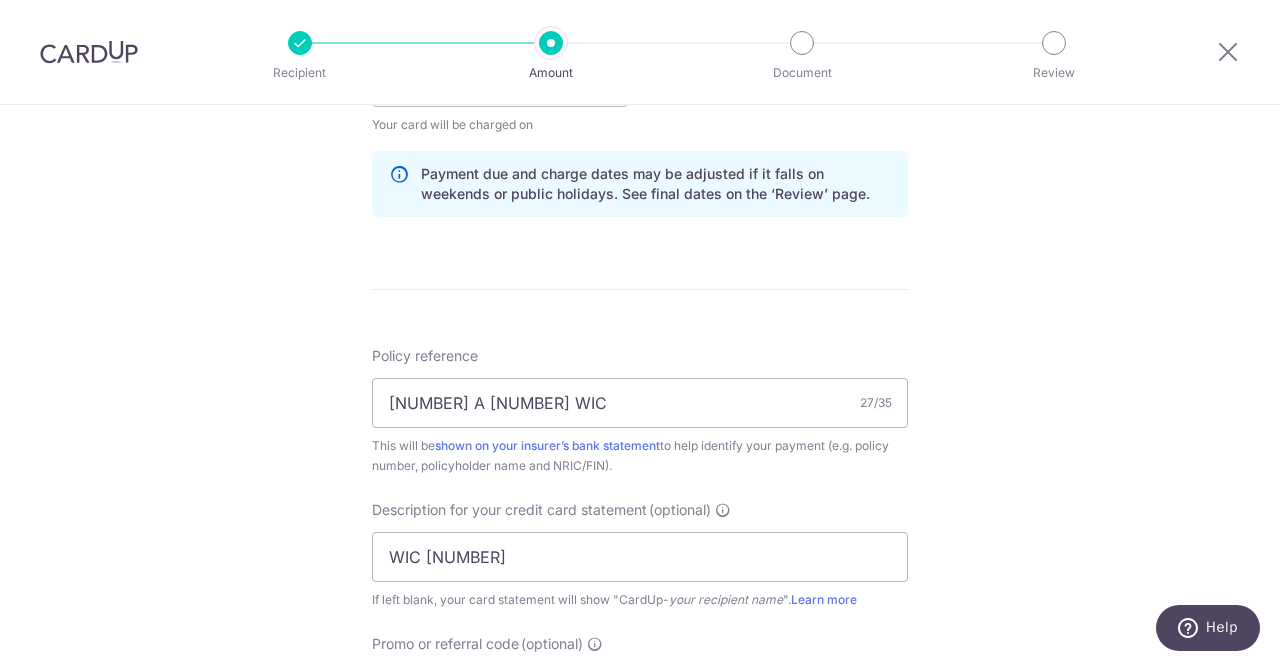 click on "Tell us more about your payment
Enter payment amount
SGD
5,293.74
5293.74
GST
(optional)
SGD
Select Card
**** 1915
Add credit card
Your Cards
**** 1915
Secure 256-bit SSL" at bounding box center [640, 162] 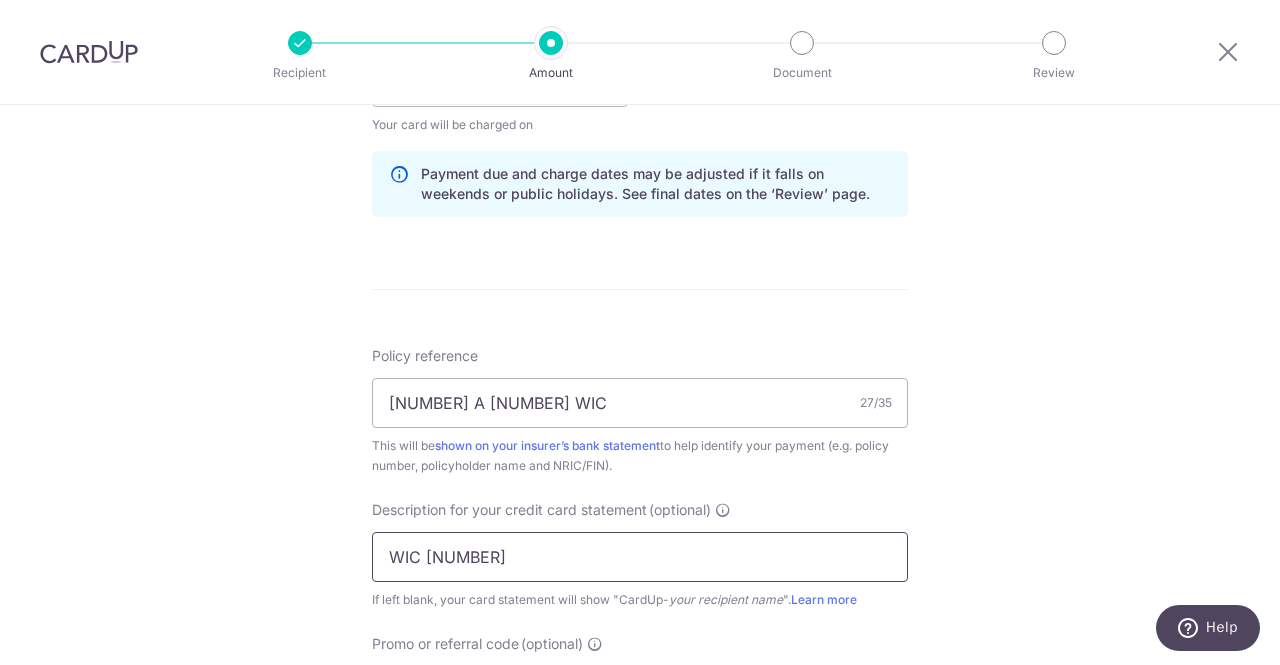 drag, startPoint x: 529, startPoint y: 557, endPoint x: 369, endPoint y: 556, distance: 160.00313 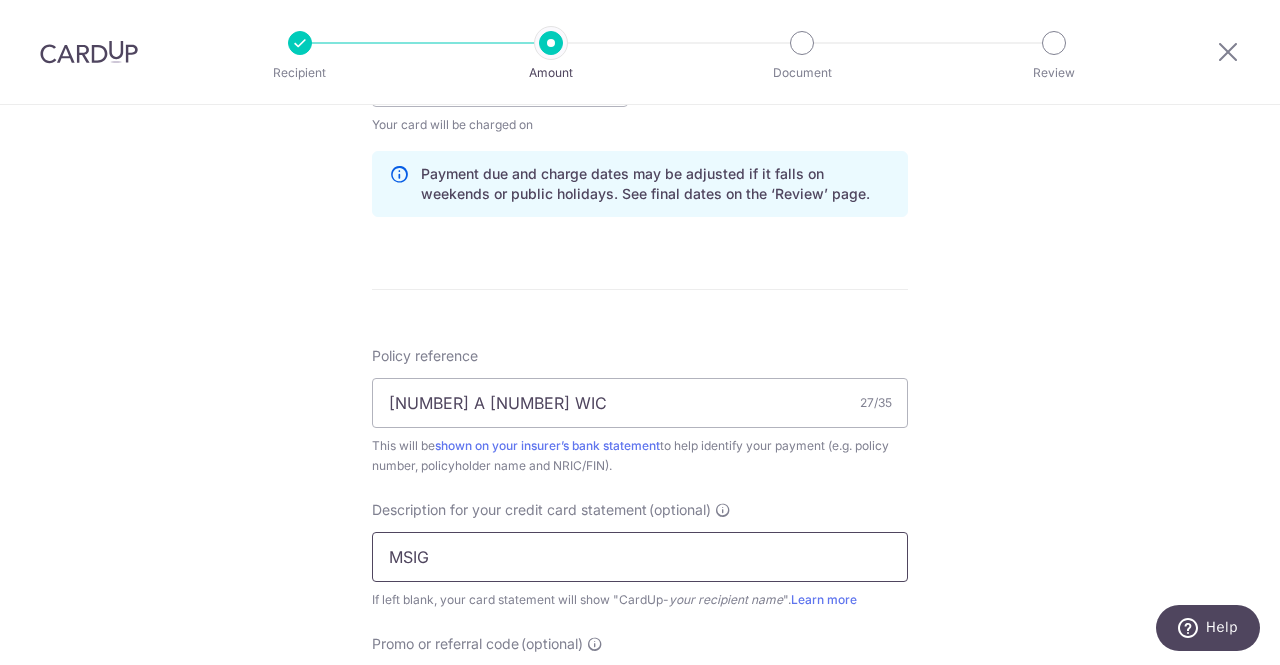 paste on "PT00083292" 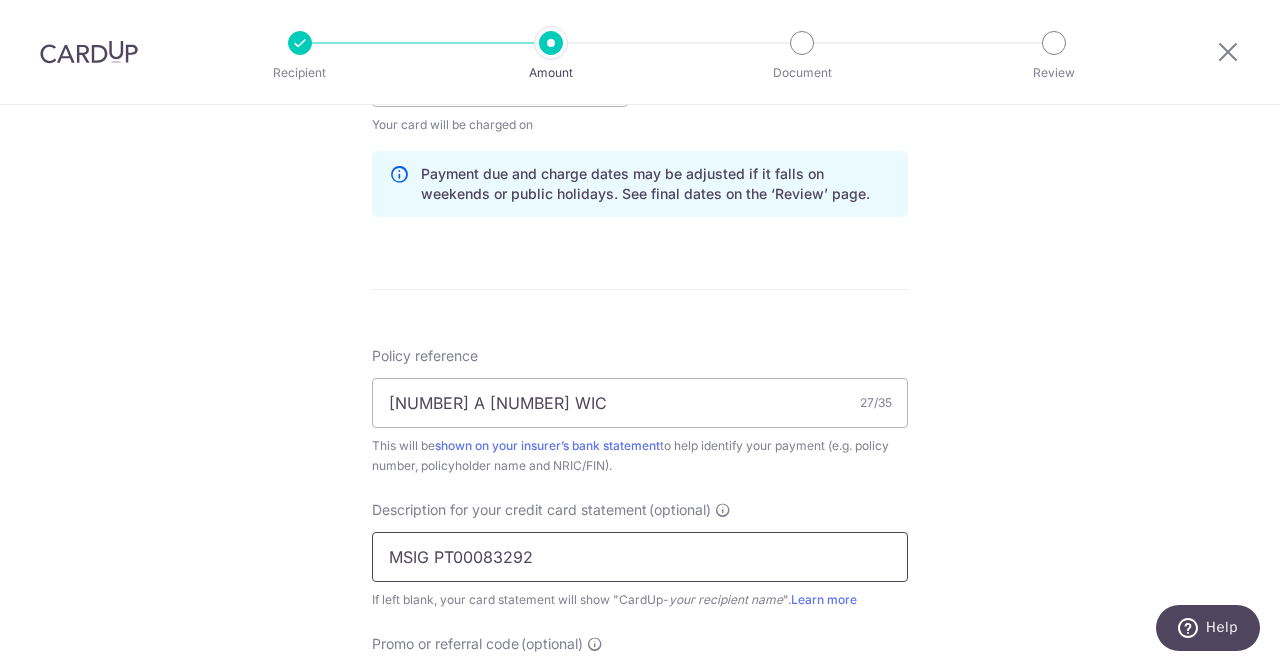 drag, startPoint x: 550, startPoint y: 557, endPoint x: 430, endPoint y: 557, distance: 120 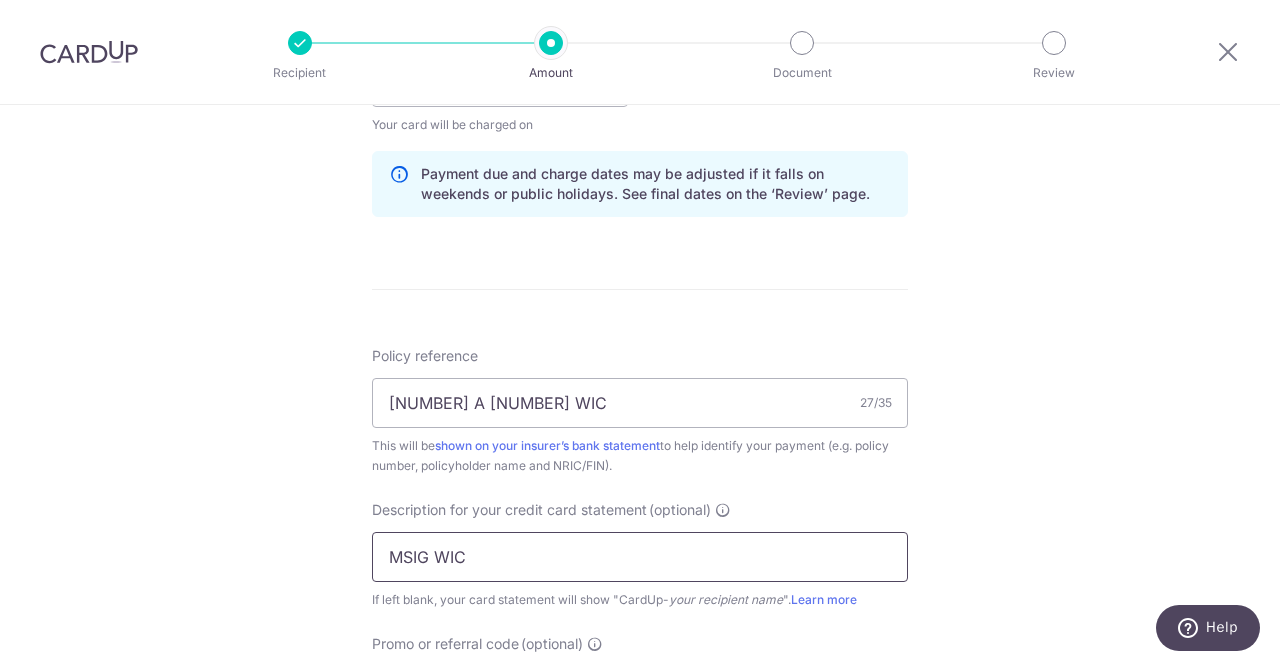 type on "MSIG WIC" 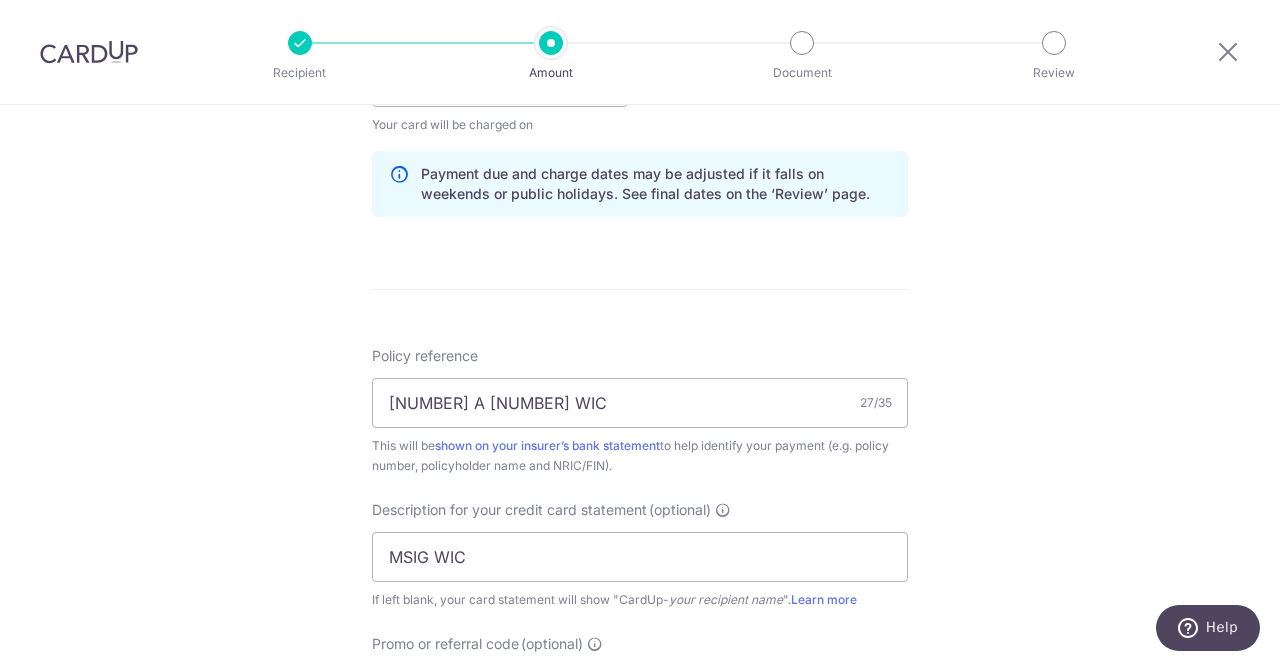 click on "Tell us more about your payment
Enter payment amount
SGD
5,293.74
5293.74
GST
(optional)
SGD
Select Card
**** 1915
Add credit card
Your Cards
**** 1915
Secure 256-bit SSL" at bounding box center [640, 162] 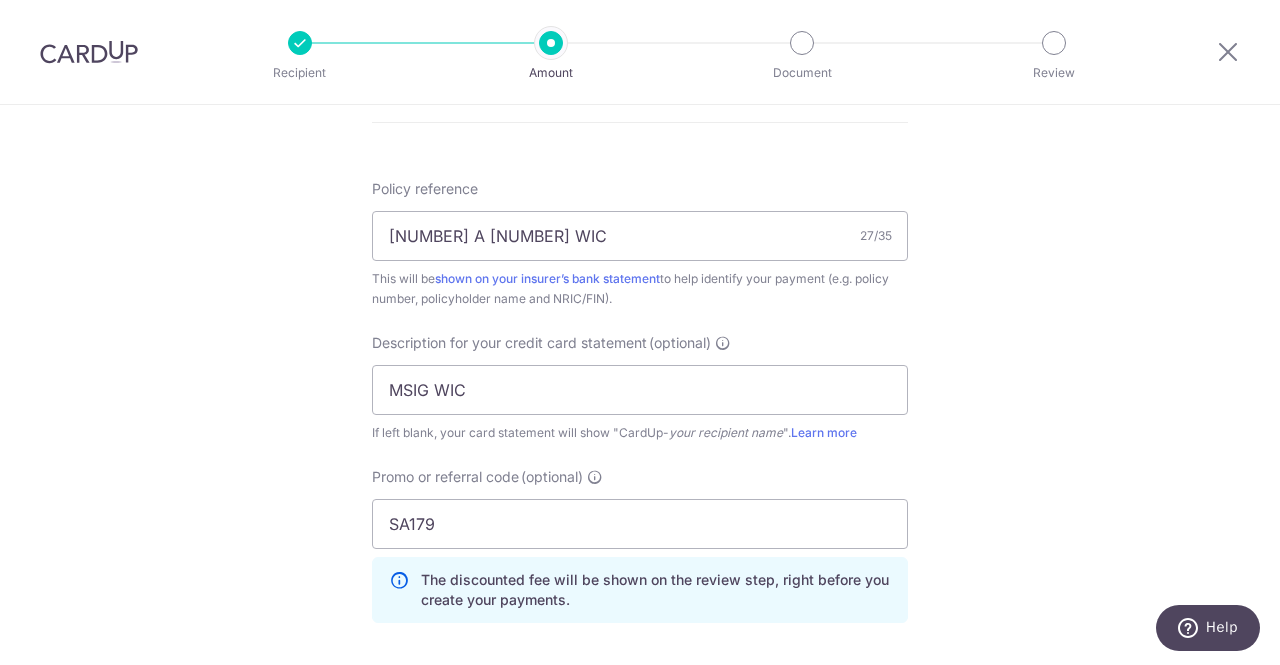 scroll, scrollTop: 1200, scrollLeft: 0, axis: vertical 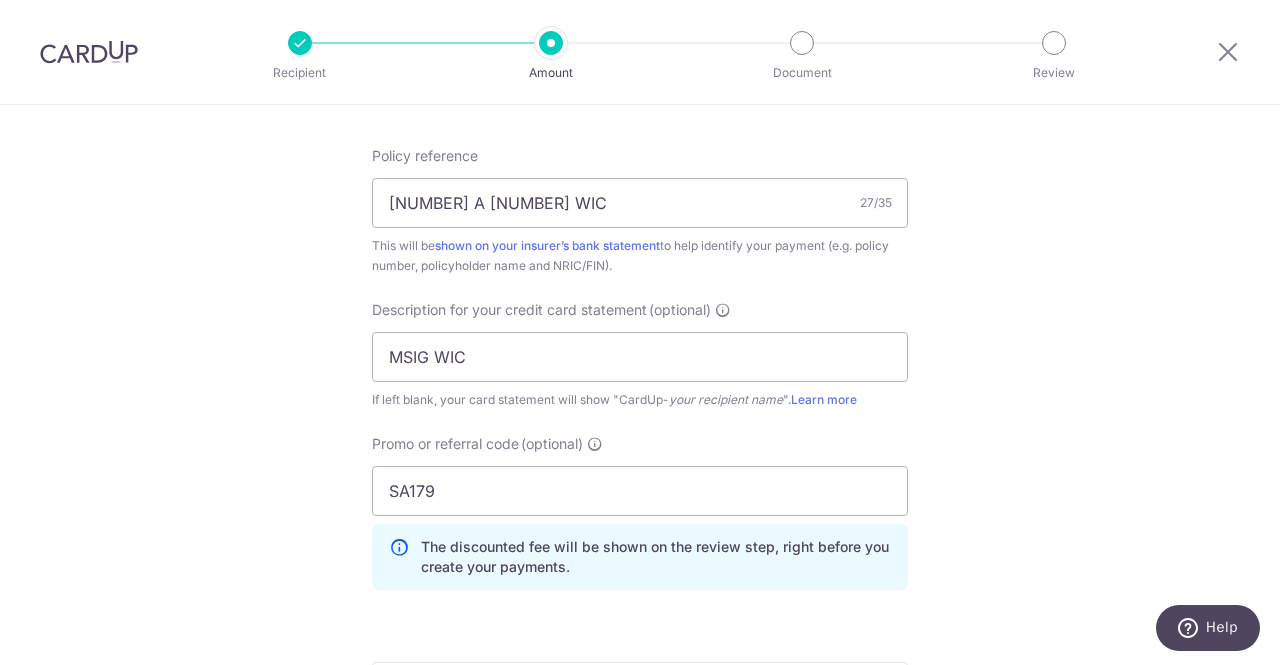 click on "Tell us more about your payment
Enter payment amount
SGD
5,293.74
5293.74
GST
(optional)
SGD
Select Card
**** 1915
Add credit card
Your Cards
**** 1915
Secure 256-bit SSL" at bounding box center (640, -38) 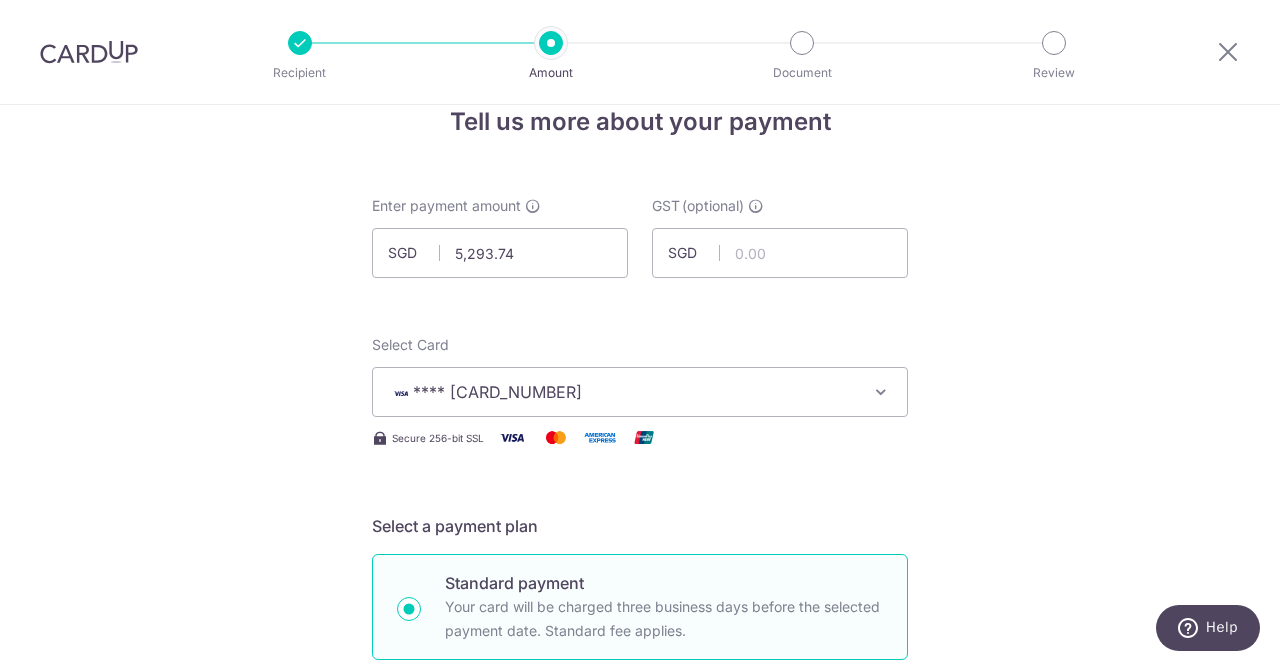 scroll, scrollTop: 0, scrollLeft: 0, axis: both 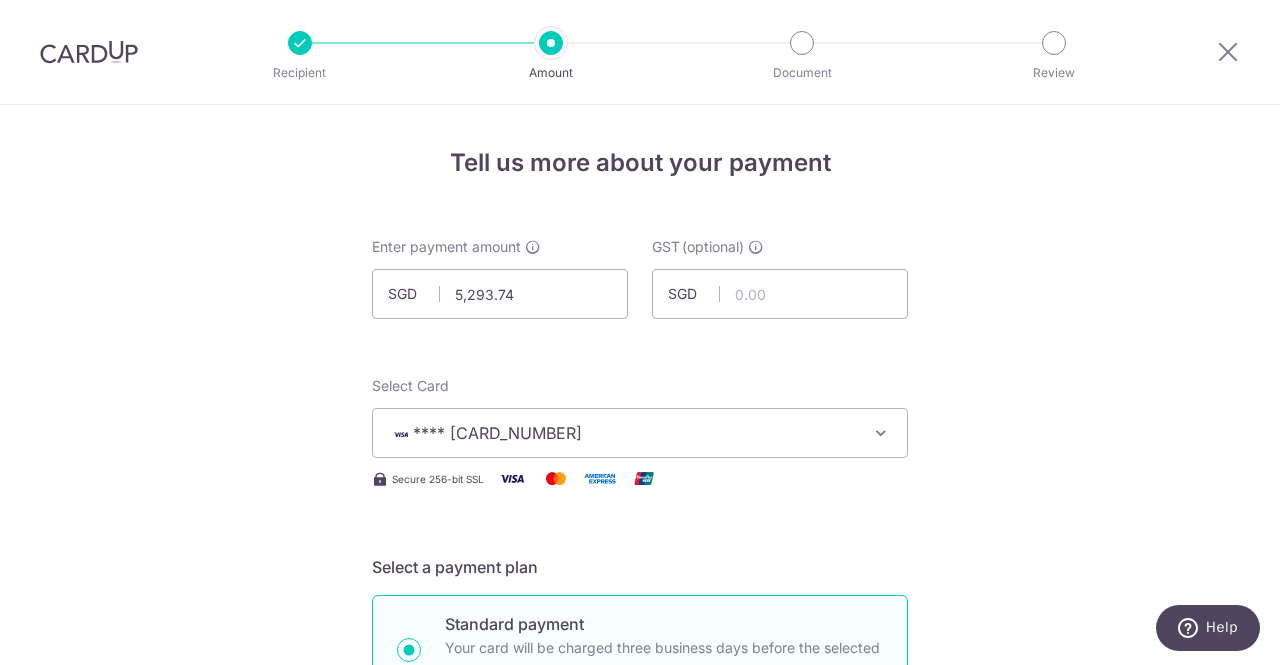drag, startPoint x: 1128, startPoint y: 398, endPoint x: 1013, endPoint y: 434, distance: 120.50311 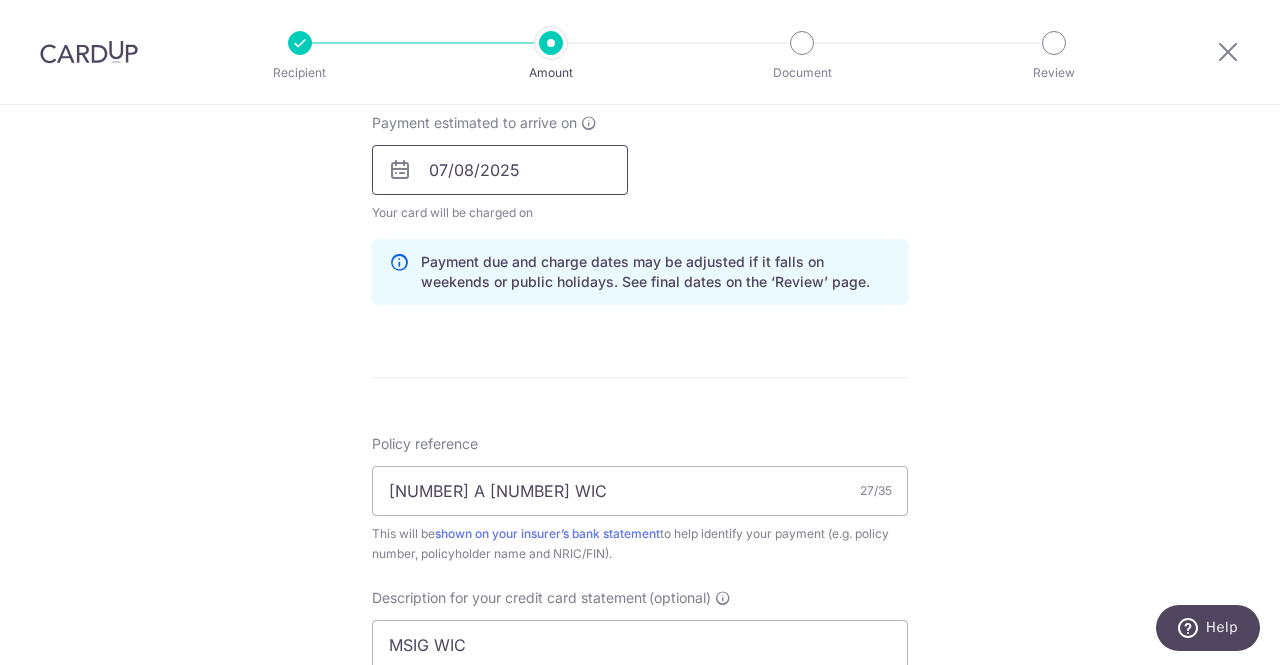 scroll, scrollTop: 1000, scrollLeft: 0, axis: vertical 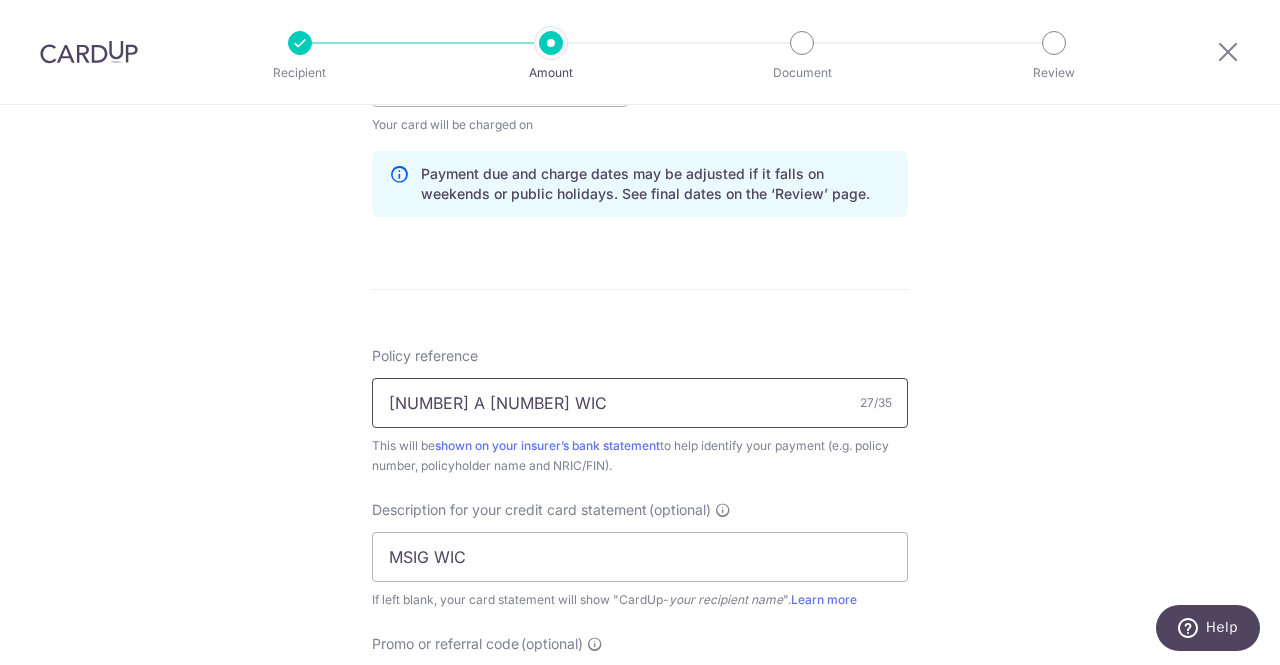 drag, startPoint x: 649, startPoint y: 400, endPoint x: 540, endPoint y: 413, distance: 109.77249 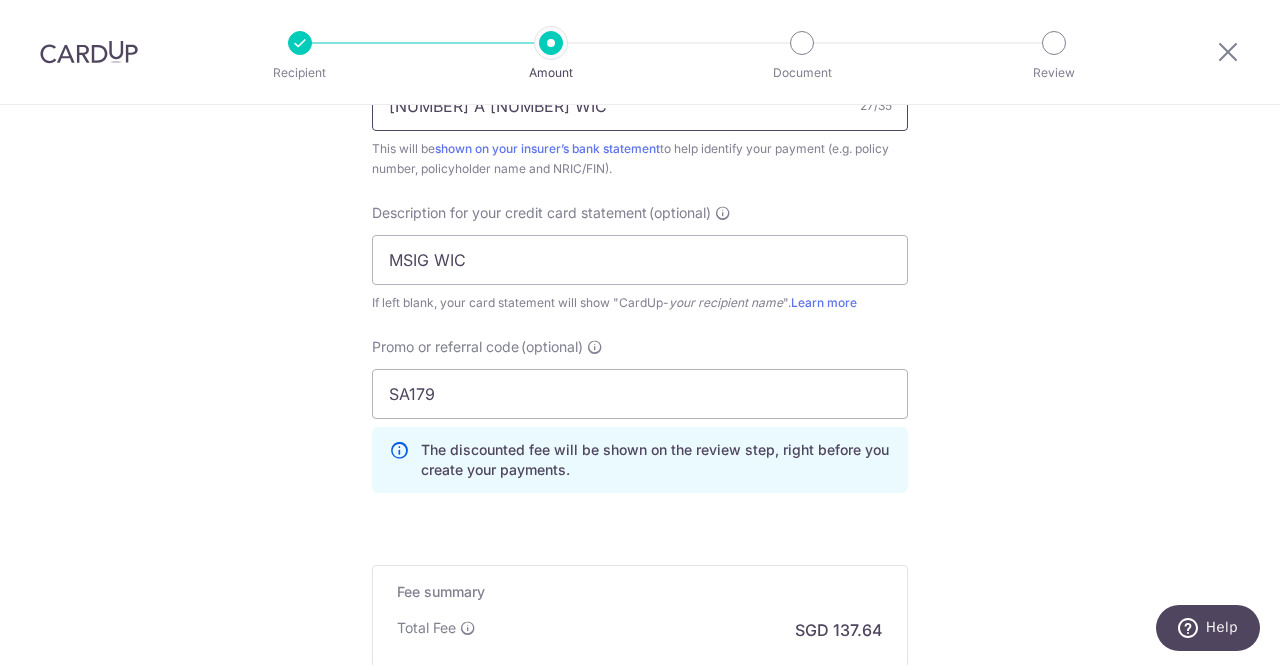 scroll, scrollTop: 1300, scrollLeft: 0, axis: vertical 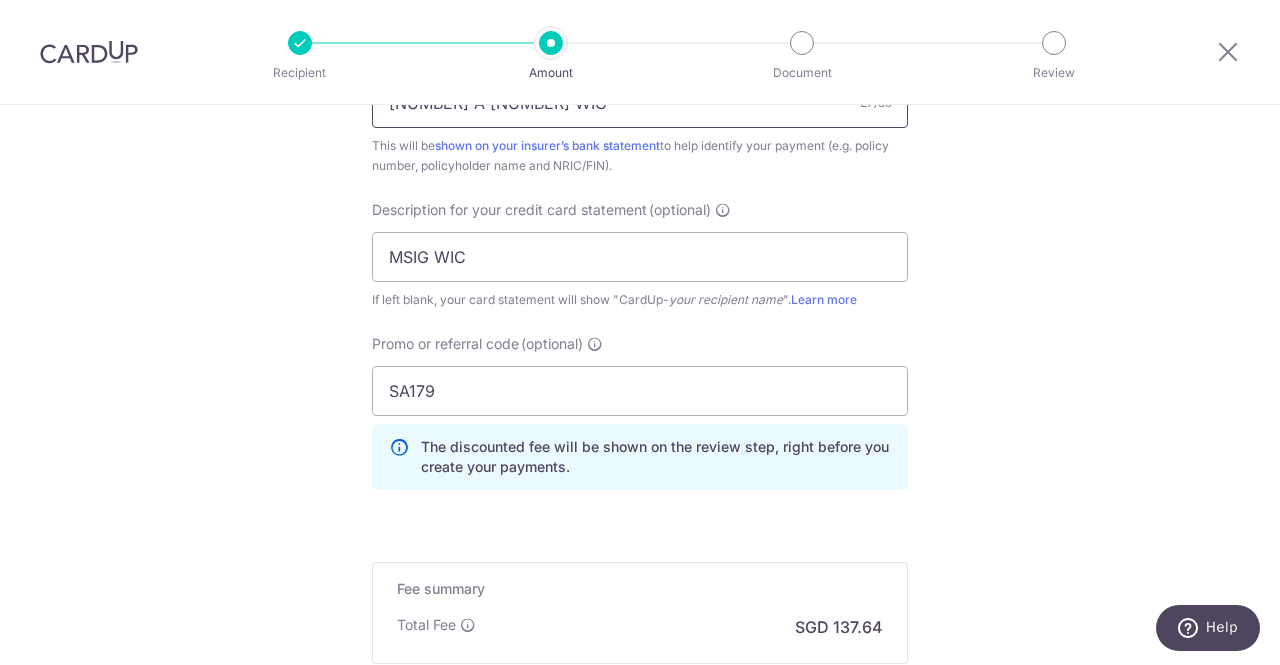 type on "PT0008328565 A301552488 WIC" 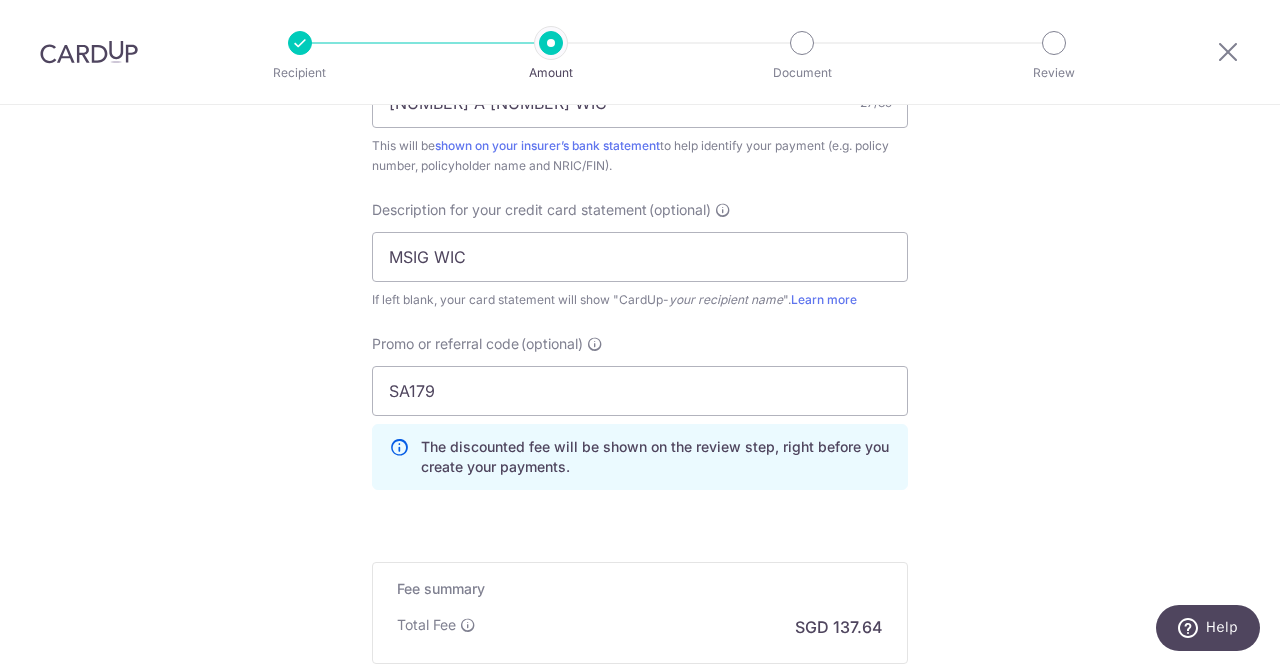 click on "Tell us more about your payment
Enter payment amount
SGD
5,293.74
5293.74
GST
(optional)
SGD
Select Card
**** 1915
Add credit card
Your Cards
**** 1915
Secure 256-bit SSL" at bounding box center (640, -138) 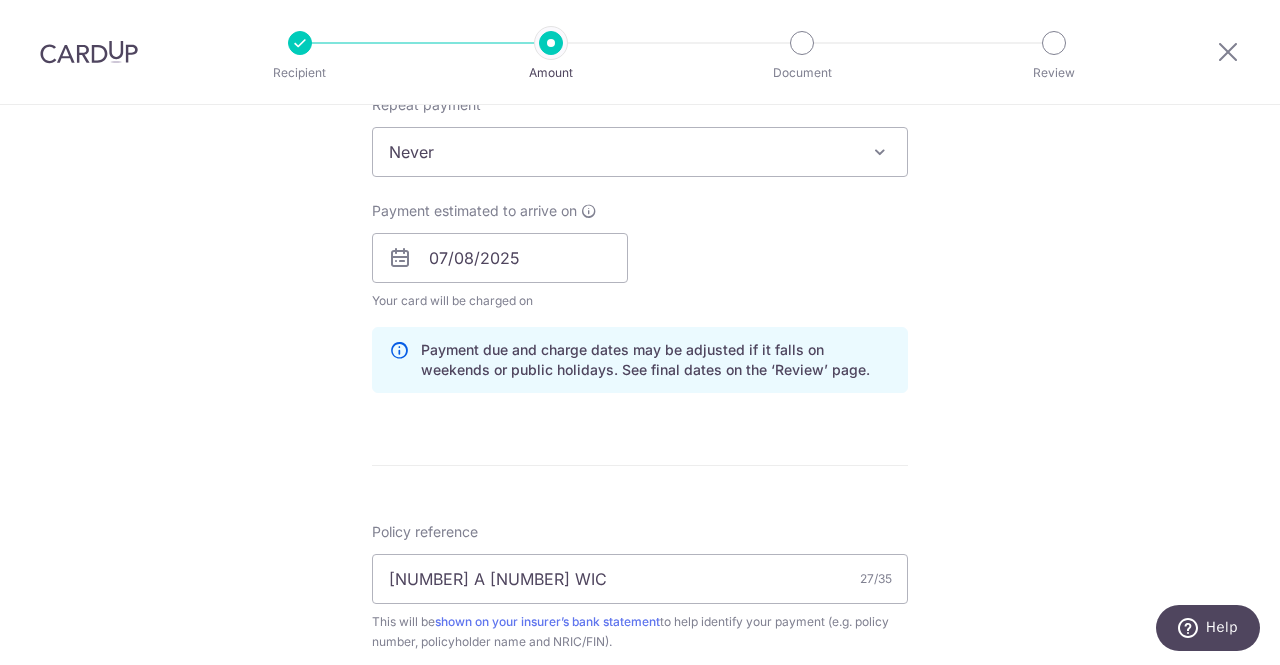 scroll, scrollTop: 800, scrollLeft: 0, axis: vertical 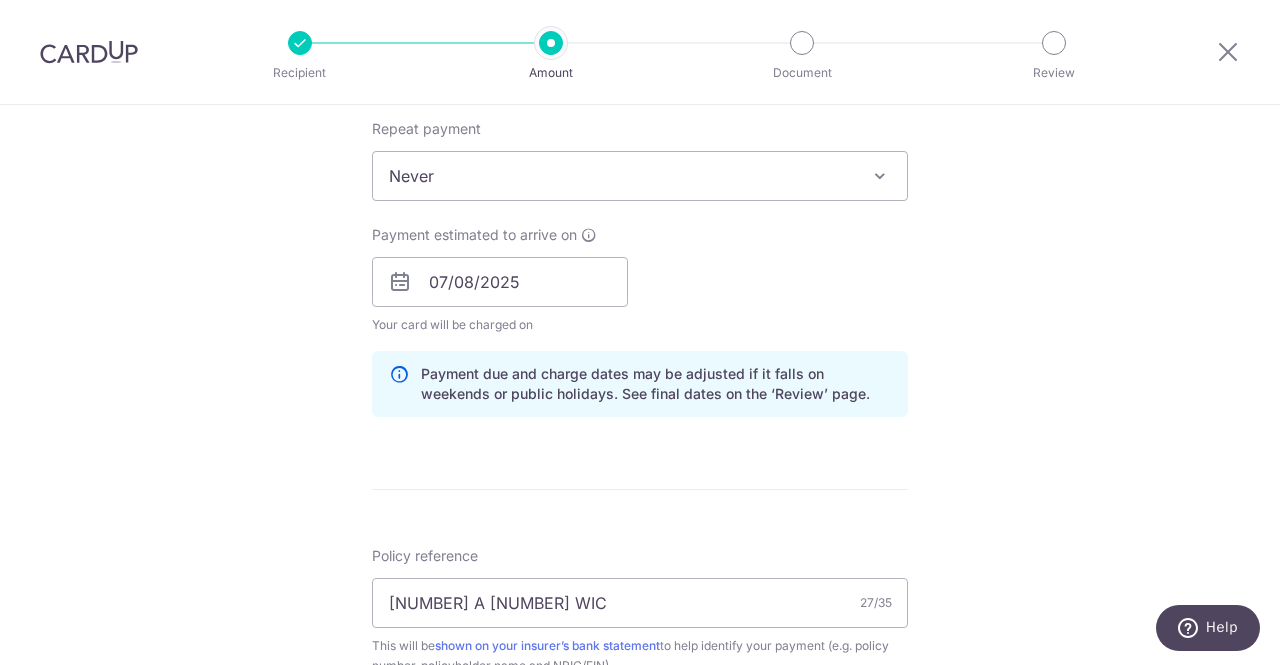click on "Tell us more about your payment
Enter payment amount
SGD
5,293.74
5293.74
GST
(optional)
SGD
Select Card
**** 1915
Add credit card
Your Cards
**** 1915
Secure 256-bit SSL" at bounding box center (640, 362) 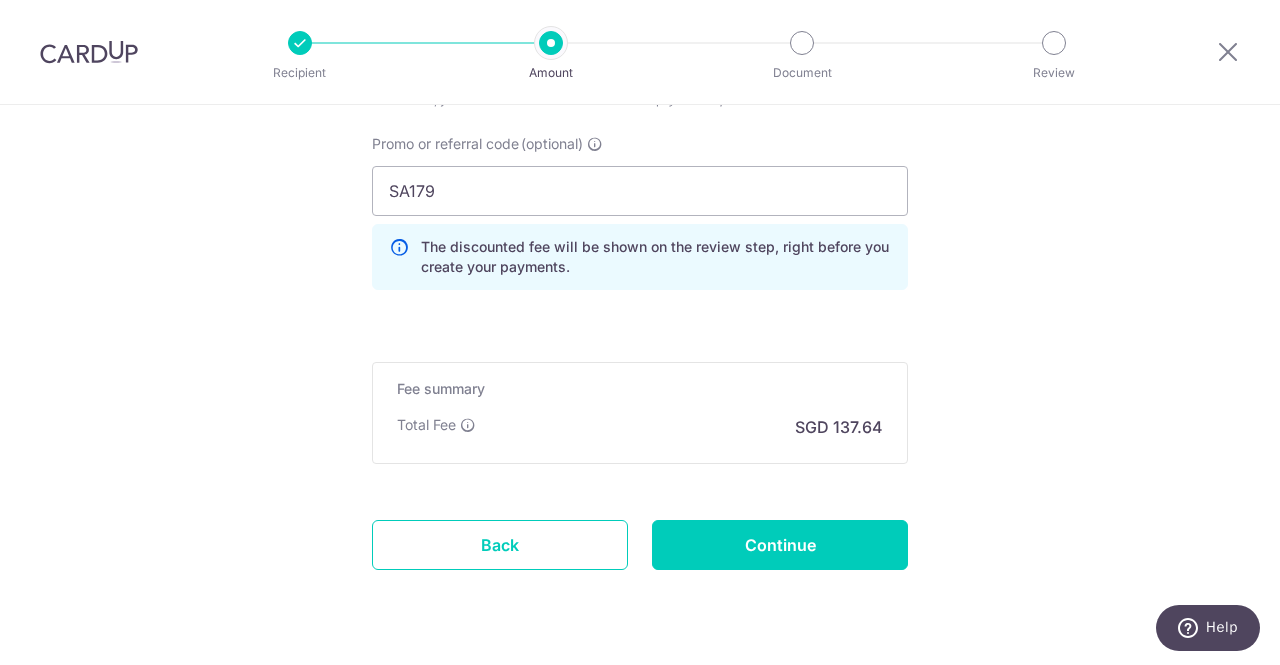 scroll, scrollTop: 1555, scrollLeft: 0, axis: vertical 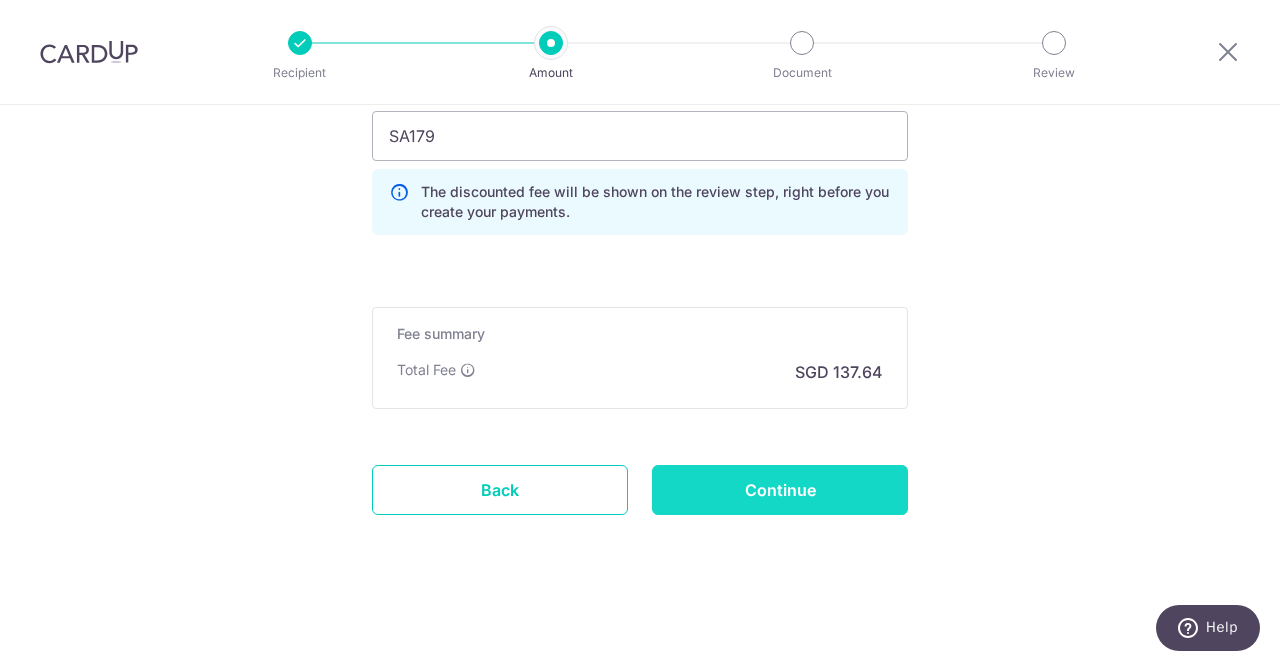 click on "Continue" at bounding box center [780, 490] 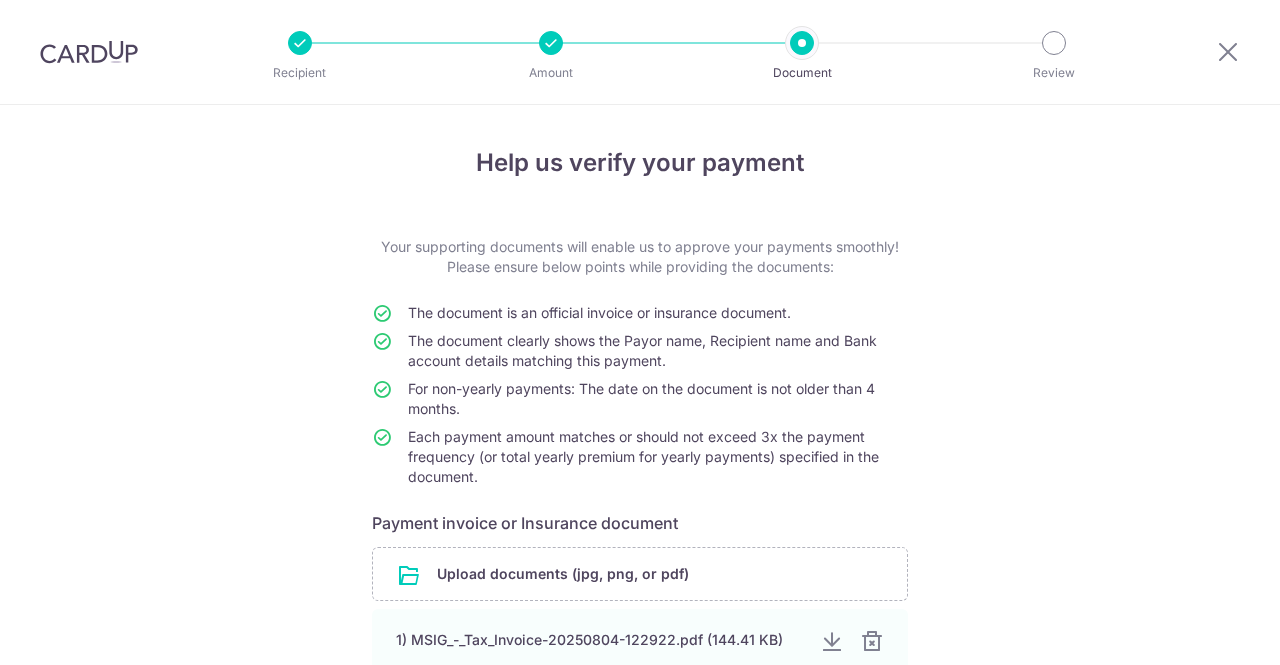 scroll, scrollTop: 0, scrollLeft: 0, axis: both 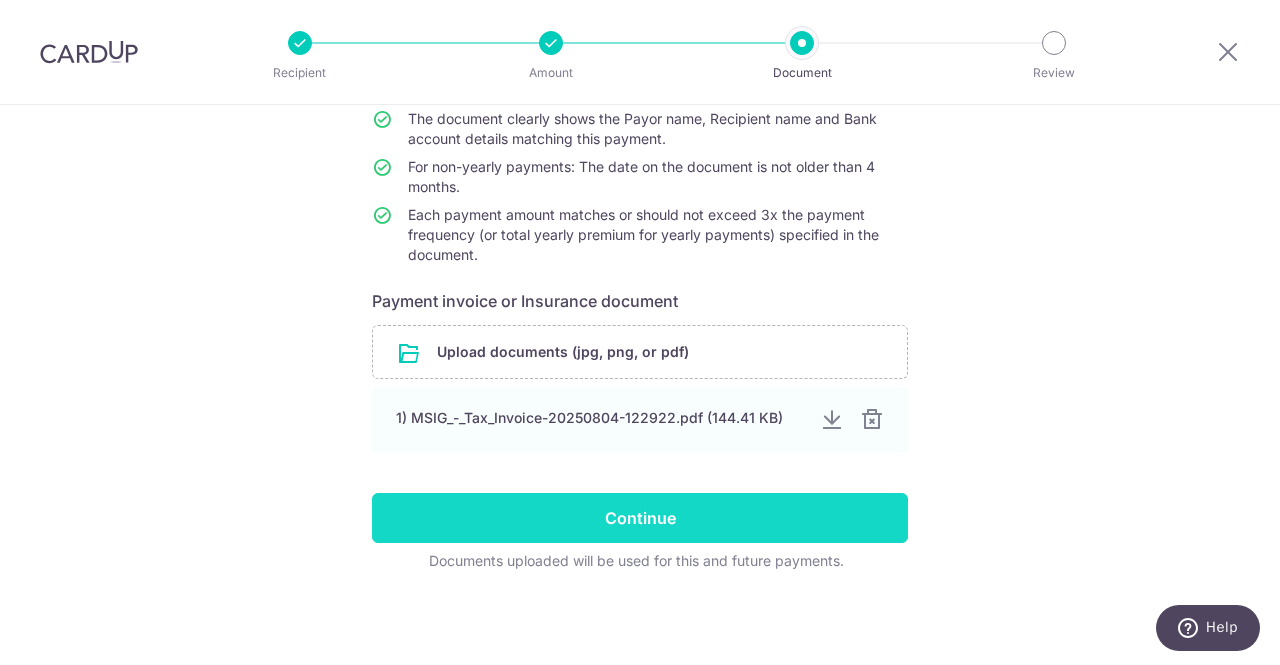 click on "Continue" at bounding box center [640, 518] 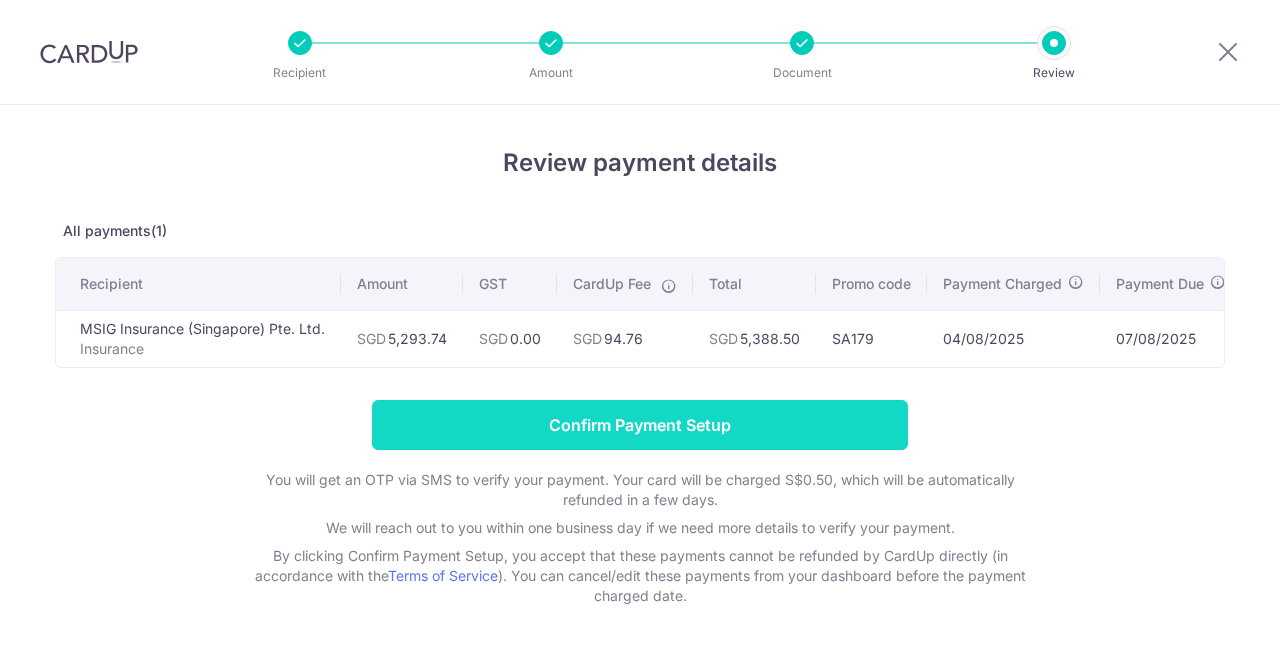 scroll, scrollTop: 0, scrollLeft: 0, axis: both 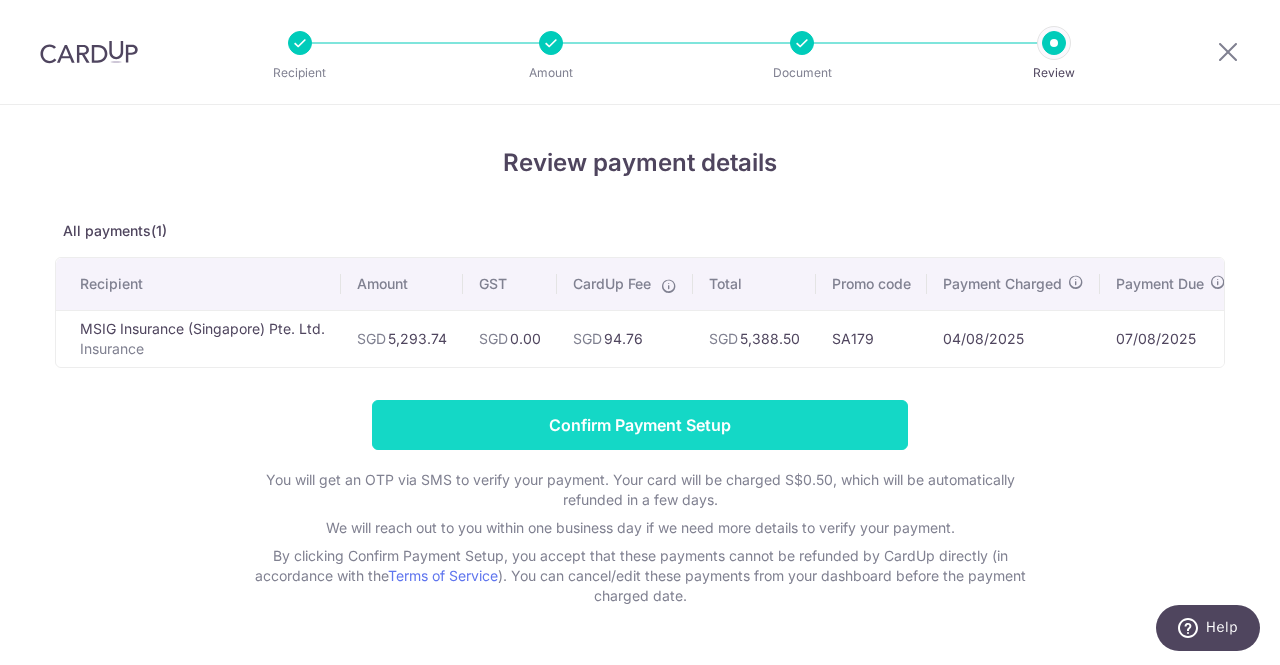 click on "Confirm Payment Setup" at bounding box center (640, 425) 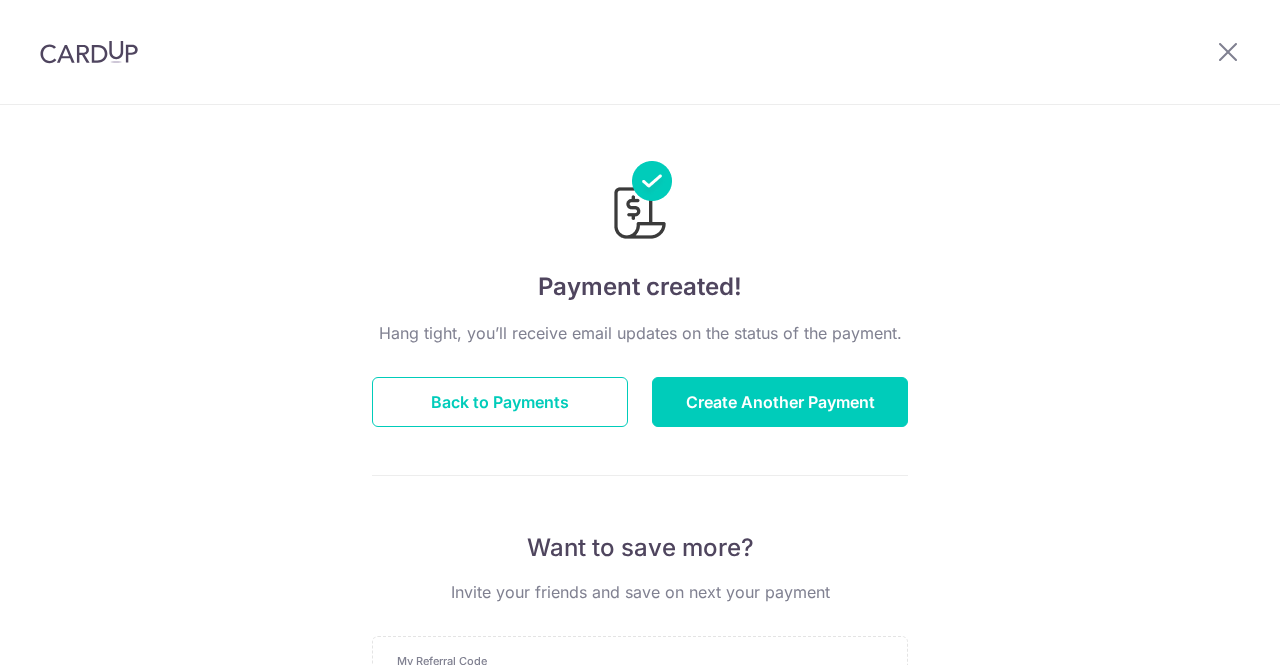 scroll, scrollTop: 0, scrollLeft: 0, axis: both 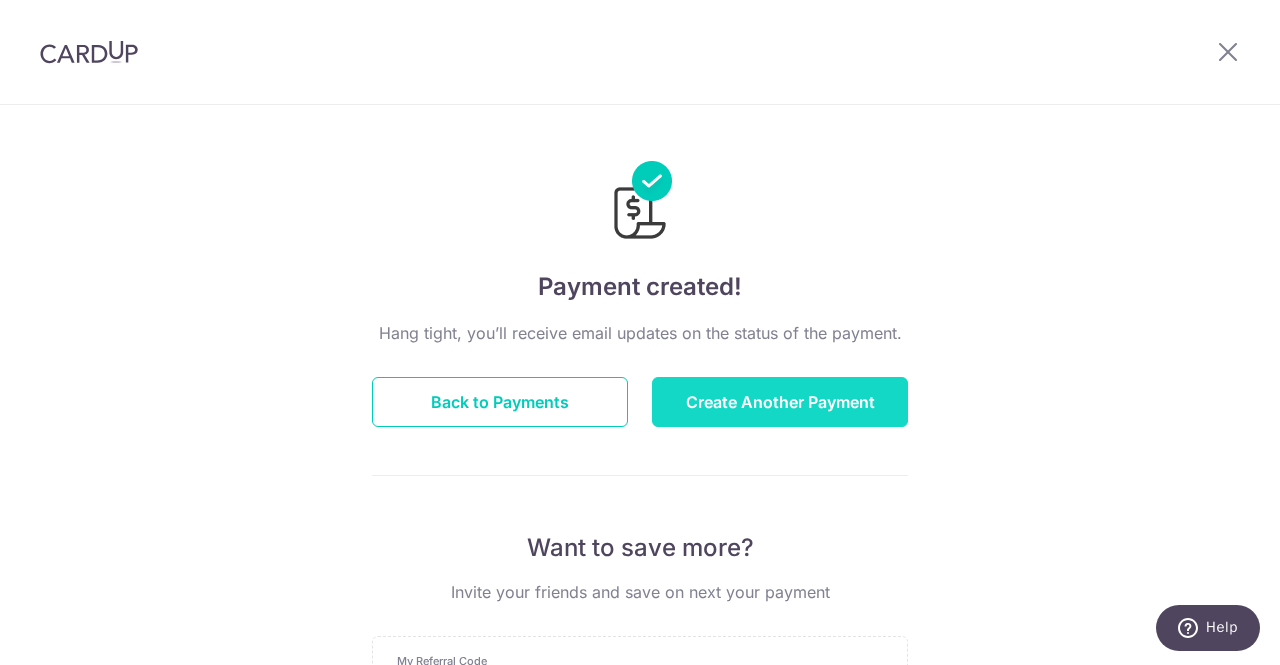 click on "Create Another Payment" at bounding box center [780, 402] 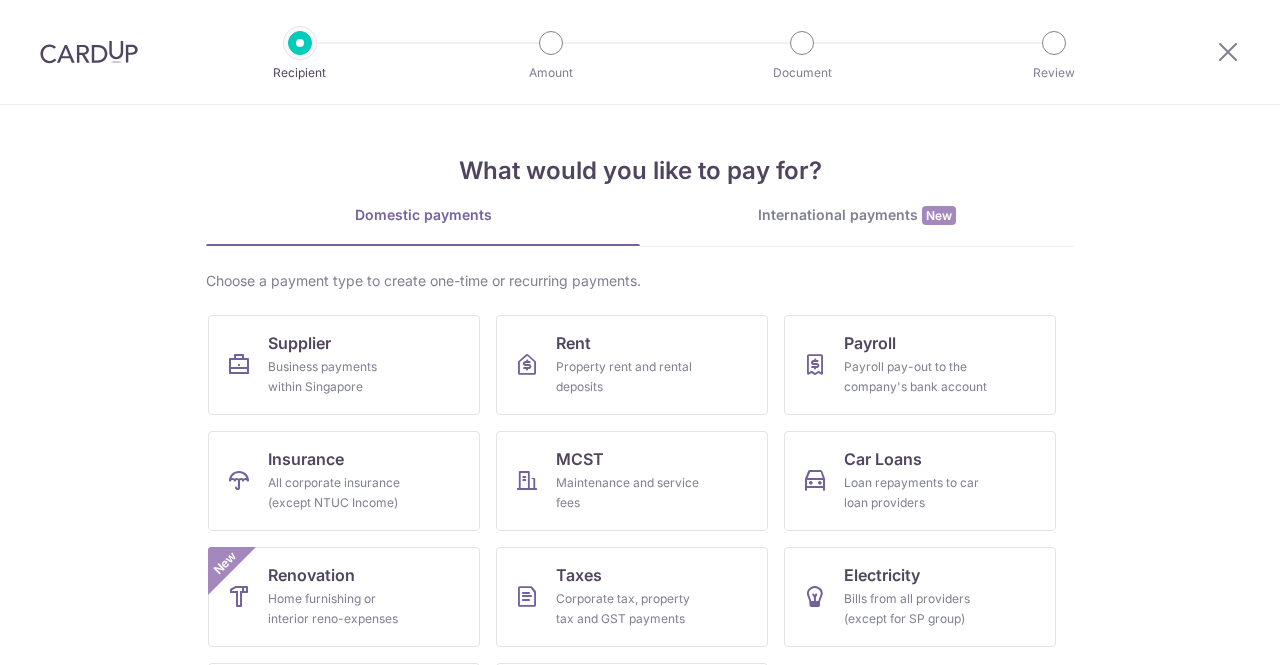 scroll, scrollTop: 0, scrollLeft: 0, axis: both 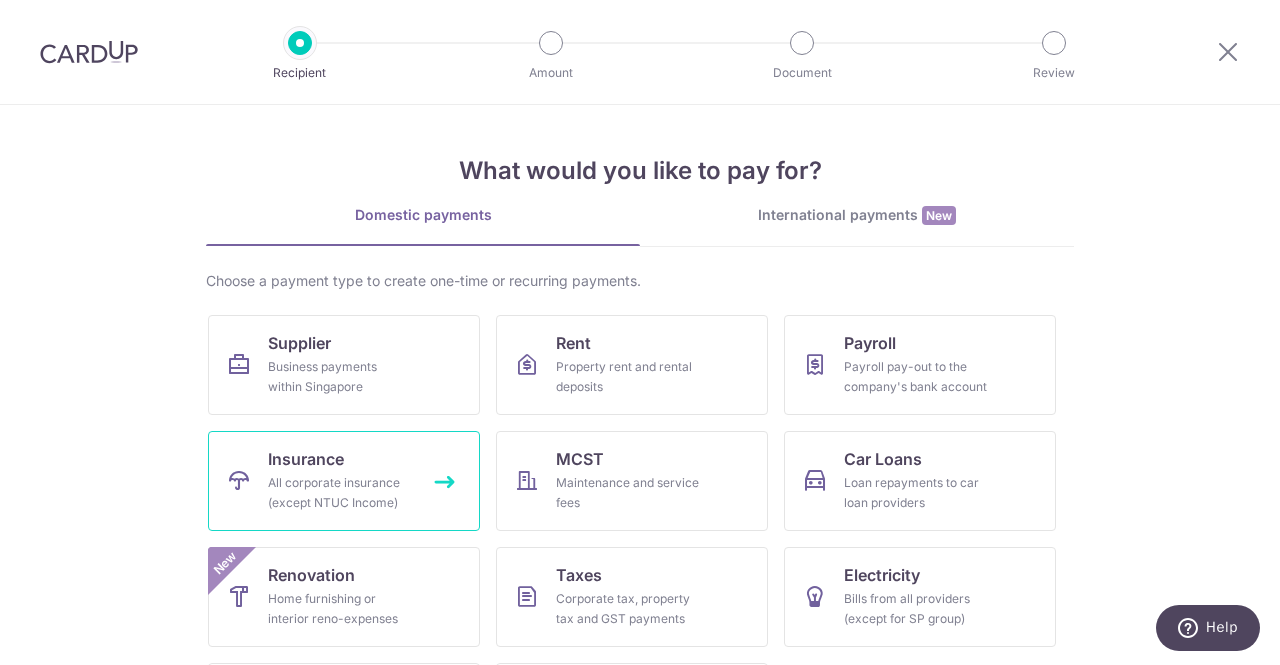 click on "All corporate insurance (except NTUC Income)" at bounding box center [340, 493] 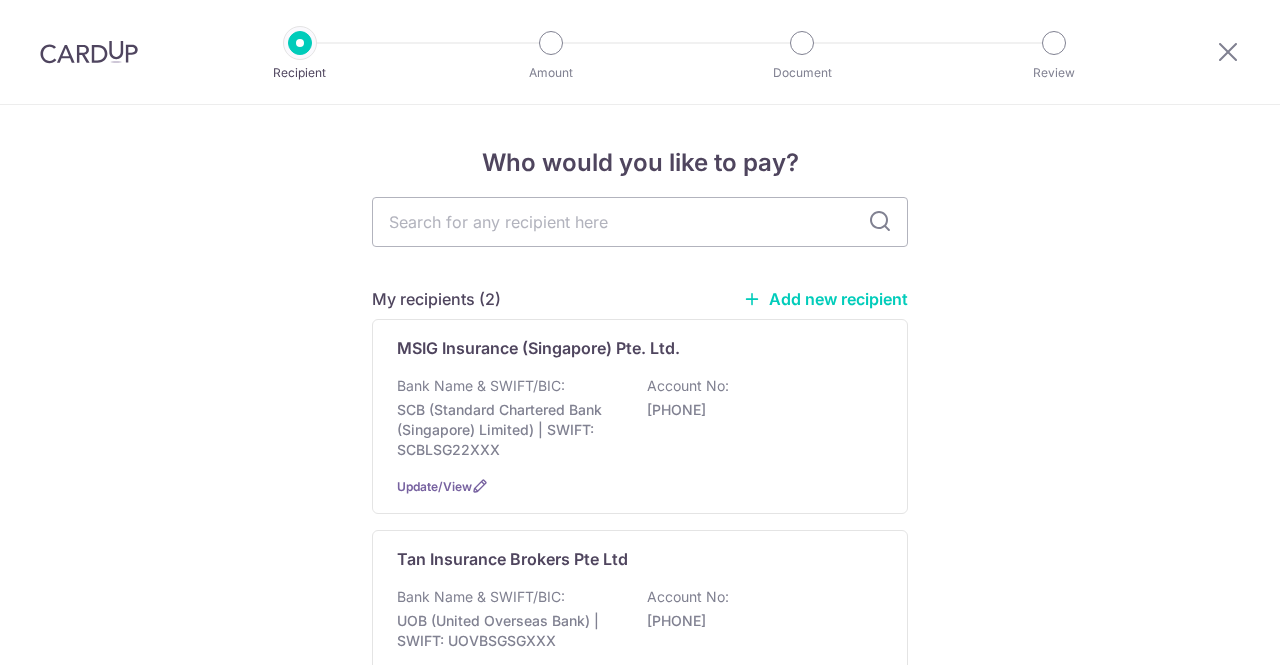 scroll, scrollTop: 0, scrollLeft: 0, axis: both 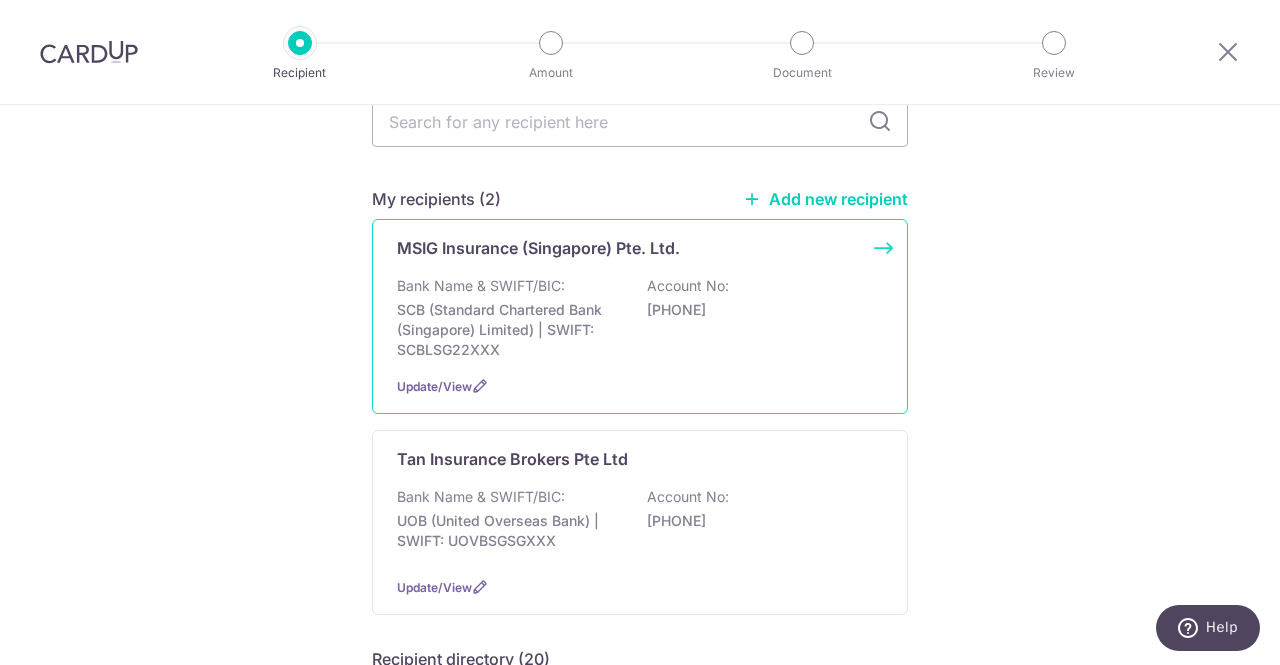 click on "SCB (Standard Chartered Bank (Singapore) Limited) | SWIFT: SCBLSG22XXX" at bounding box center (509, 330) 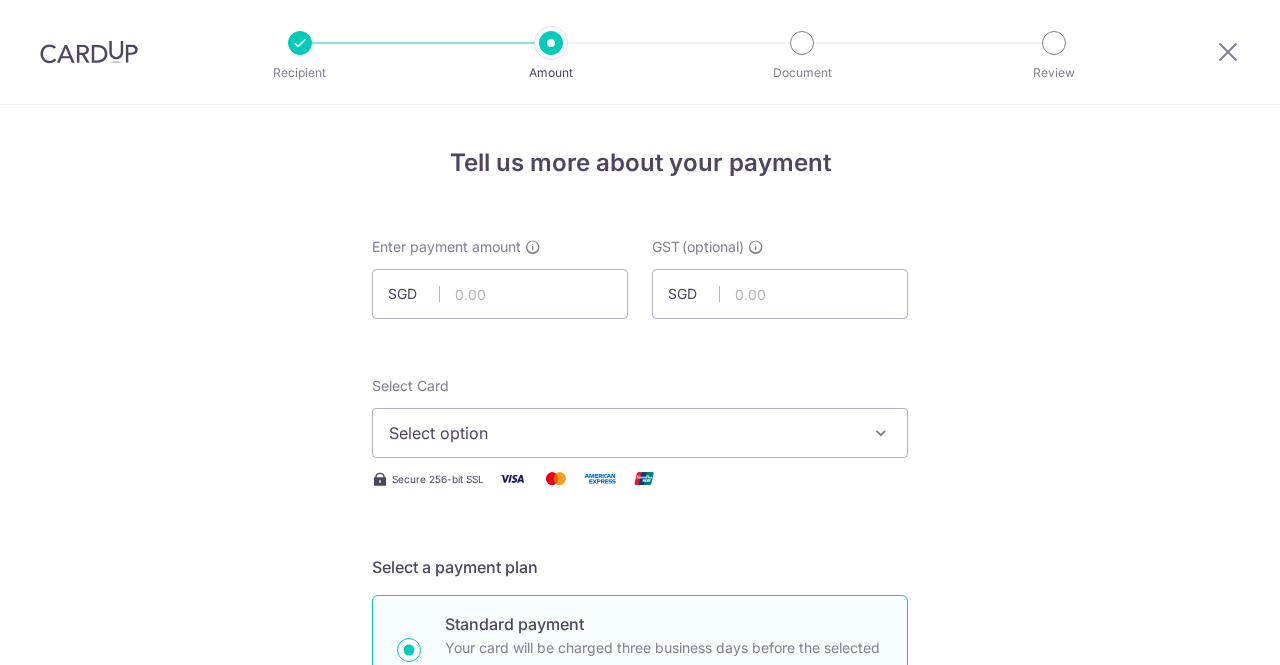 scroll, scrollTop: 0, scrollLeft: 0, axis: both 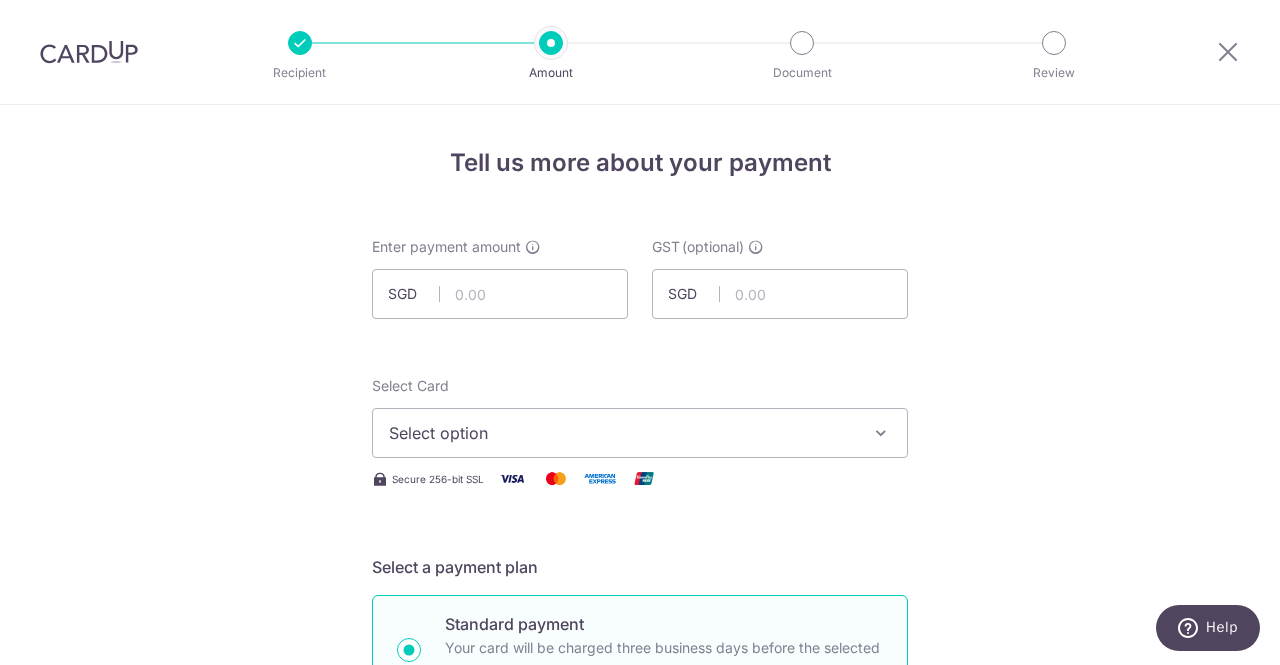 drag, startPoint x: 1194, startPoint y: 427, endPoint x: 1165, endPoint y: 421, distance: 29.614185 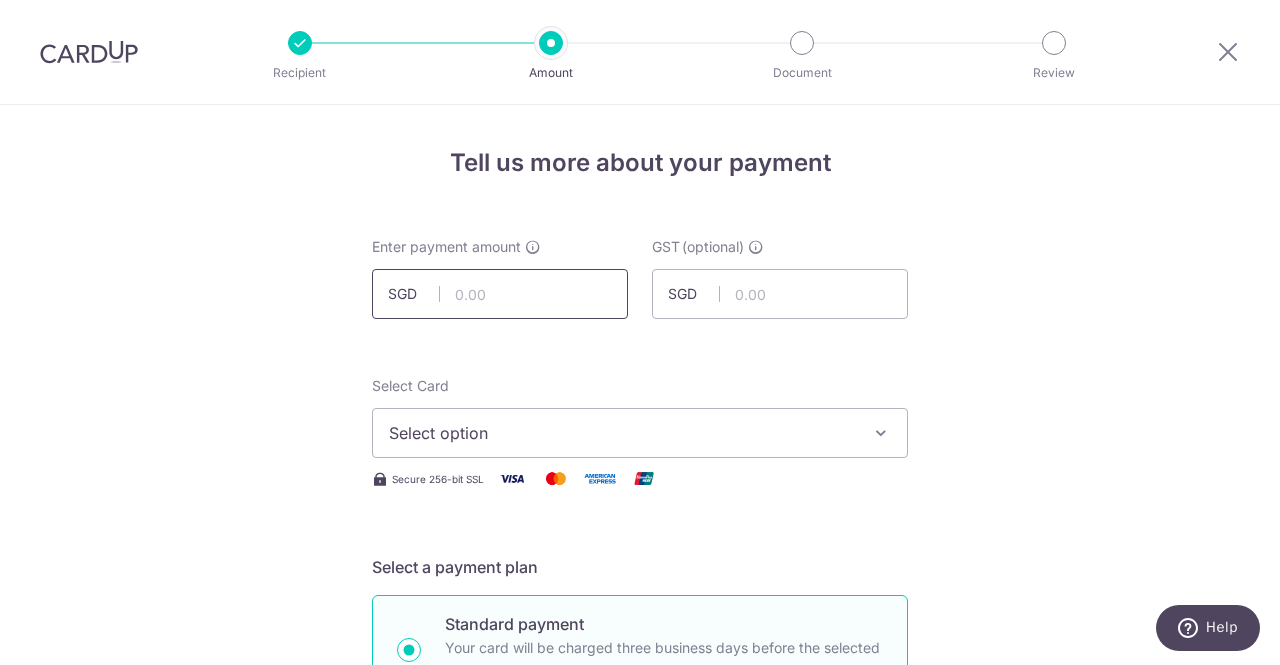 click at bounding box center (500, 294) 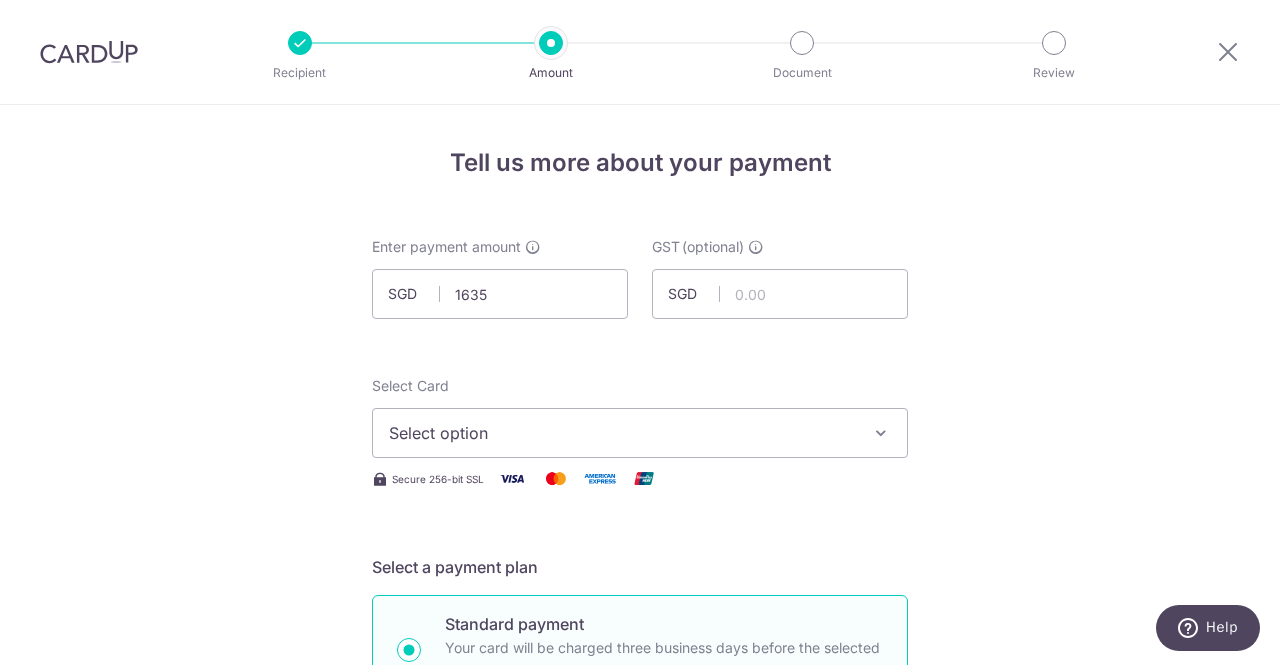 type on "1,635.00" 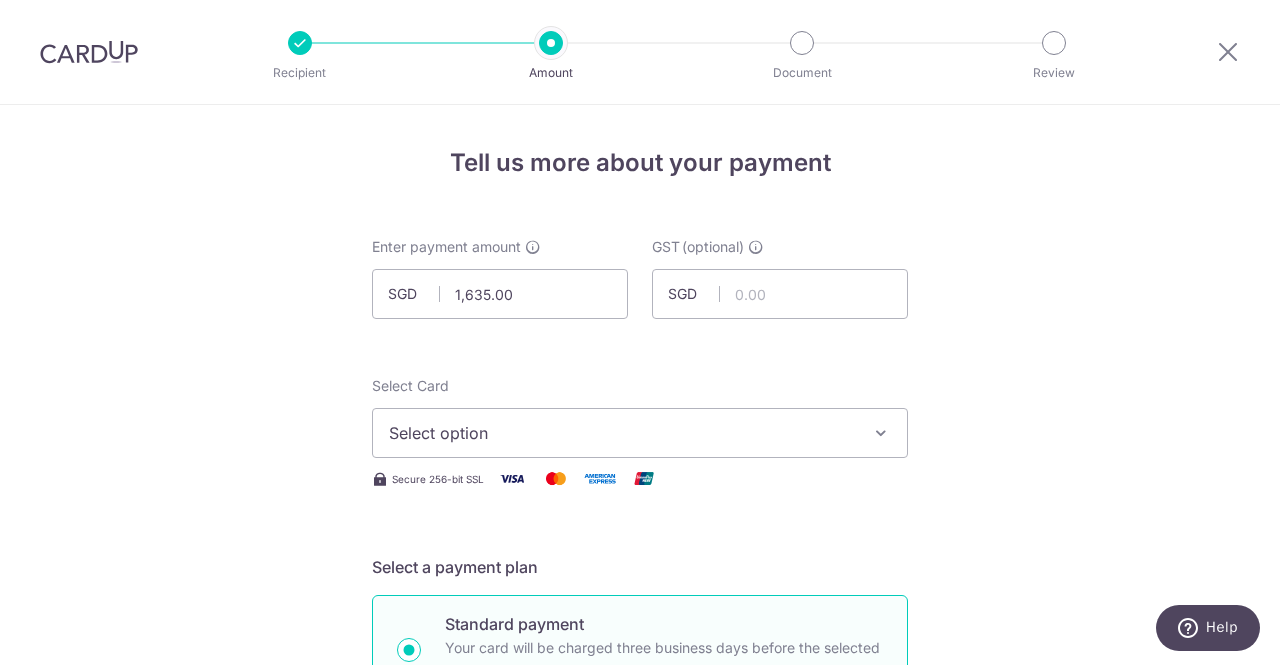 click on "Tell us more about your payment
Enter payment amount
SGD
1,635.00
1635.00
GST
(optional)
SGD
Select Card
Select option
Add credit card
Your Cards
**** 1915
Secure 256-bit SSL
Text" at bounding box center [640, 1076] 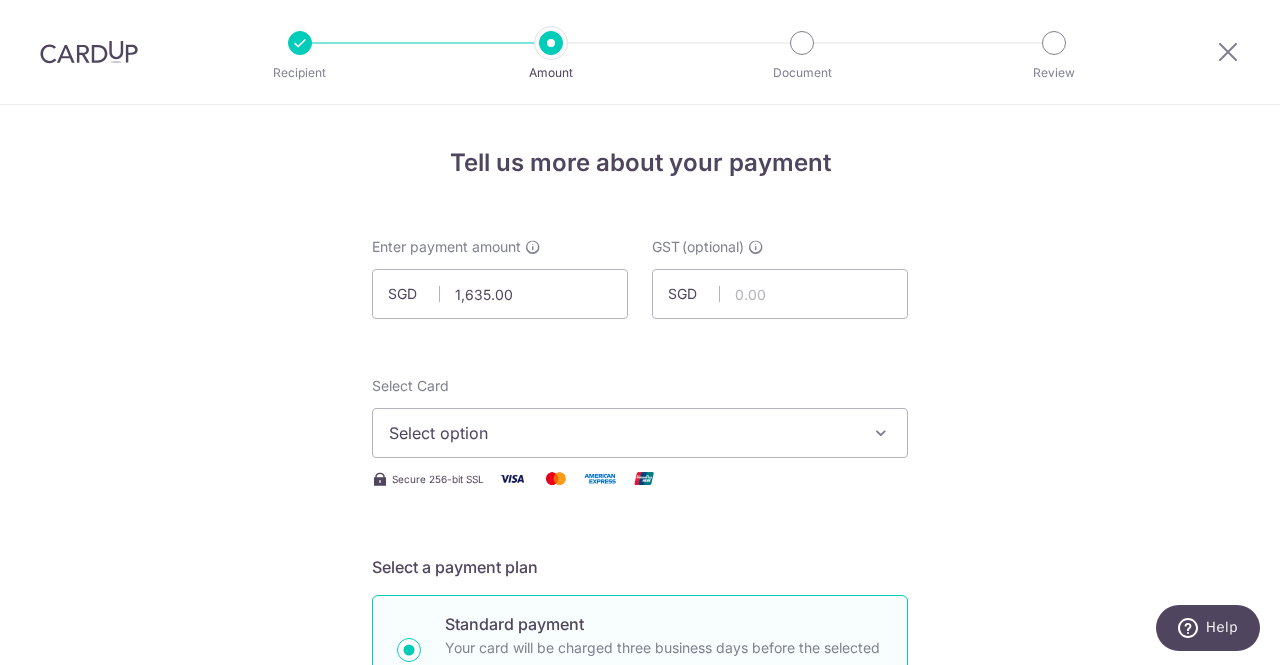 click on "Tell us more about your payment
Enter payment amount
SGD
1,635.00
1635.00
GST
(optional)
SGD
Select Card
Select option
Add credit card
Your Cards
**** 1915
Secure 256-bit SSL" at bounding box center [640, 1076] 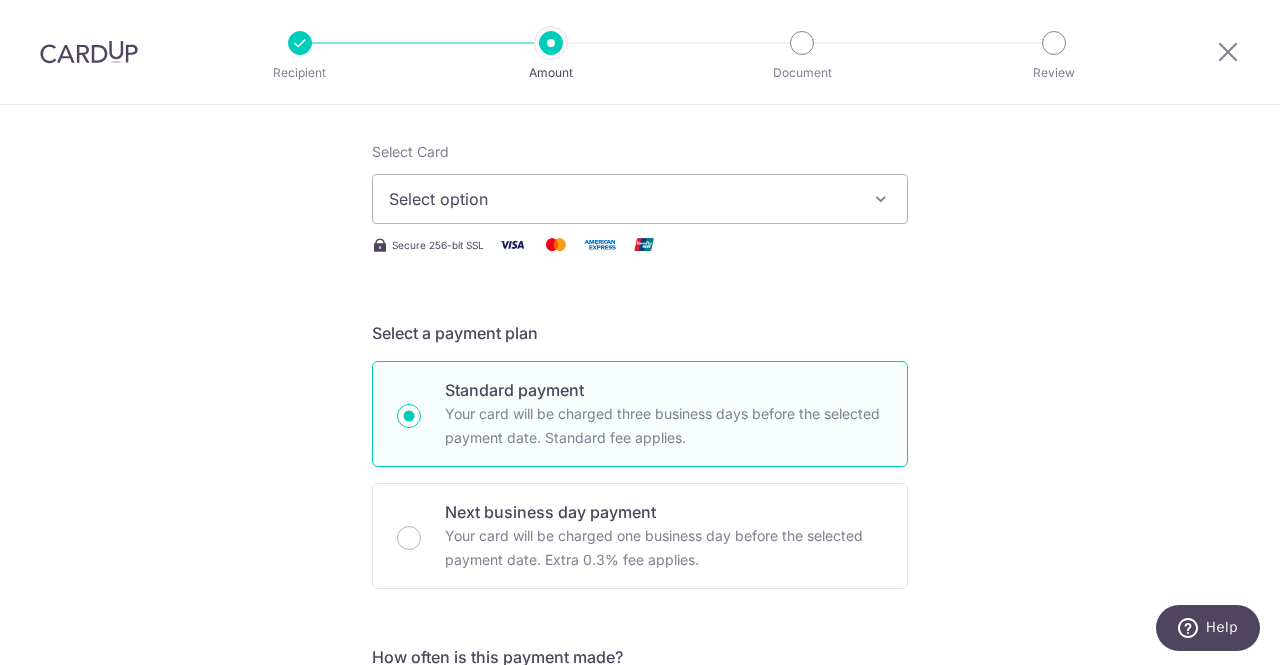 scroll, scrollTop: 300, scrollLeft: 0, axis: vertical 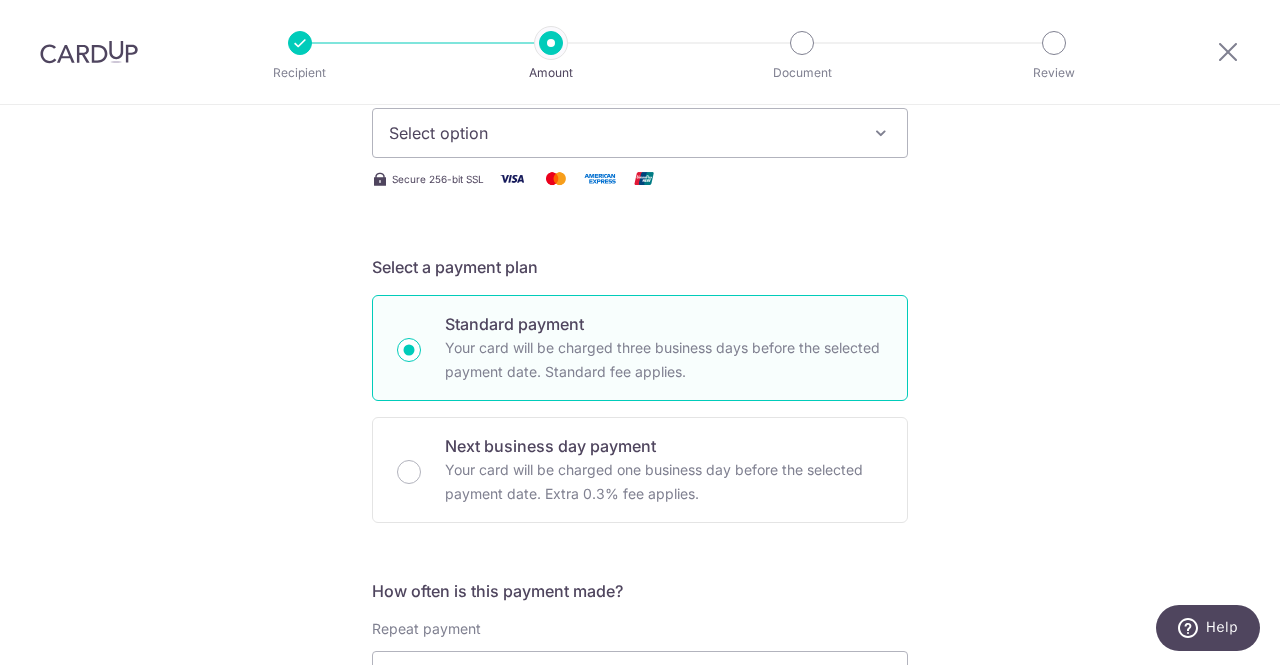 click on "Select option" at bounding box center (622, 133) 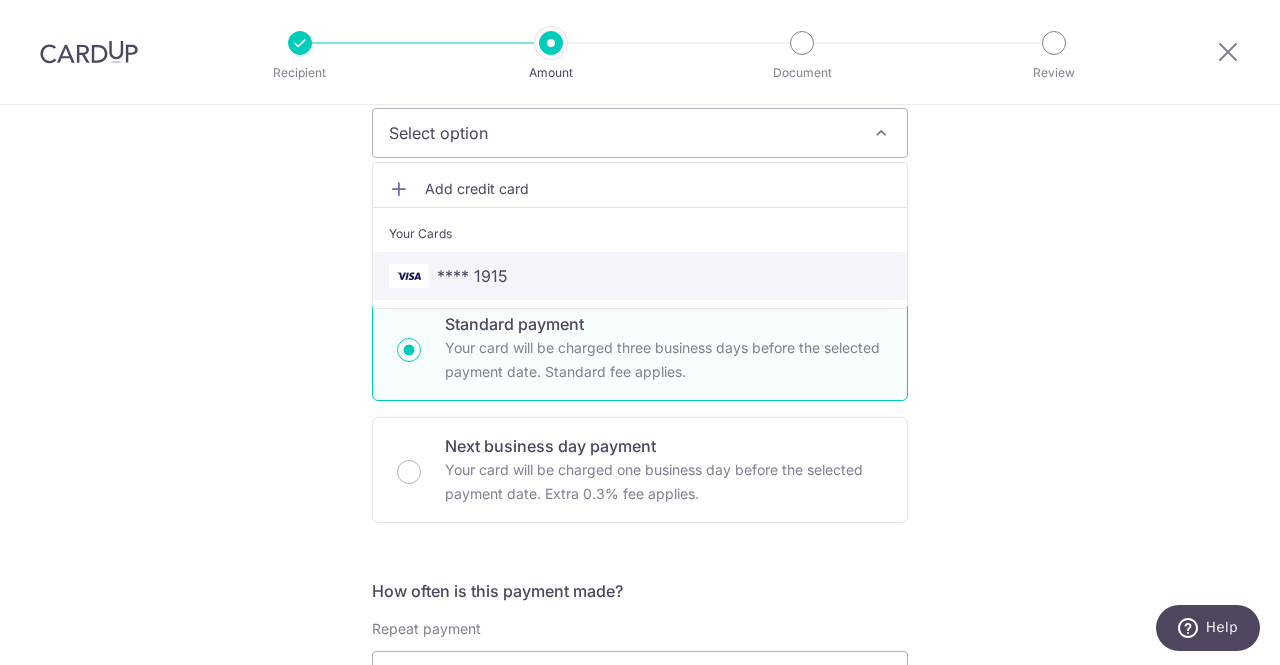 click on "**** 1915" at bounding box center (640, 276) 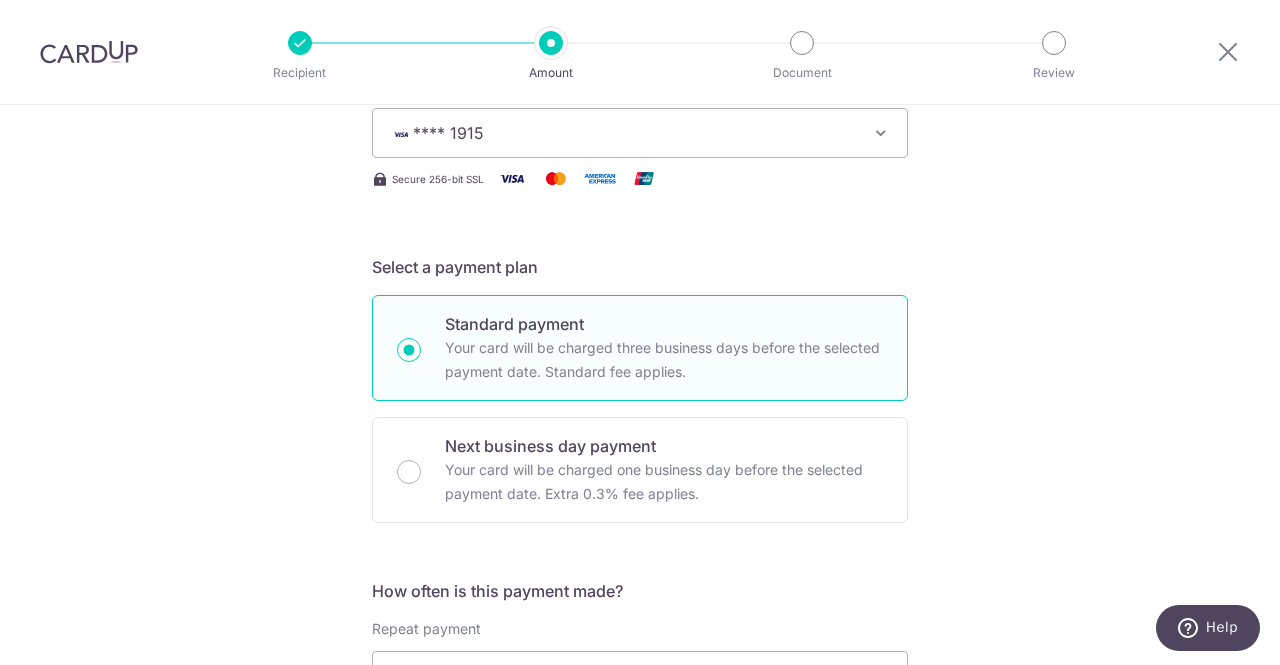 click on "Tell us more about your payment
Enter payment amount
SGD
1,635.00
1635.00
GST
(optional)
SGD
Select Card
**** 1915
Add credit card
Your Cards
**** 1915
Secure 256-bit SSL" at bounding box center (640, 776) 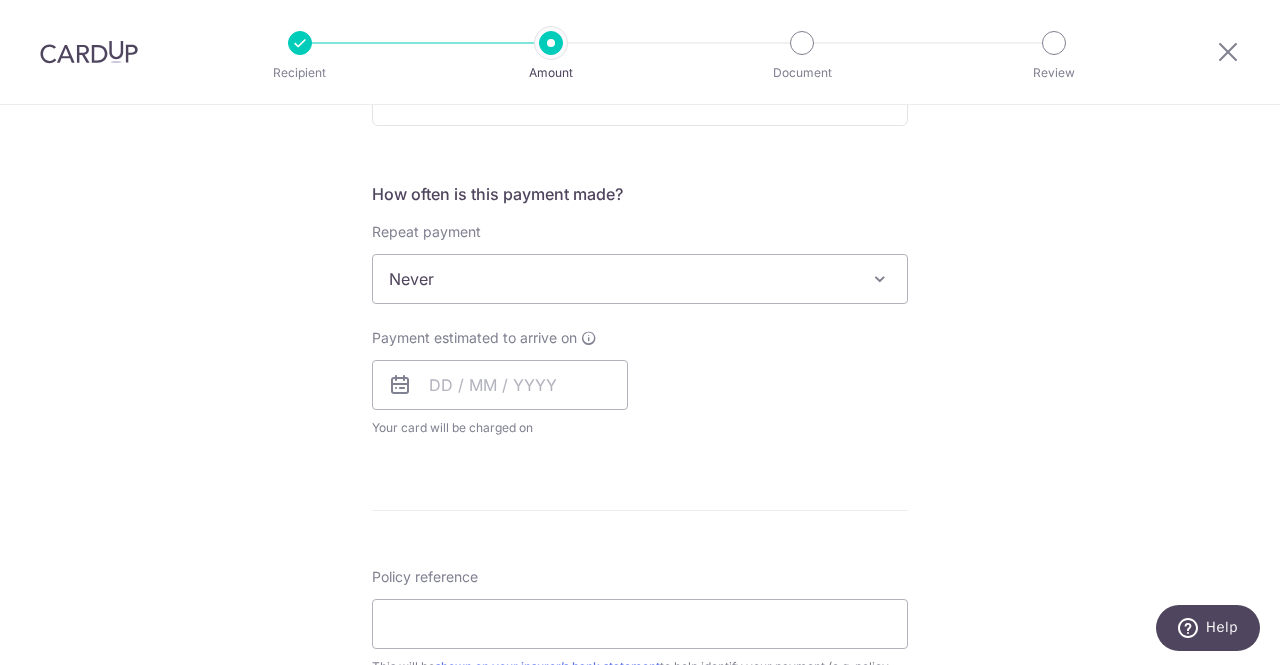 scroll, scrollTop: 700, scrollLeft: 0, axis: vertical 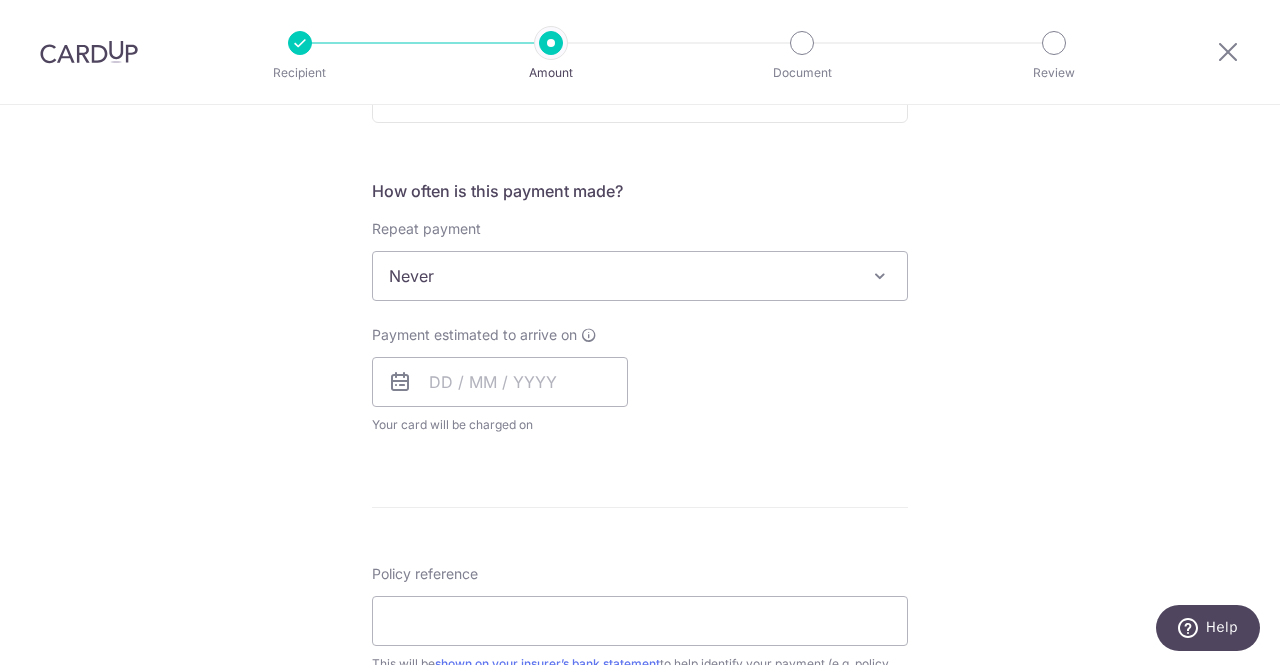 click on "Never" at bounding box center [640, 276] 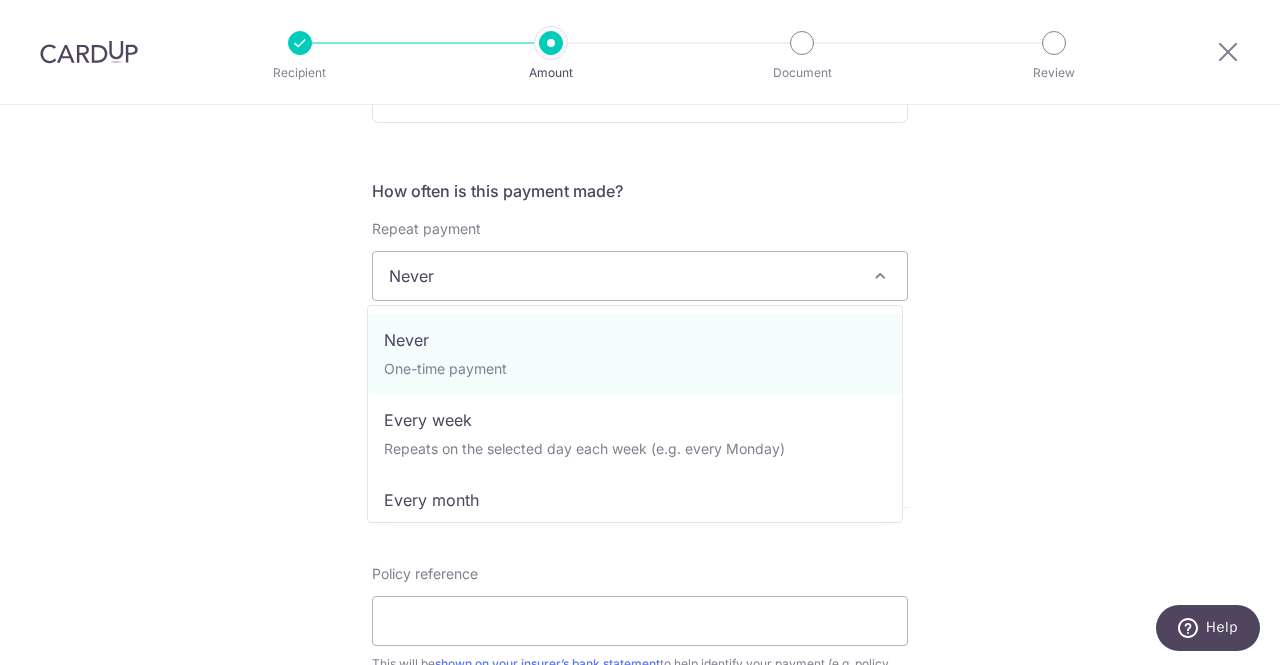 click on "Tell us more about your payment
Enter payment amount
SGD
1,635.00
1635.00
GST
(optional)
SGD
Select Card
**** 1915
Add credit card
Your Cards
**** 1915
Secure 256-bit SSL" at bounding box center (640, 376) 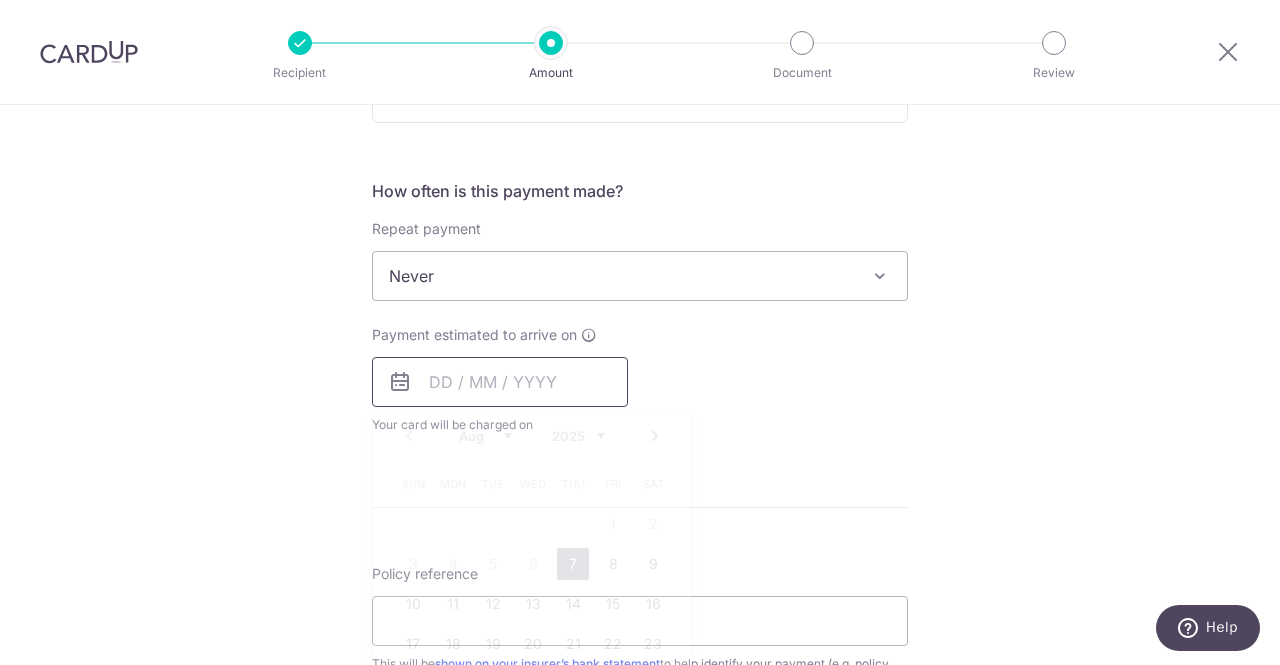 click at bounding box center [500, 382] 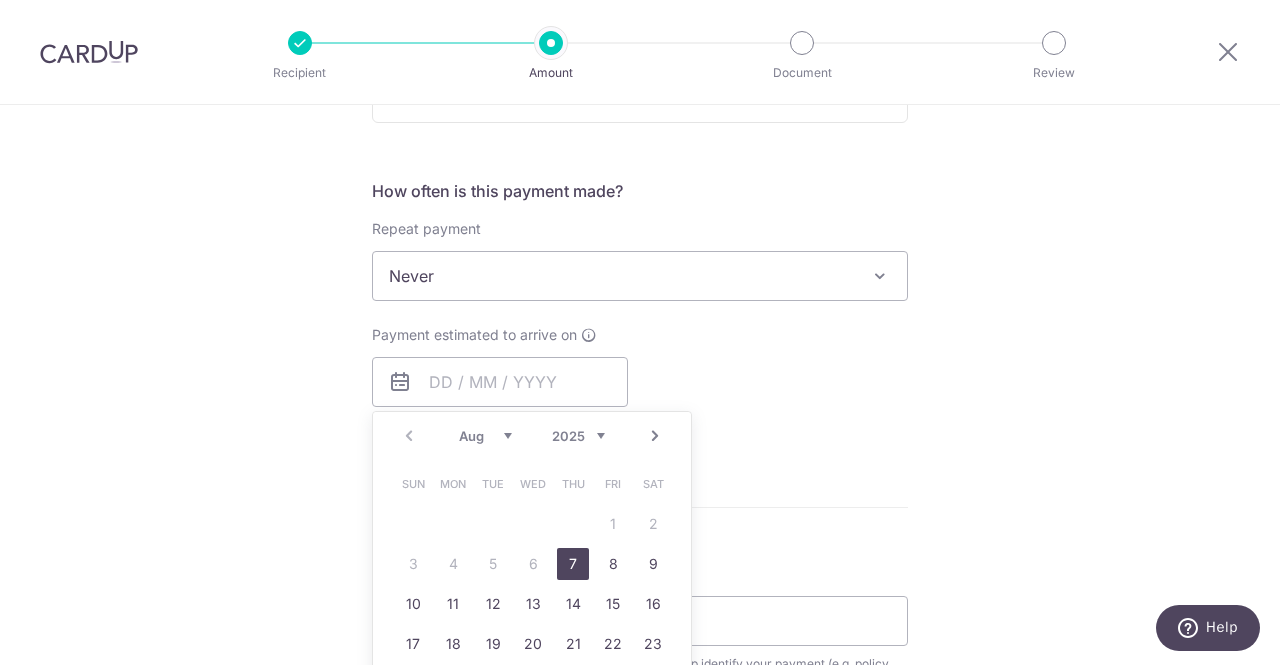 click on "7" at bounding box center [573, 564] 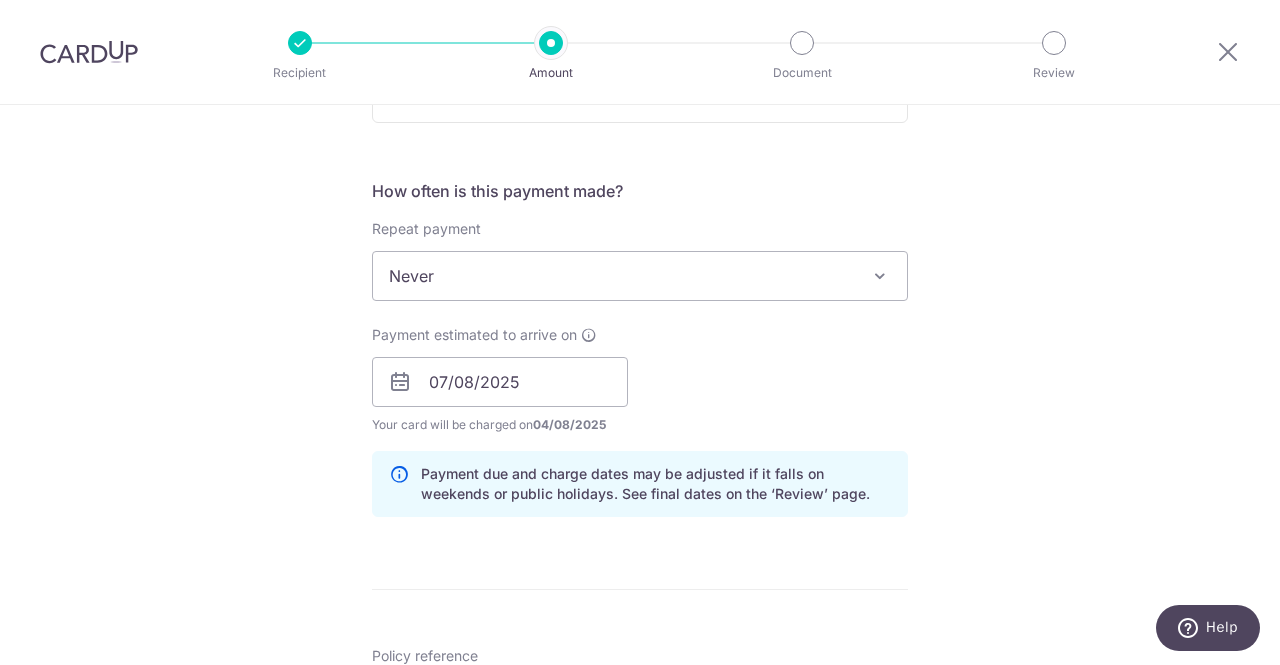 click on "Tell us more about your payment
Enter payment amount
SGD
1,635.00
1635.00
GST
(optional)
SGD
Select Card
**** 1915
Add credit card
Your Cards
**** 1915
Secure 256-bit SSL" at bounding box center [640, 417] 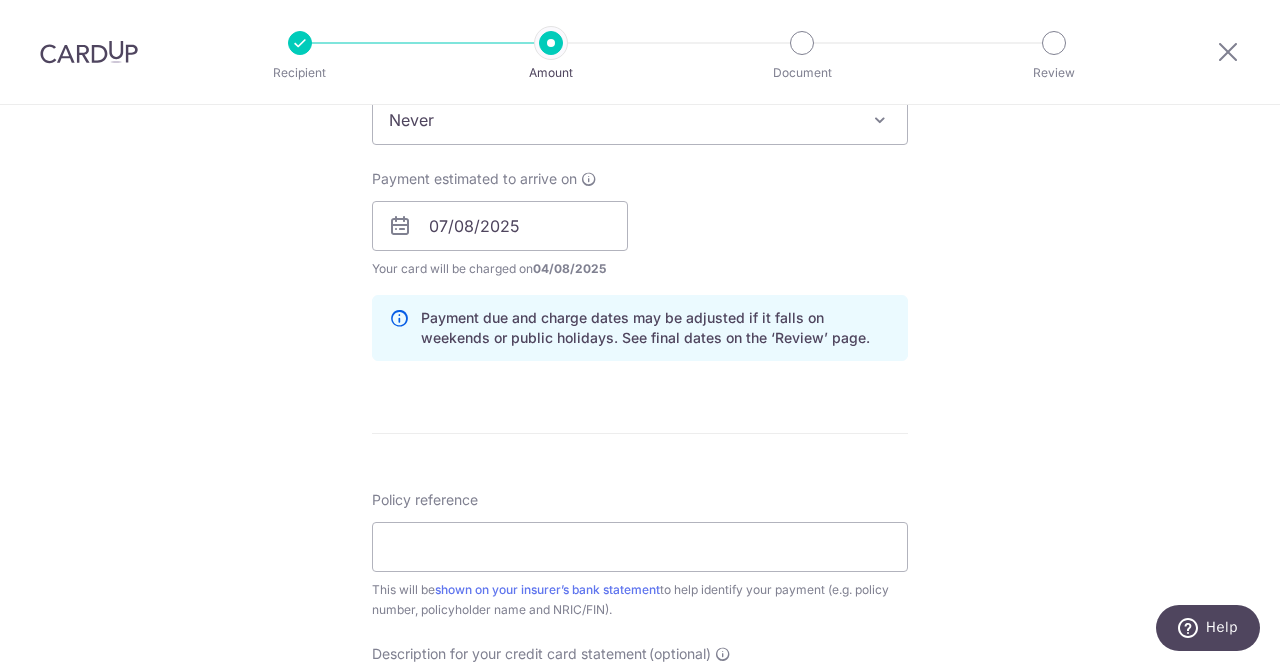 scroll, scrollTop: 1000, scrollLeft: 0, axis: vertical 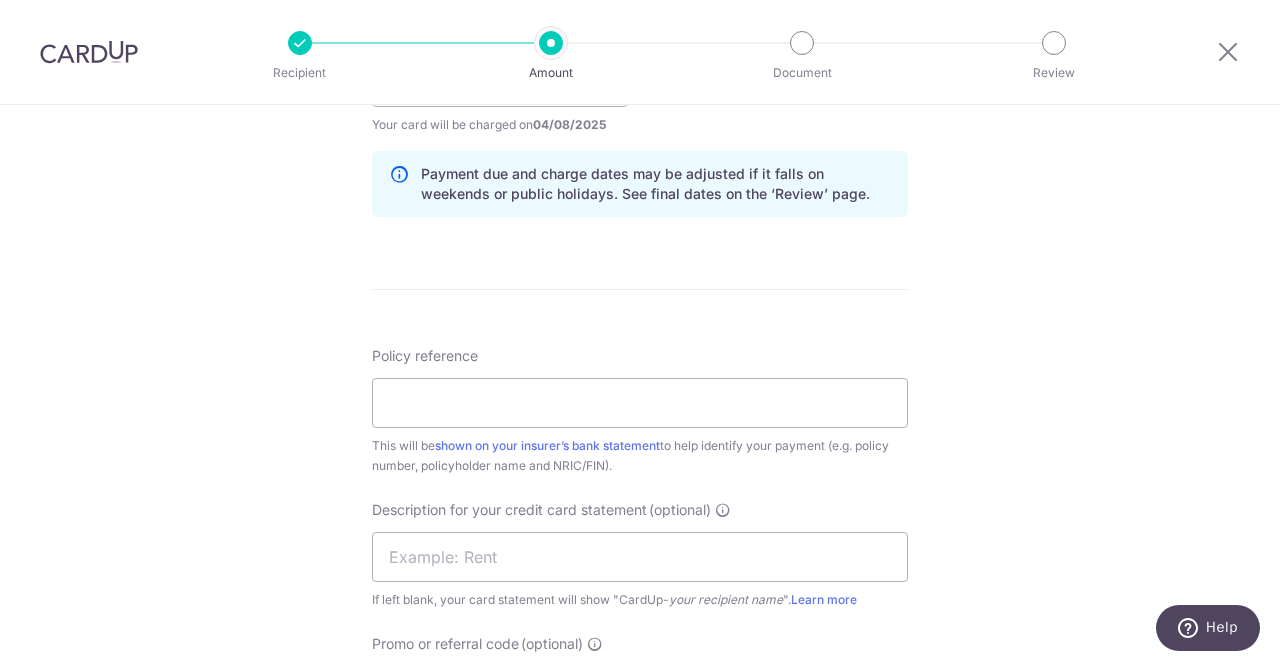 drag, startPoint x: 1217, startPoint y: 336, endPoint x: 1139, endPoint y: 364, distance: 82.8734 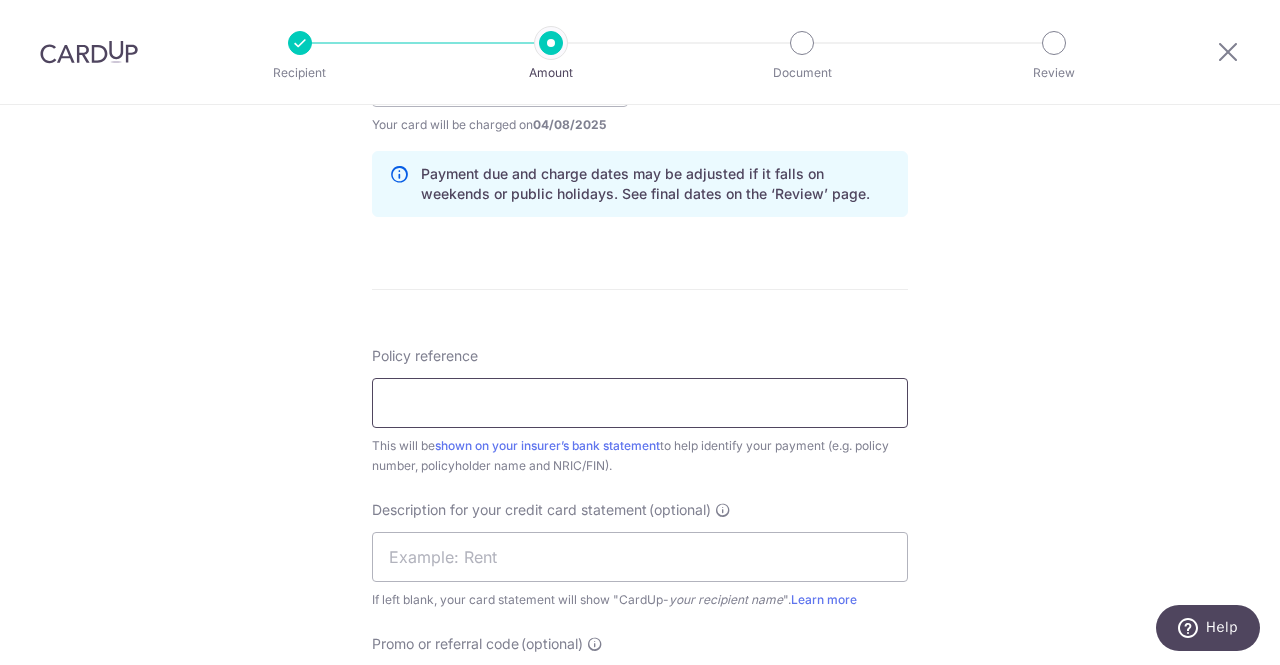 click on "Policy reference" at bounding box center (640, 403) 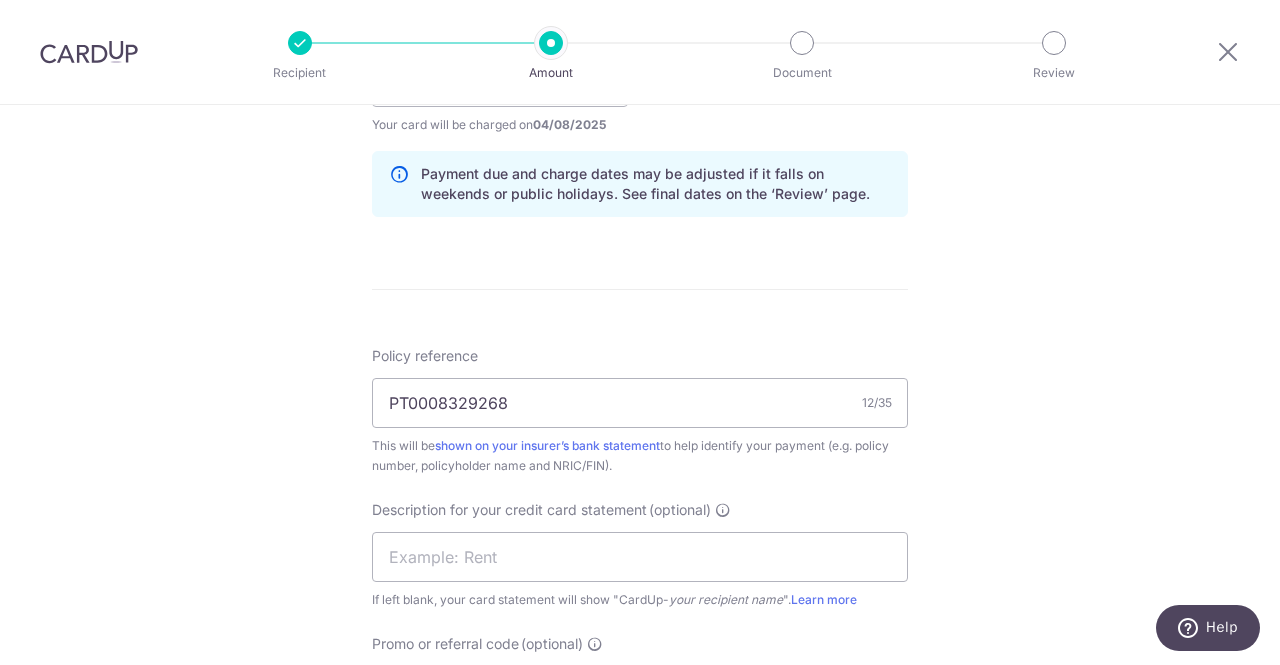 click on "Tell us more about your payment
Enter payment amount
SGD
1,635.00
1635.00
GST
(optional)
SGD
Select Card
**** 1915
Add credit card
Your Cards
**** 1915
Secure 256-bit SSL" at bounding box center (640, 117) 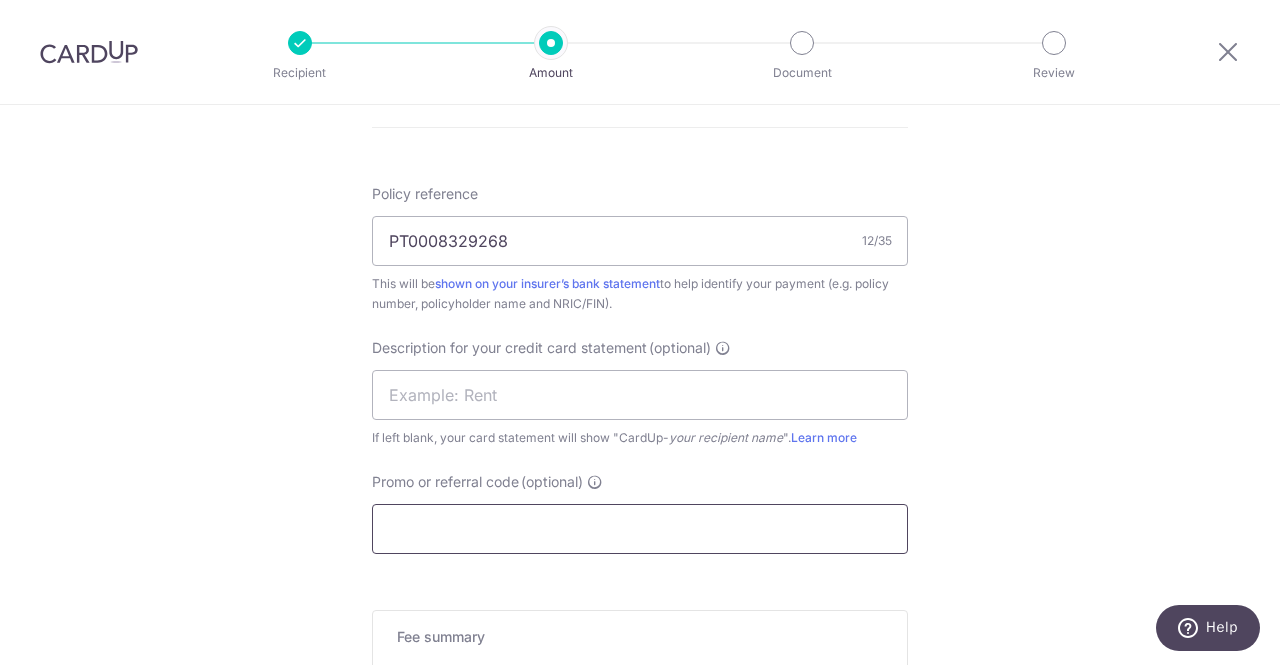 scroll, scrollTop: 1200, scrollLeft: 0, axis: vertical 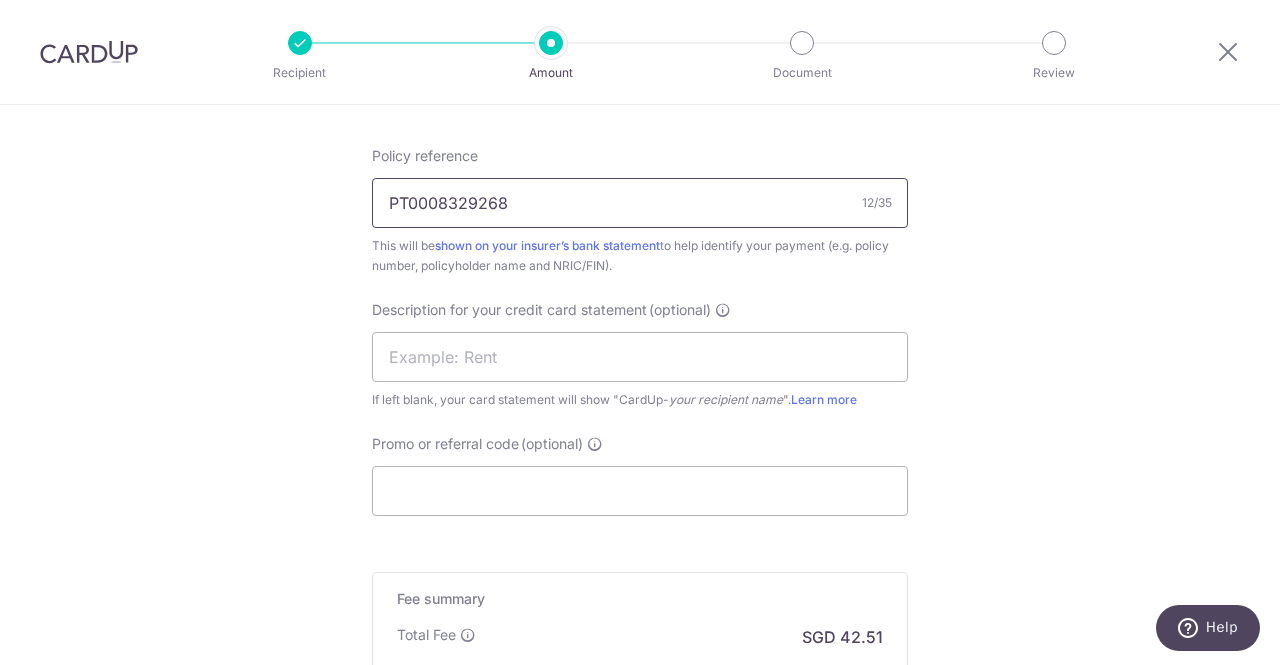 click on "PT0008329268" at bounding box center (640, 203) 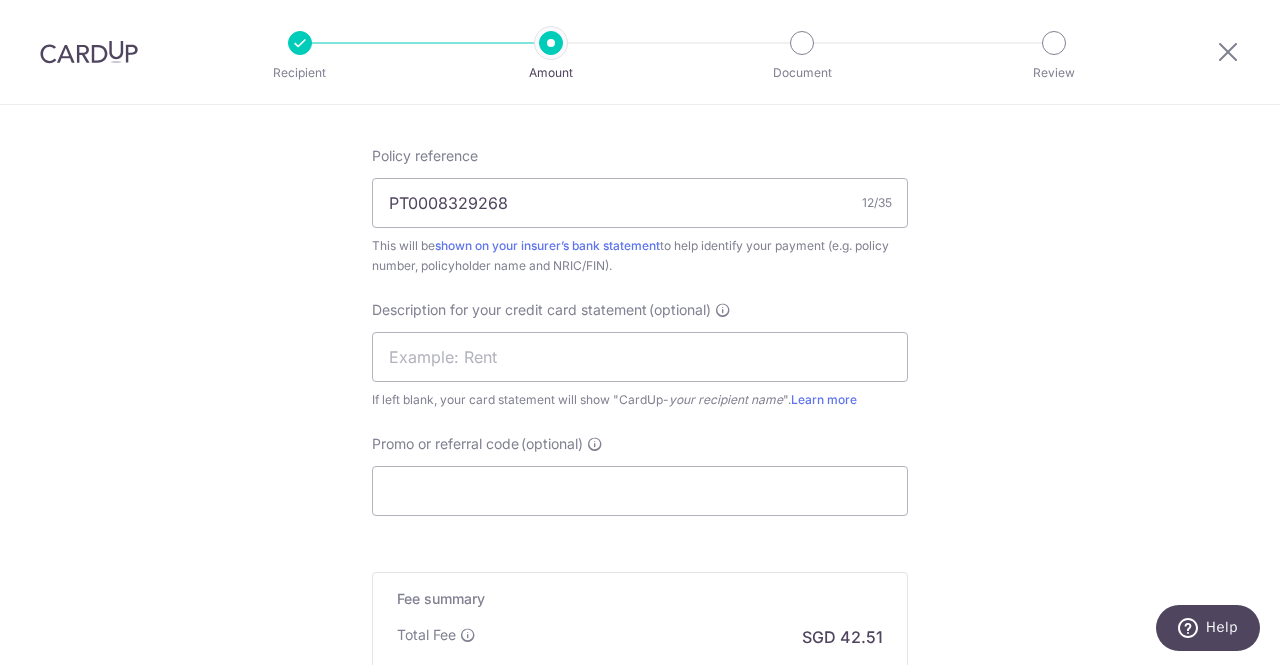 drag, startPoint x: 1219, startPoint y: 397, endPoint x: 1133, endPoint y: 398, distance: 86.00581 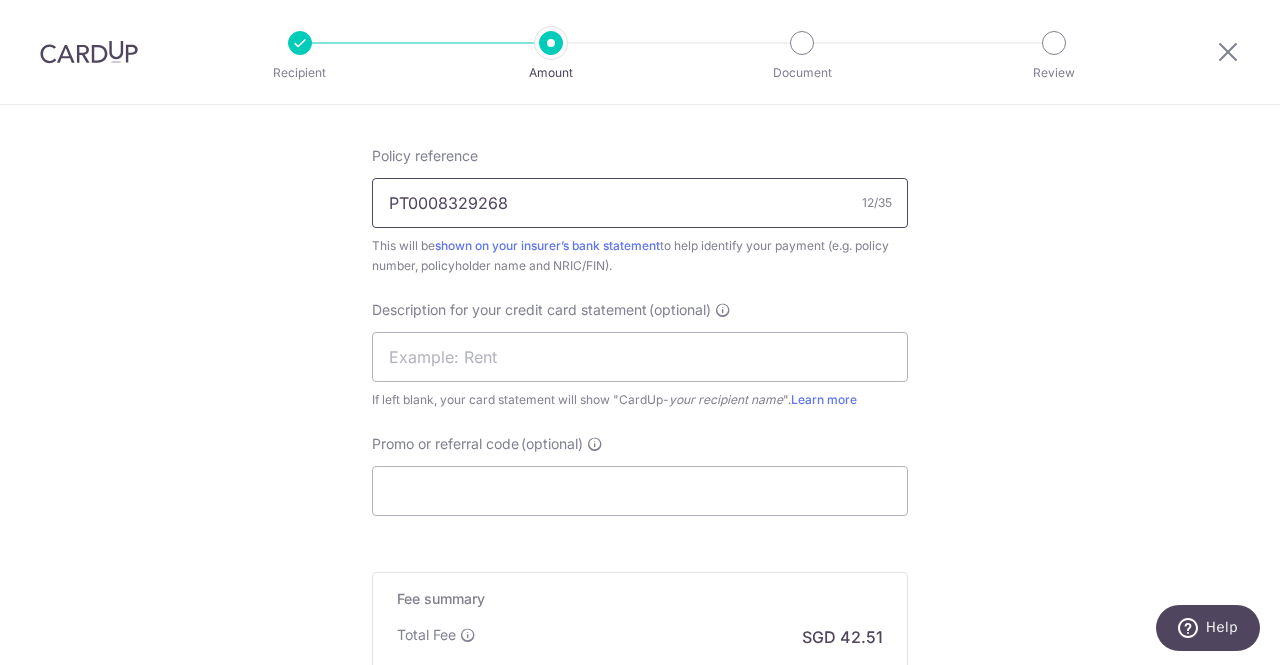click on "PT0008329268" at bounding box center (640, 203) 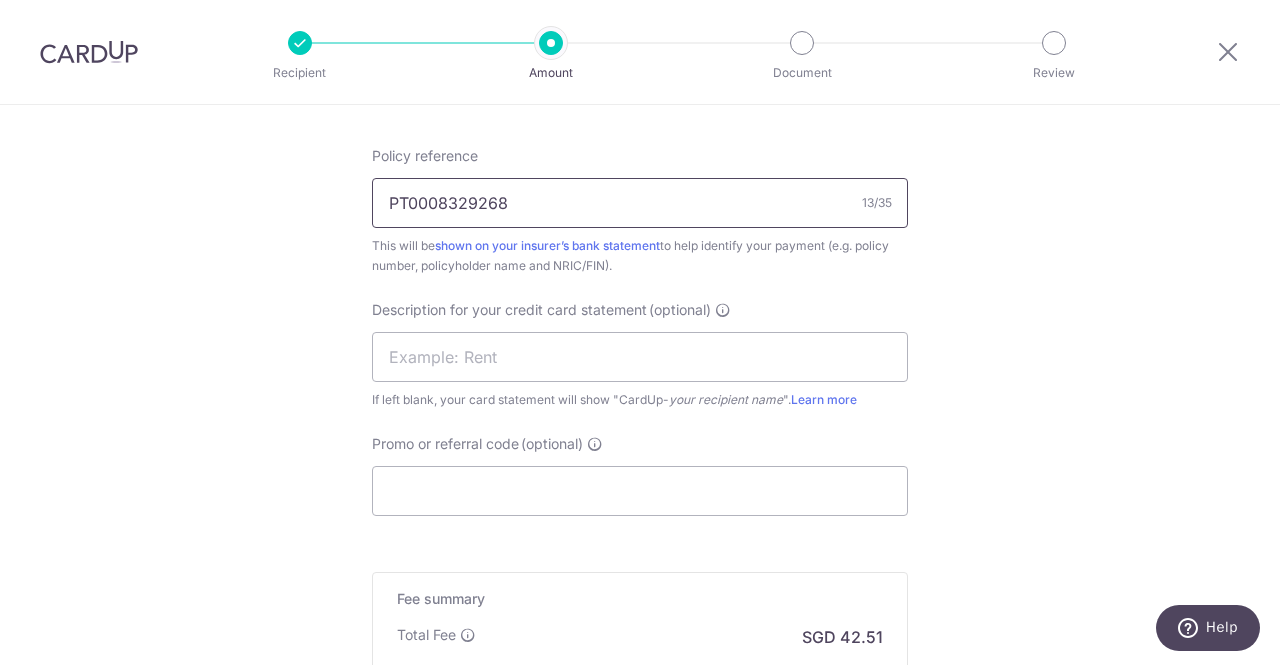 paste on "A 301552602 PLY" 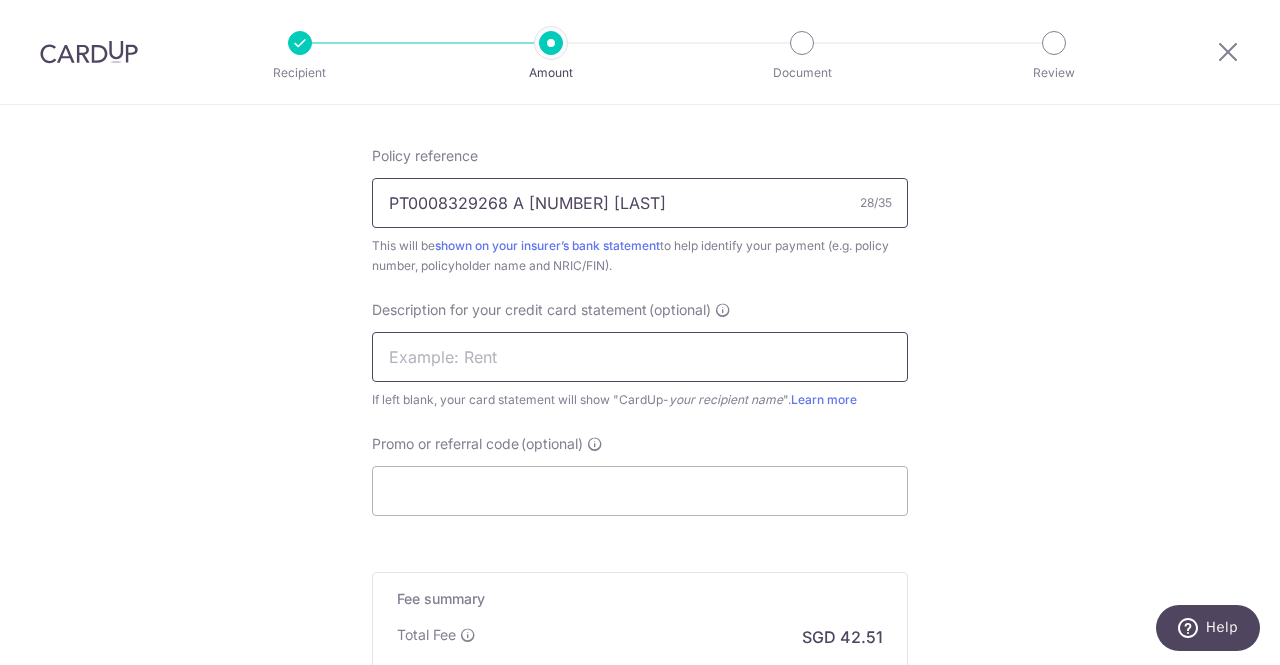 type on "PT0008329268 A 301552602 PLY" 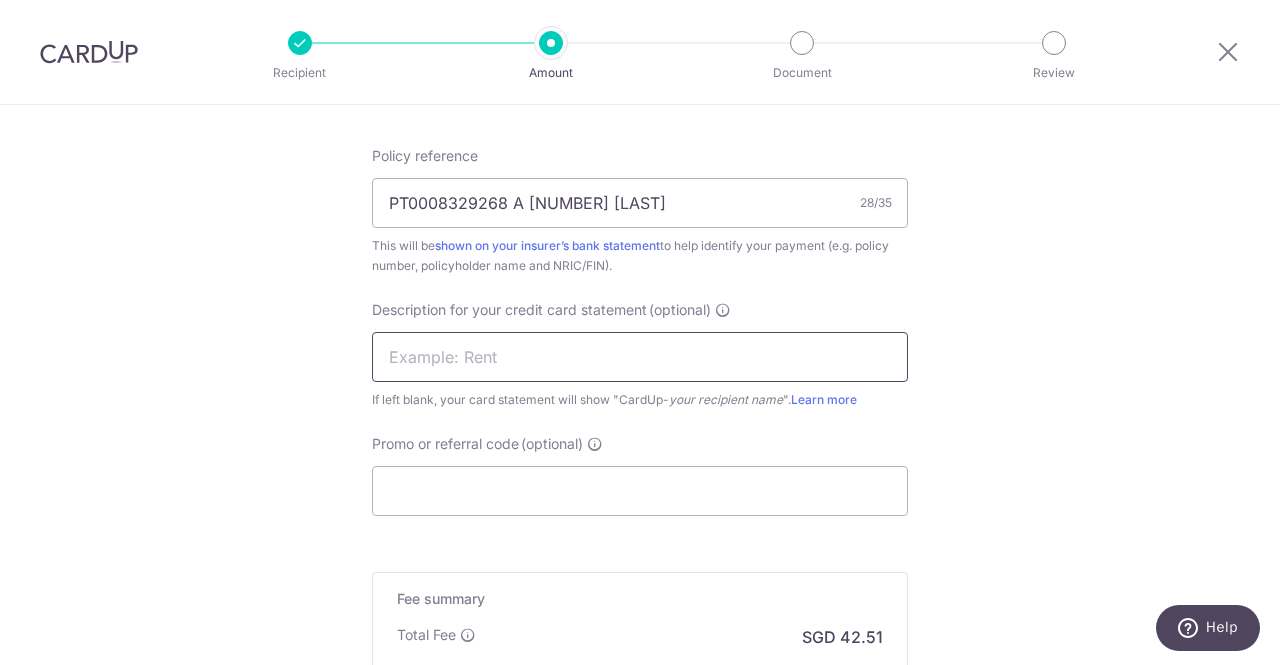 click at bounding box center (640, 357) 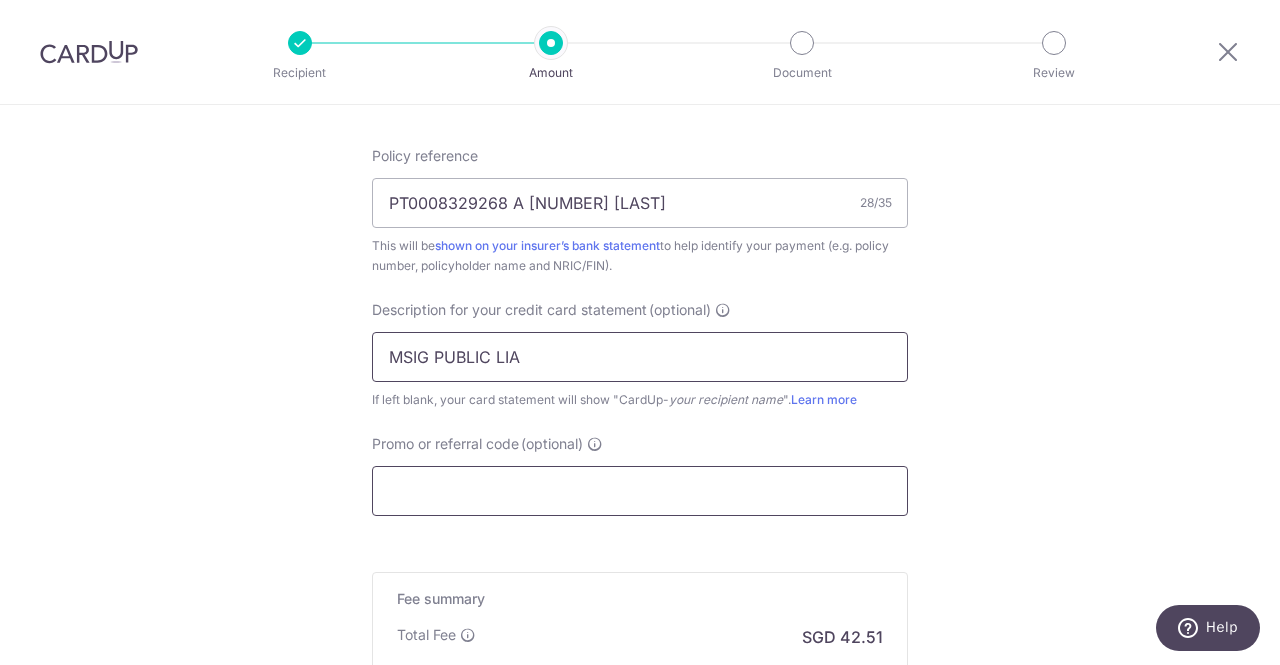 type on "MSIG PUBLIC LIA" 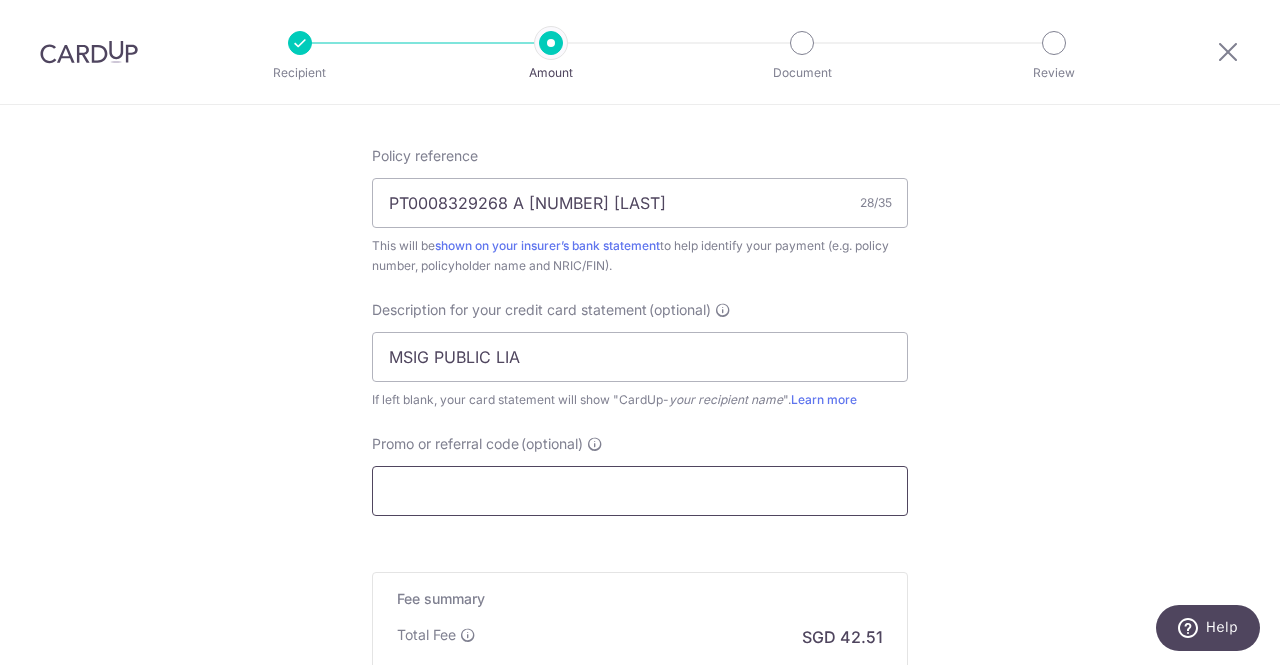 click on "Promo or referral code
(optional)" at bounding box center (640, 491) 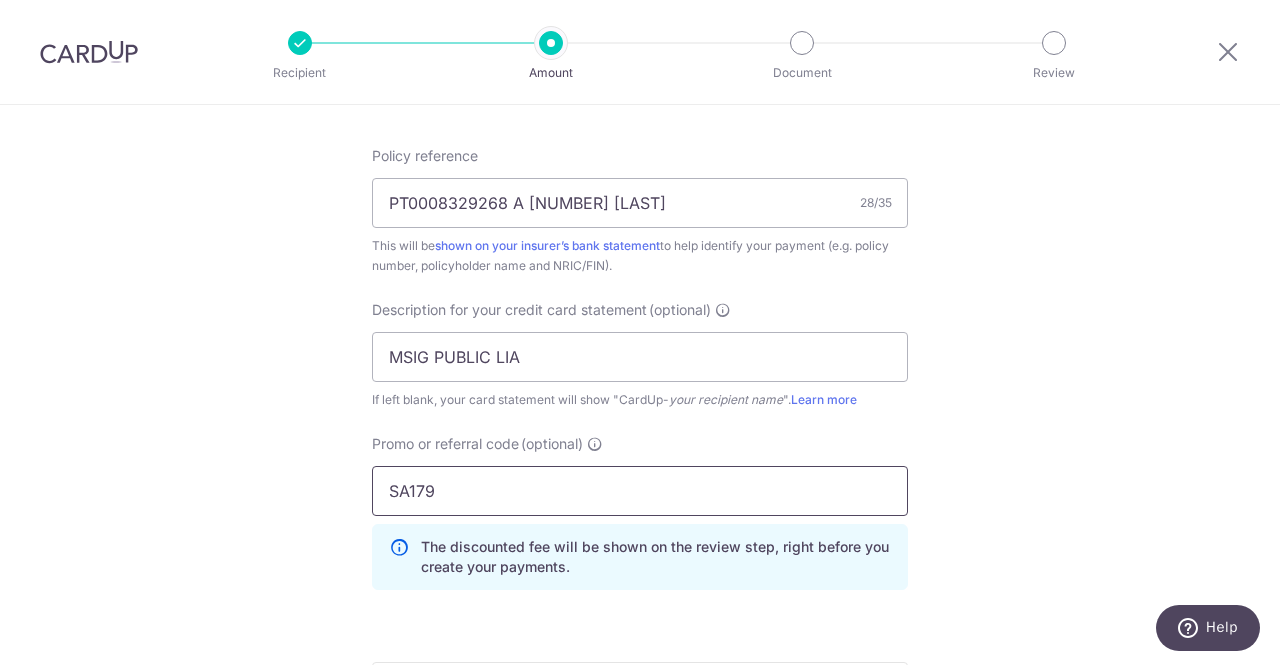 type on "SA179" 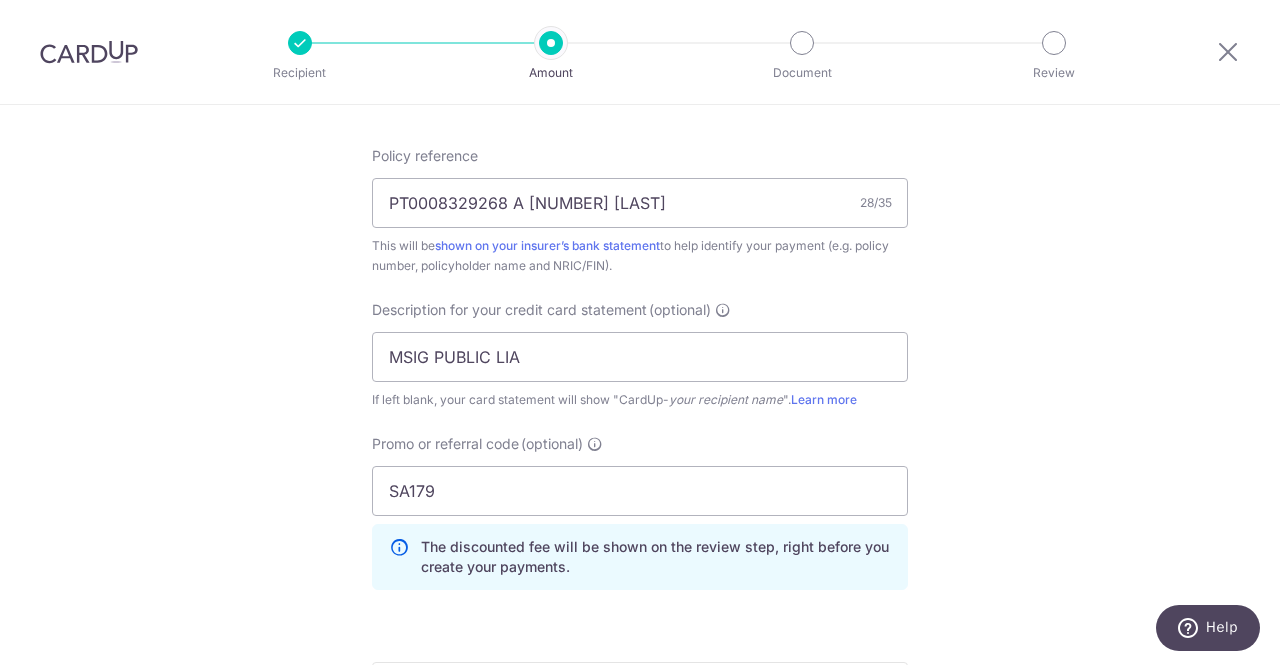 click on "Tell us more about your payment
Enter payment amount
SGD
1,635.00
1635.00
GST
(optional)
SGD
Select Card
**** 1915
Add credit card
Your Cards
**** 1915
Secure 256-bit SSL" at bounding box center (640, -38) 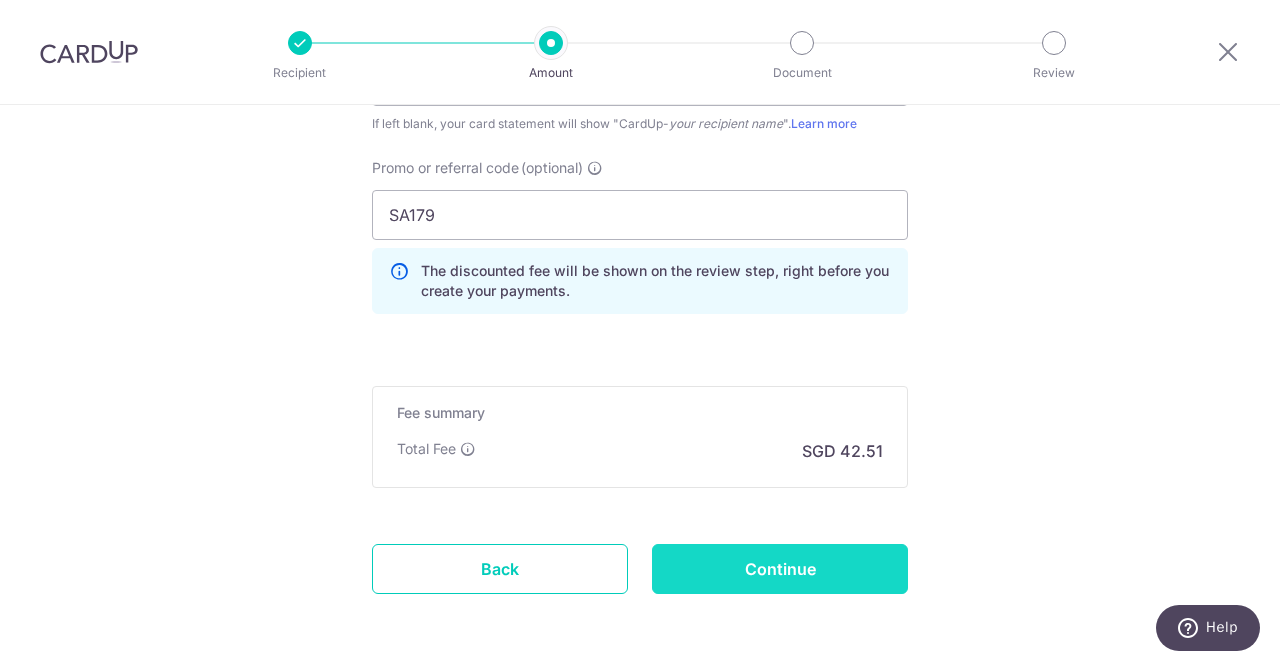 scroll, scrollTop: 1500, scrollLeft: 0, axis: vertical 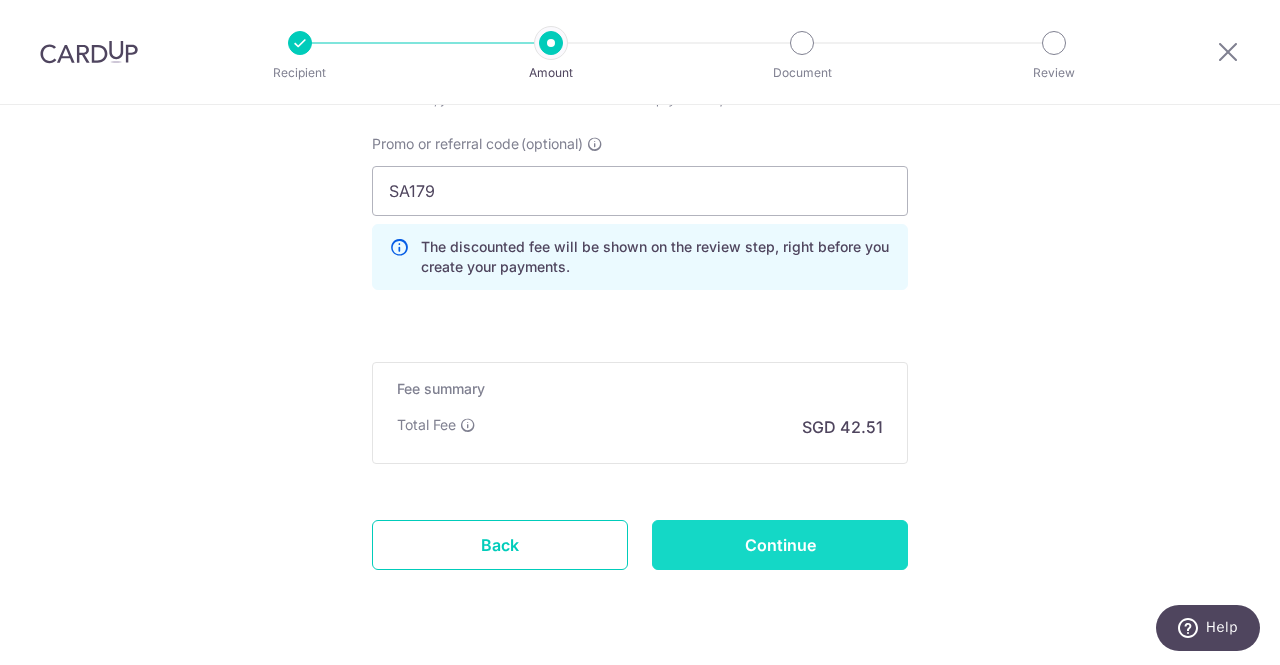 click on "Continue" at bounding box center [780, 545] 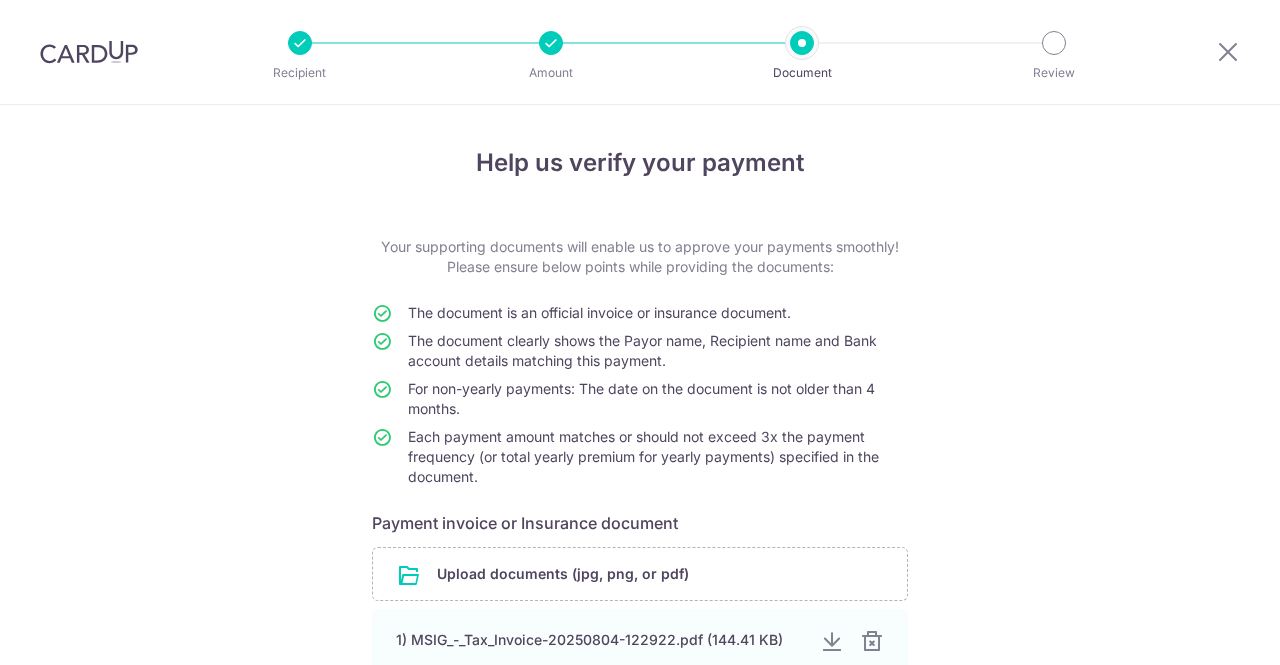 scroll, scrollTop: 0, scrollLeft: 0, axis: both 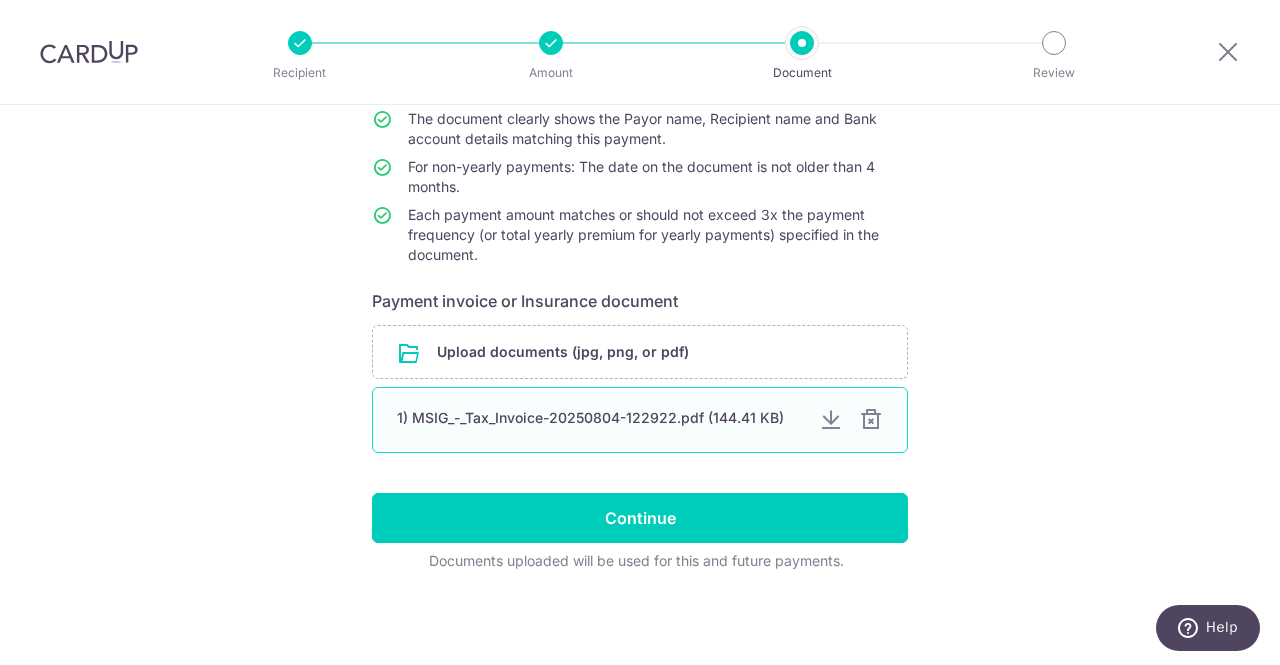 click at bounding box center [871, 420] 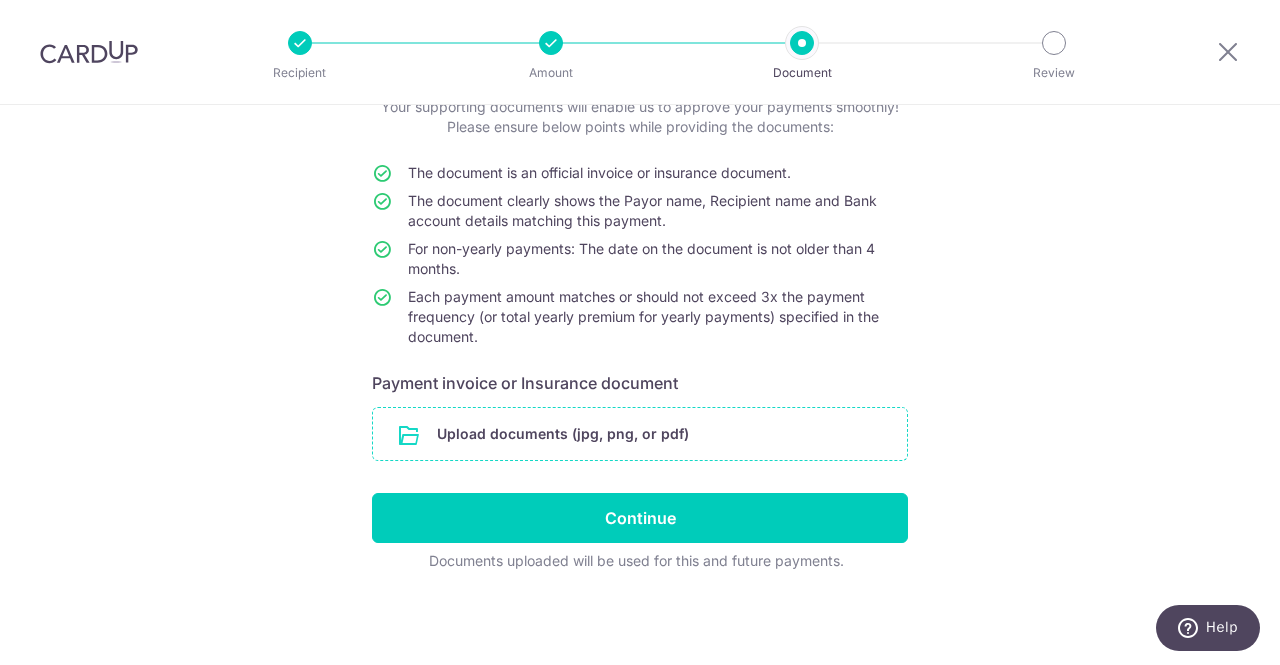 click at bounding box center (640, 434) 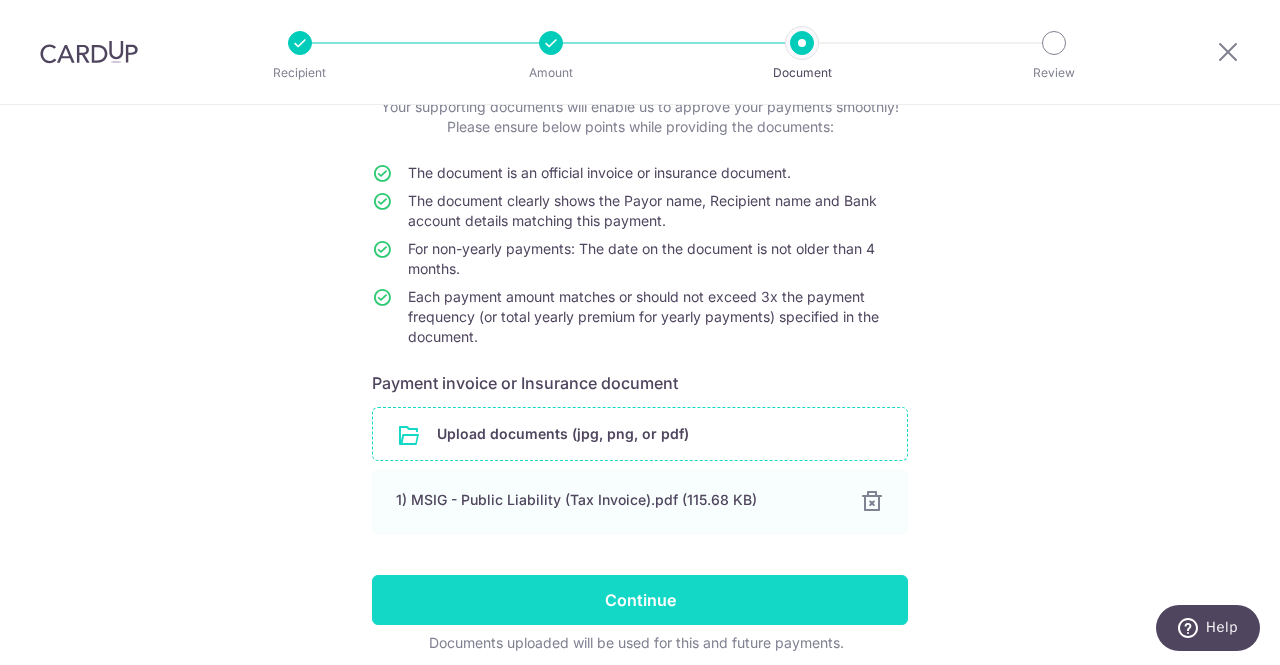 click on "Continue" at bounding box center [640, 600] 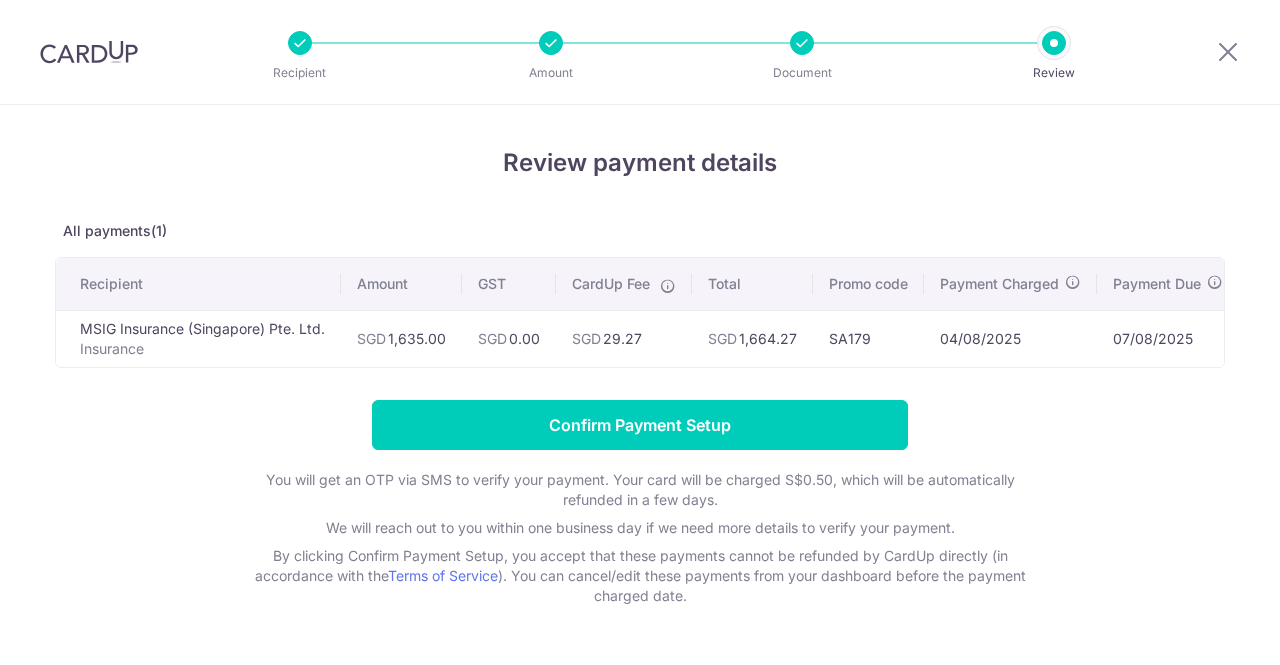 scroll, scrollTop: 0, scrollLeft: 0, axis: both 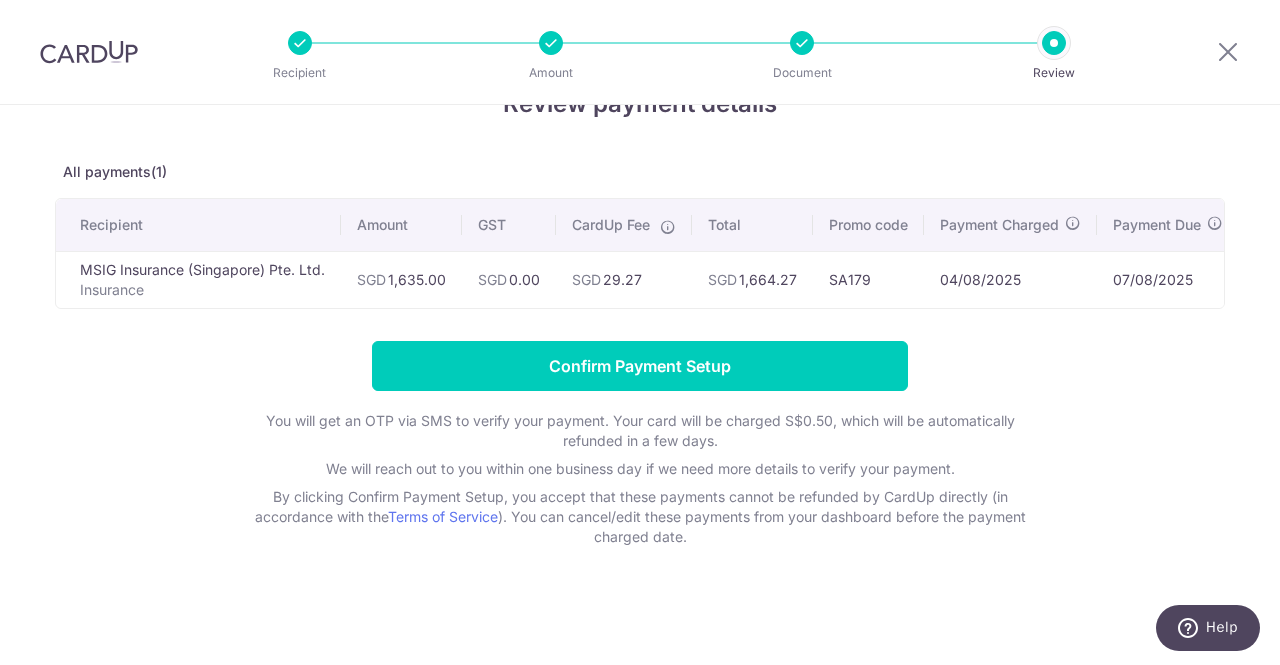 drag, startPoint x: 615, startPoint y: 297, endPoint x: 771, endPoint y: 293, distance: 156.05127 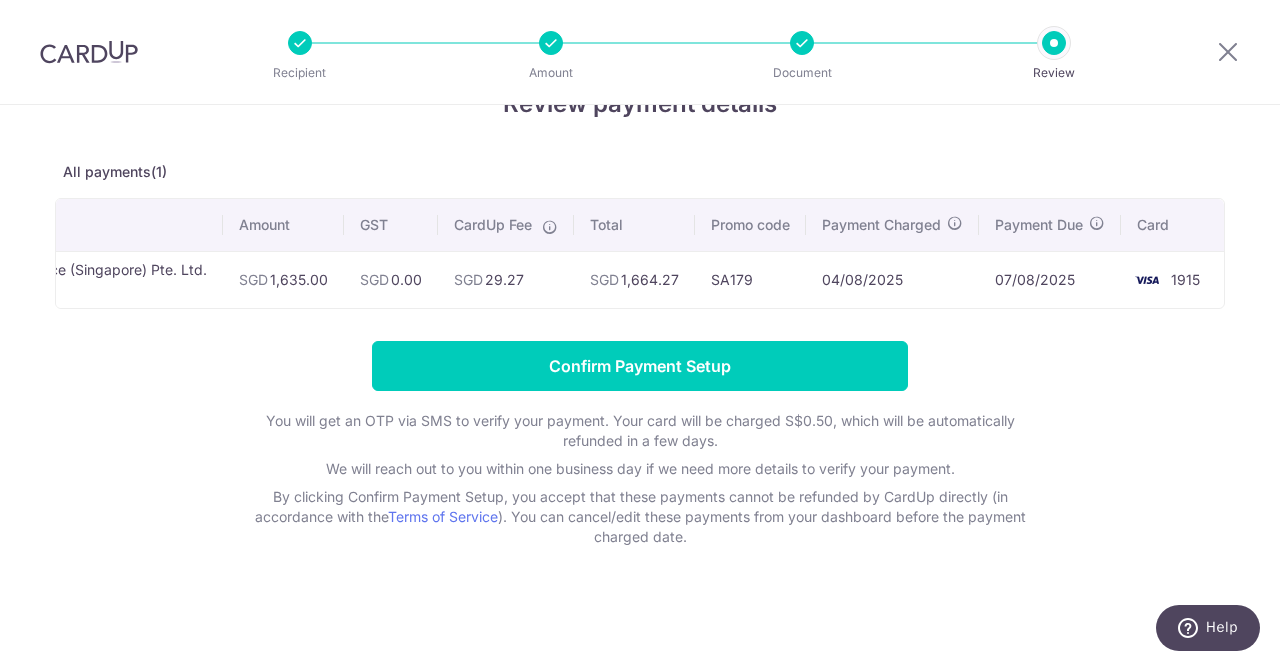 scroll, scrollTop: 0, scrollLeft: 0, axis: both 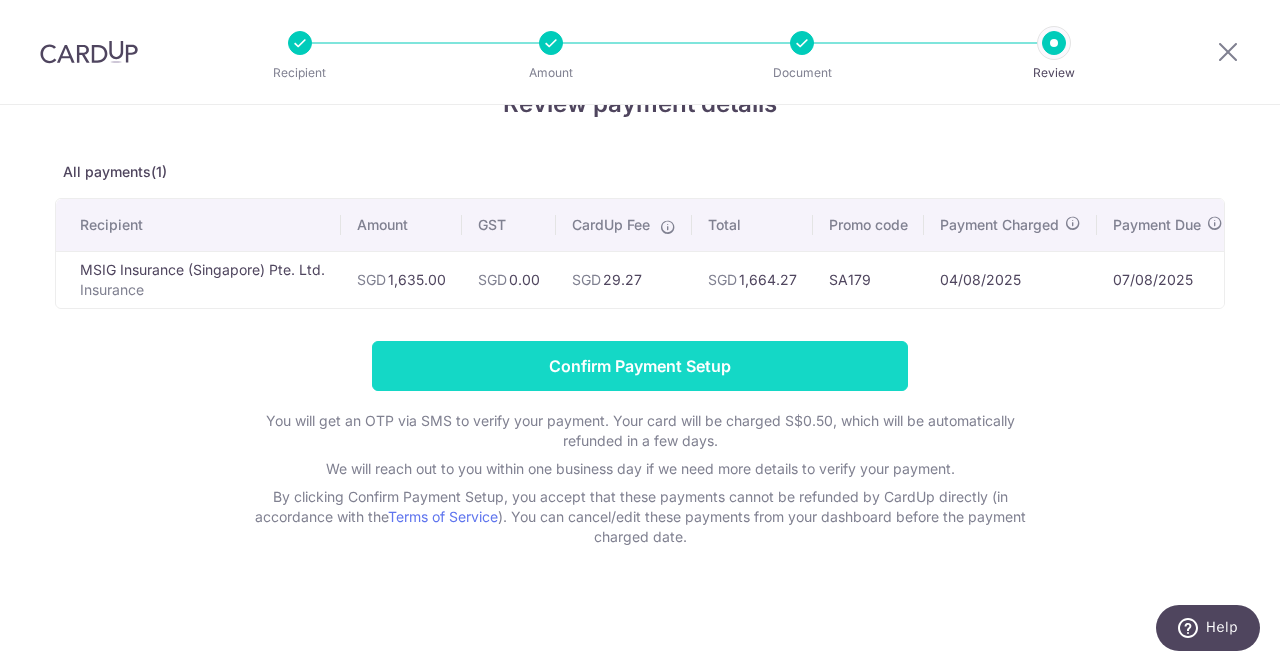 click on "Confirm Payment Setup" at bounding box center [640, 366] 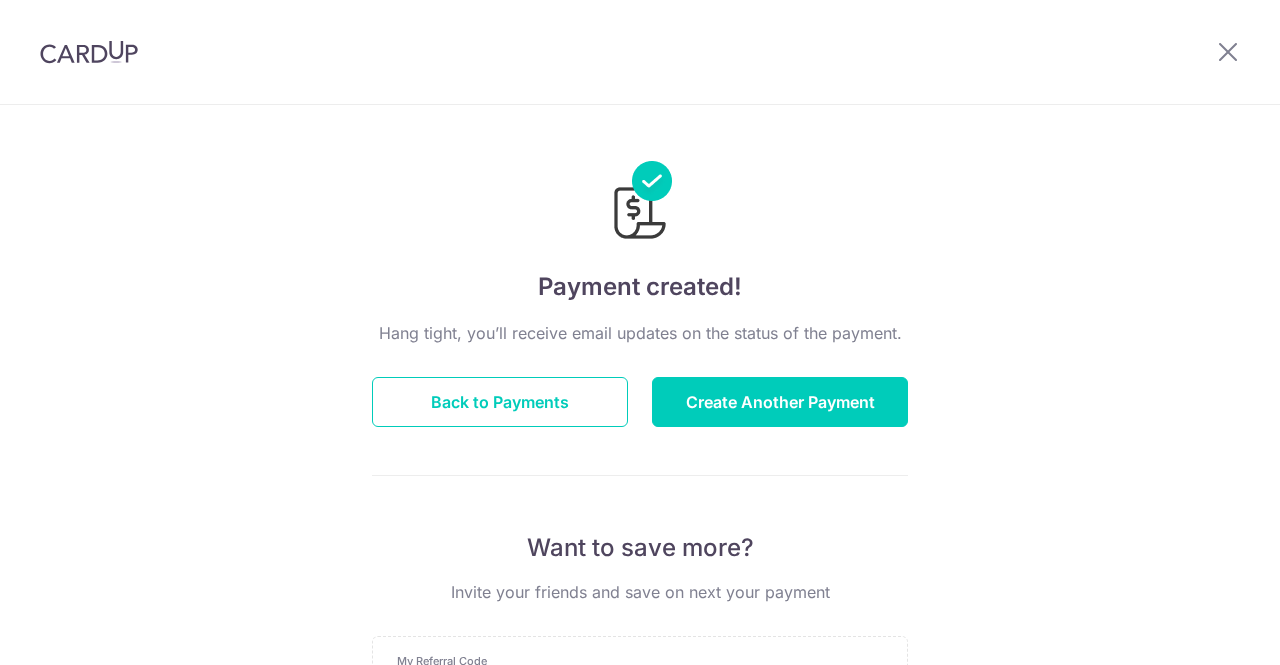 scroll, scrollTop: 0, scrollLeft: 0, axis: both 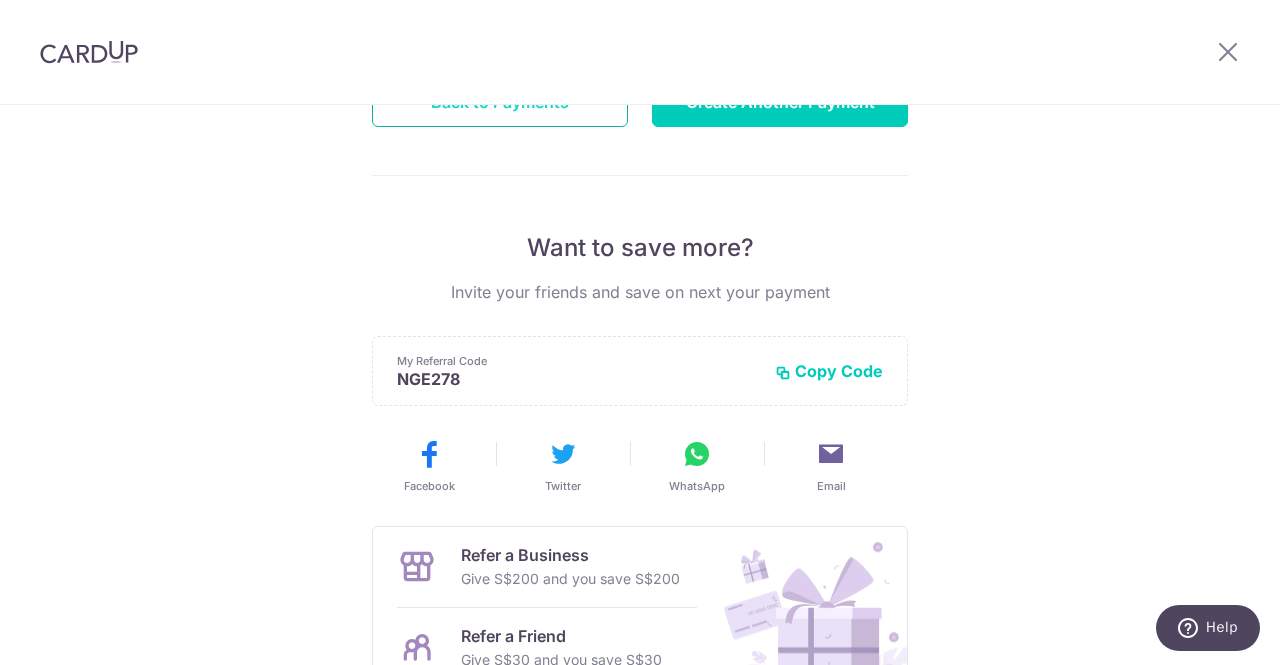 click on "Back to Payments" at bounding box center (500, 102) 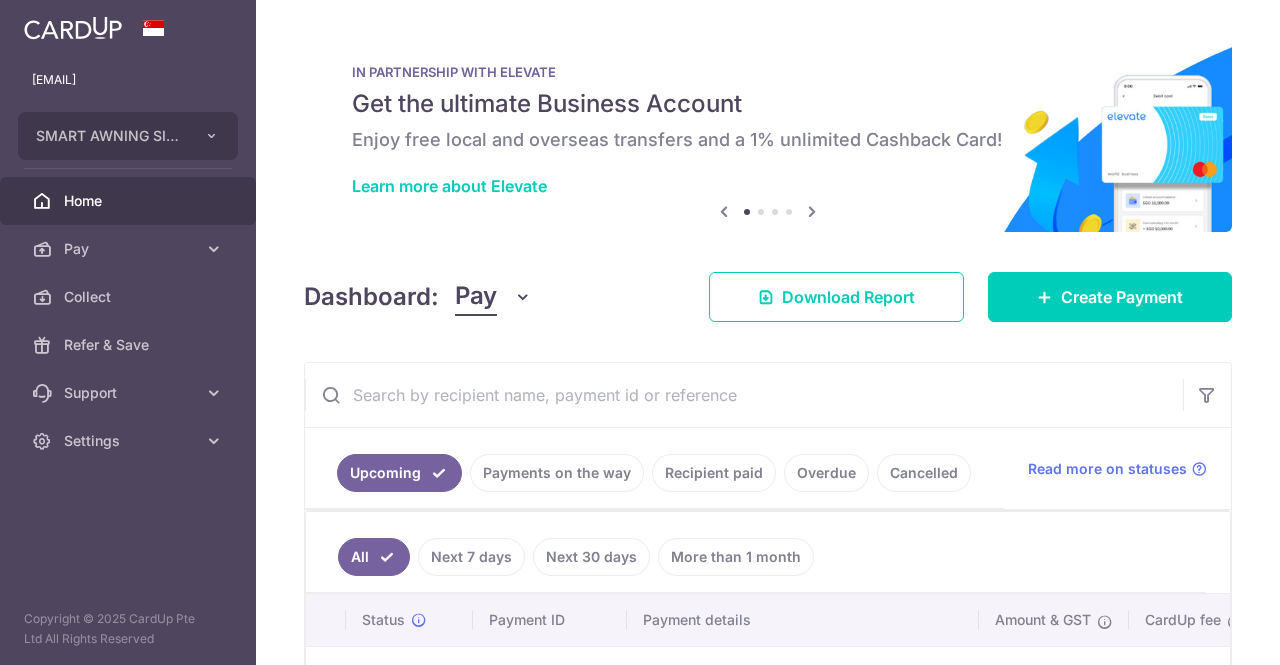 scroll, scrollTop: 0, scrollLeft: 0, axis: both 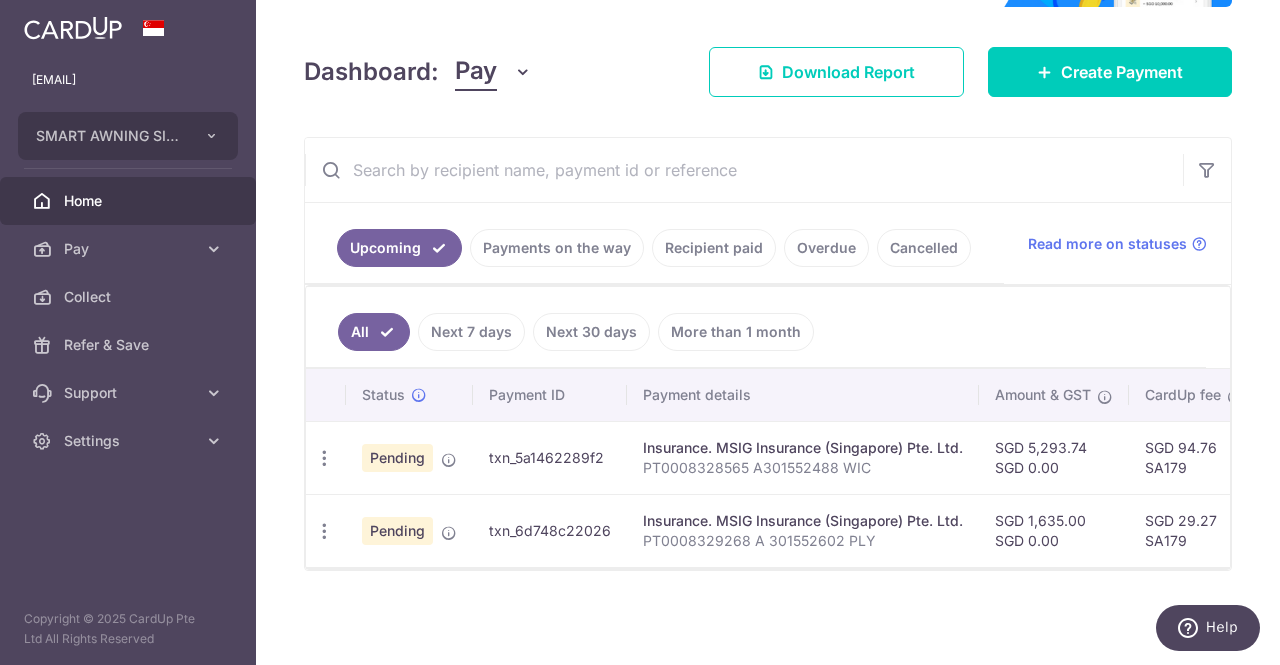 drag, startPoint x: 754, startPoint y: 572, endPoint x: 772, endPoint y: 575, distance: 18.248287 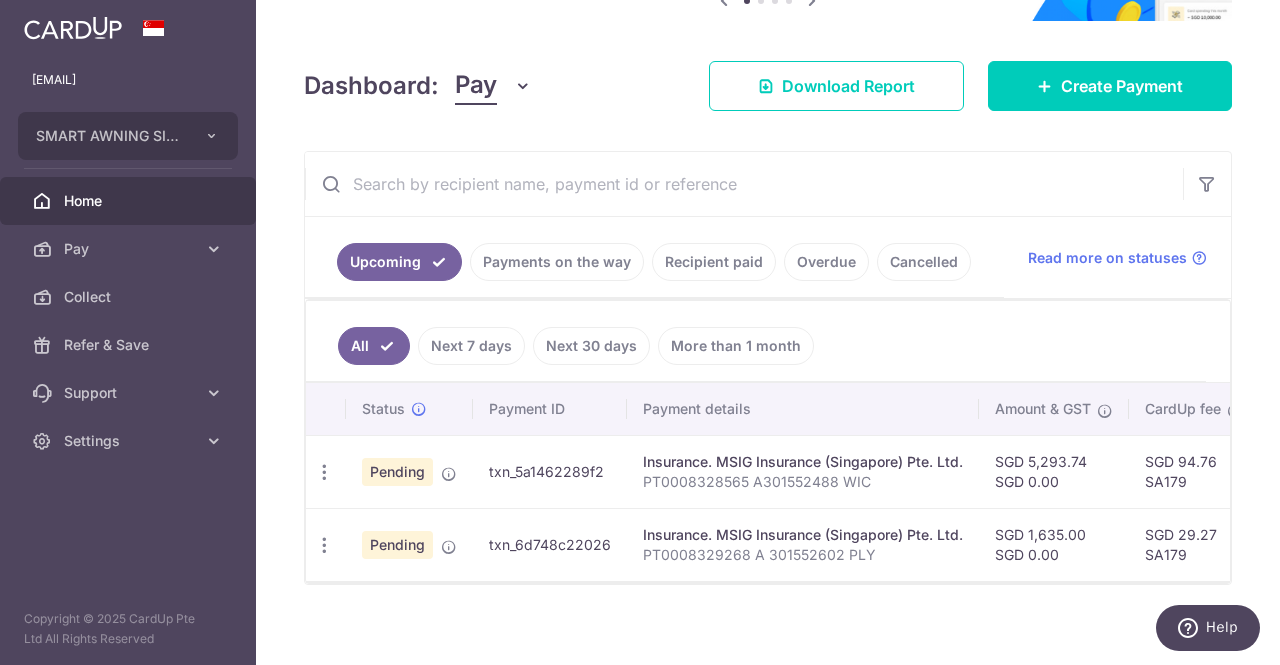 scroll, scrollTop: 259, scrollLeft: 0, axis: vertical 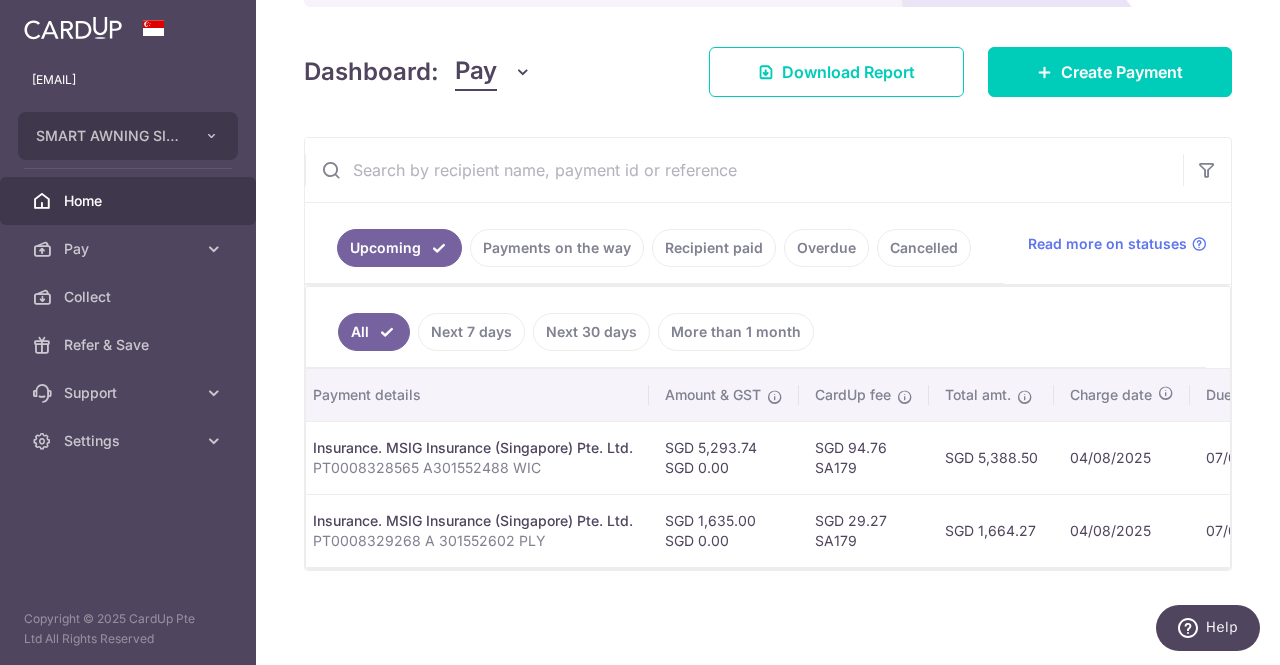 drag, startPoint x: 748, startPoint y: 573, endPoint x: 698, endPoint y: 568, distance: 50.24938 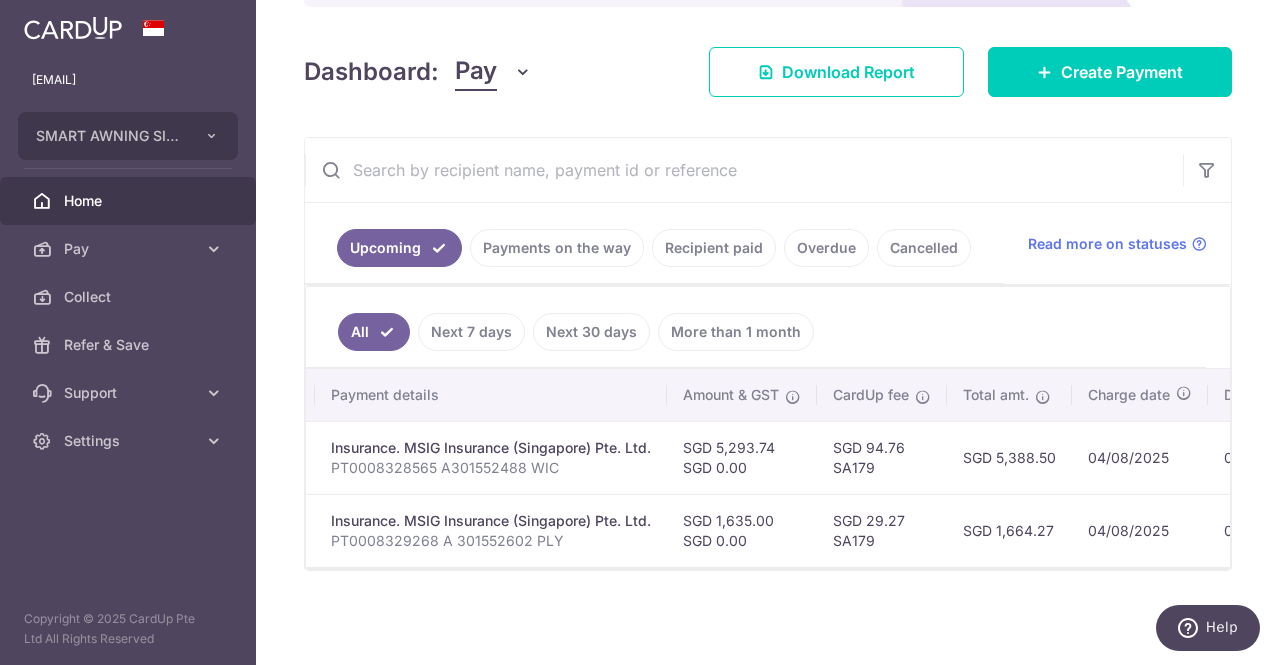 scroll, scrollTop: 0, scrollLeft: 323, axis: horizontal 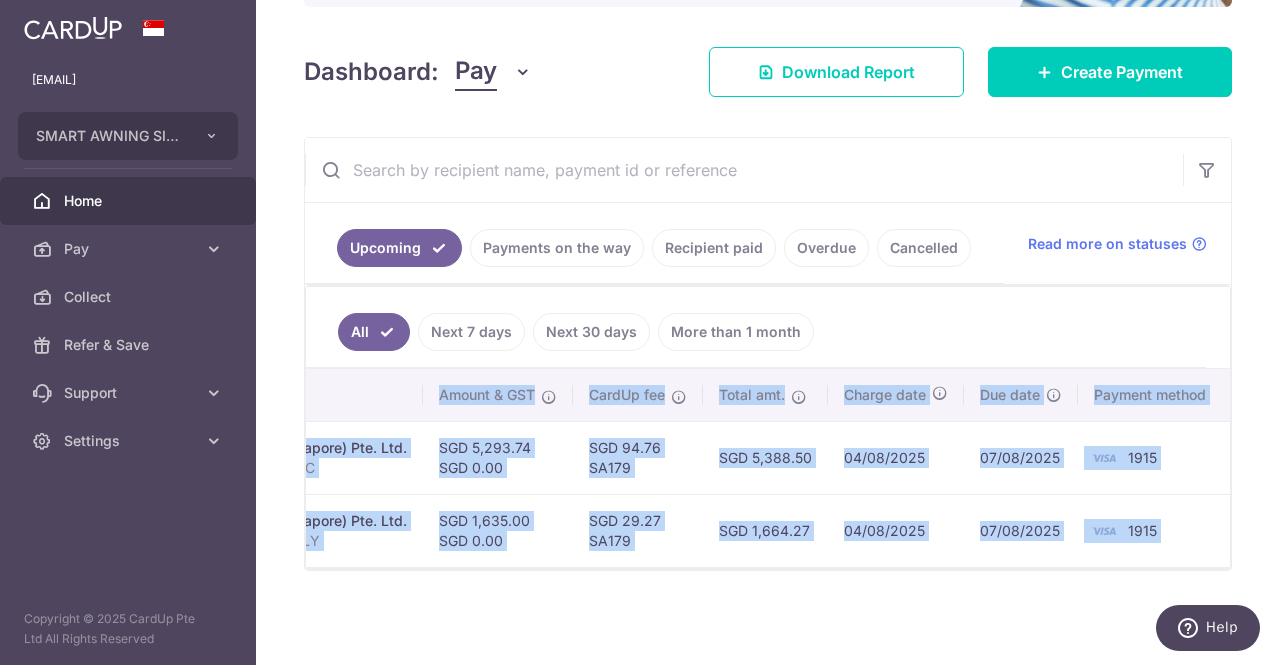 drag, startPoint x: 755, startPoint y: 574, endPoint x: 597, endPoint y: 555, distance: 159.1383 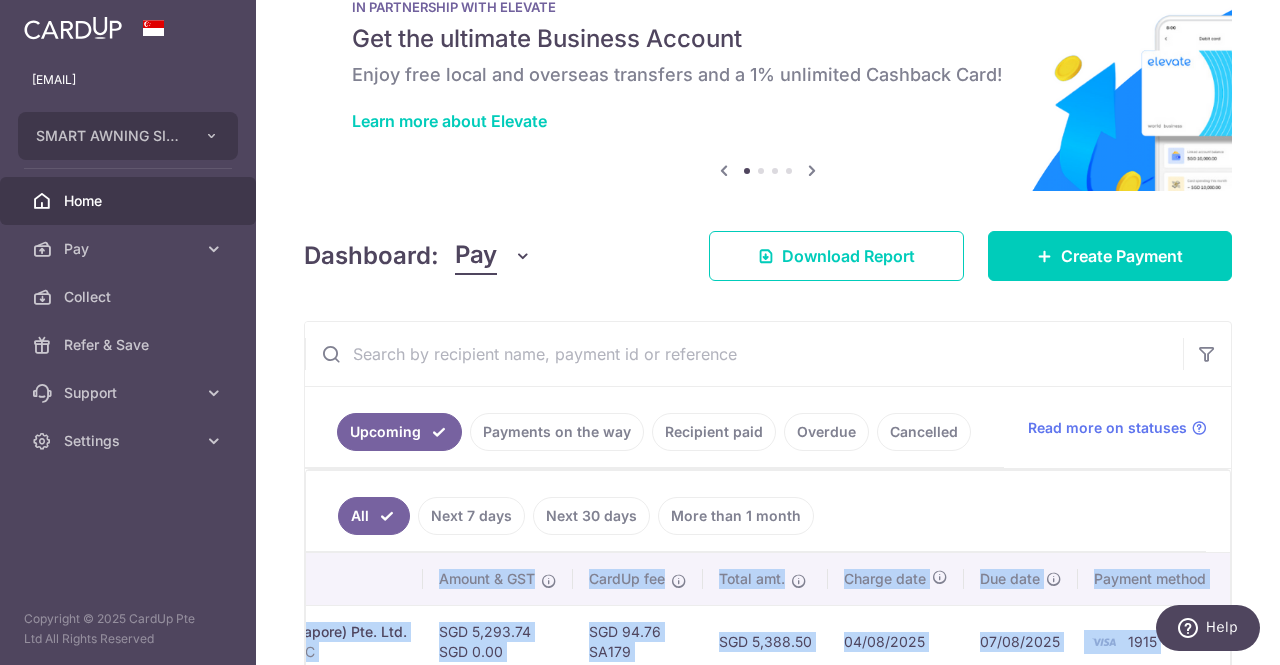 scroll, scrollTop: 0, scrollLeft: 0, axis: both 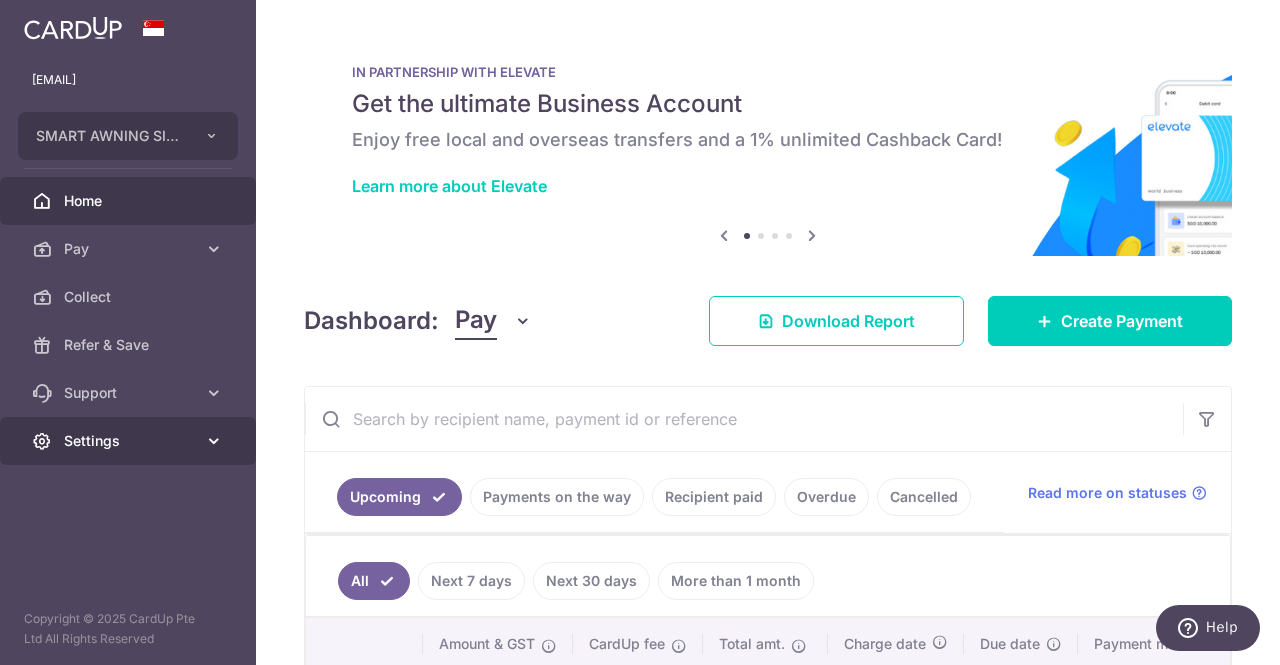 click on "Settings" at bounding box center (128, 441) 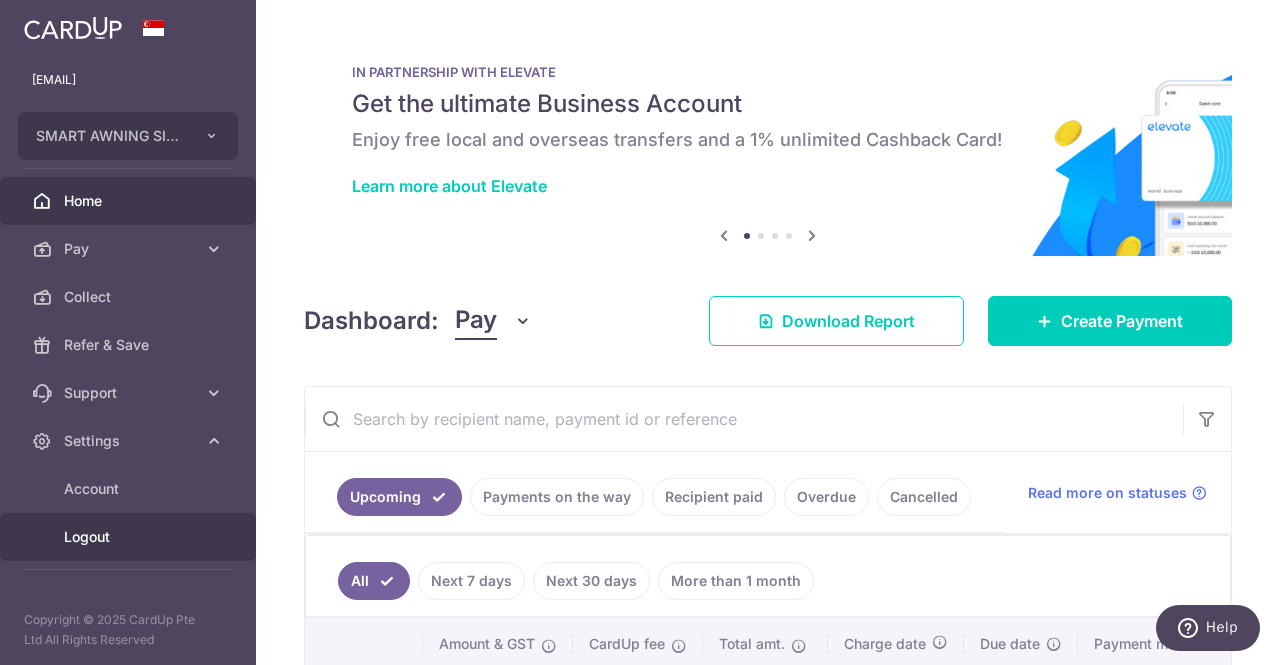 click on "Logout" at bounding box center [130, 537] 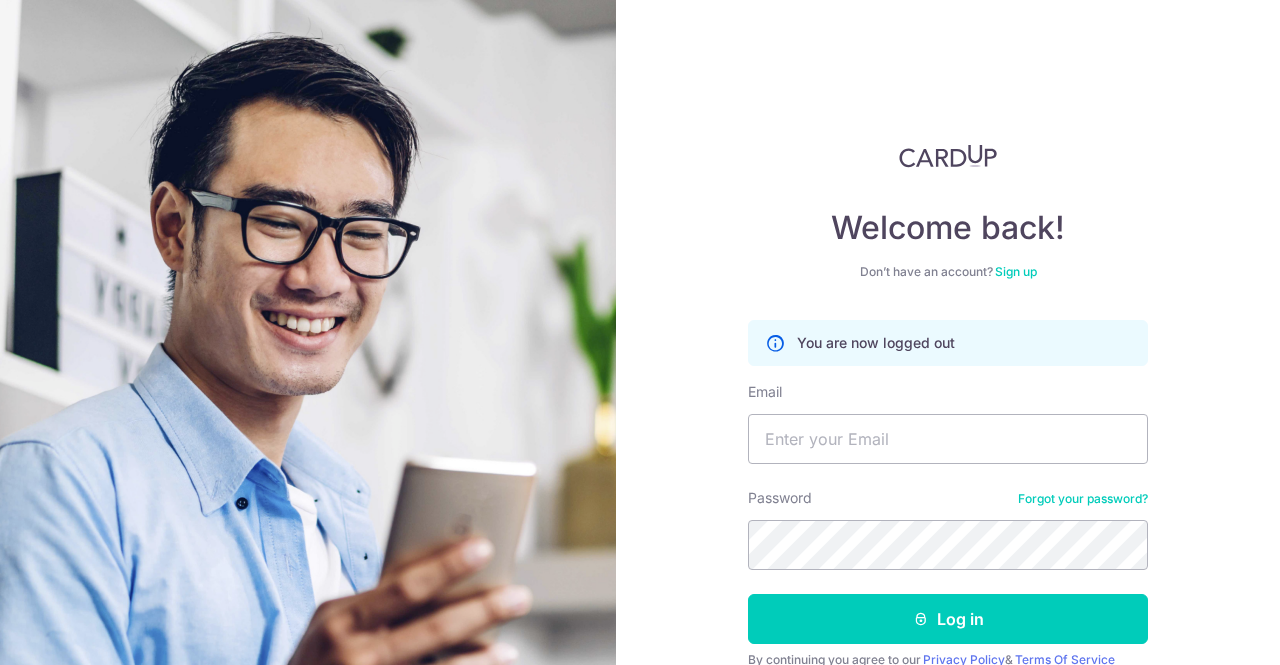scroll, scrollTop: 0, scrollLeft: 0, axis: both 